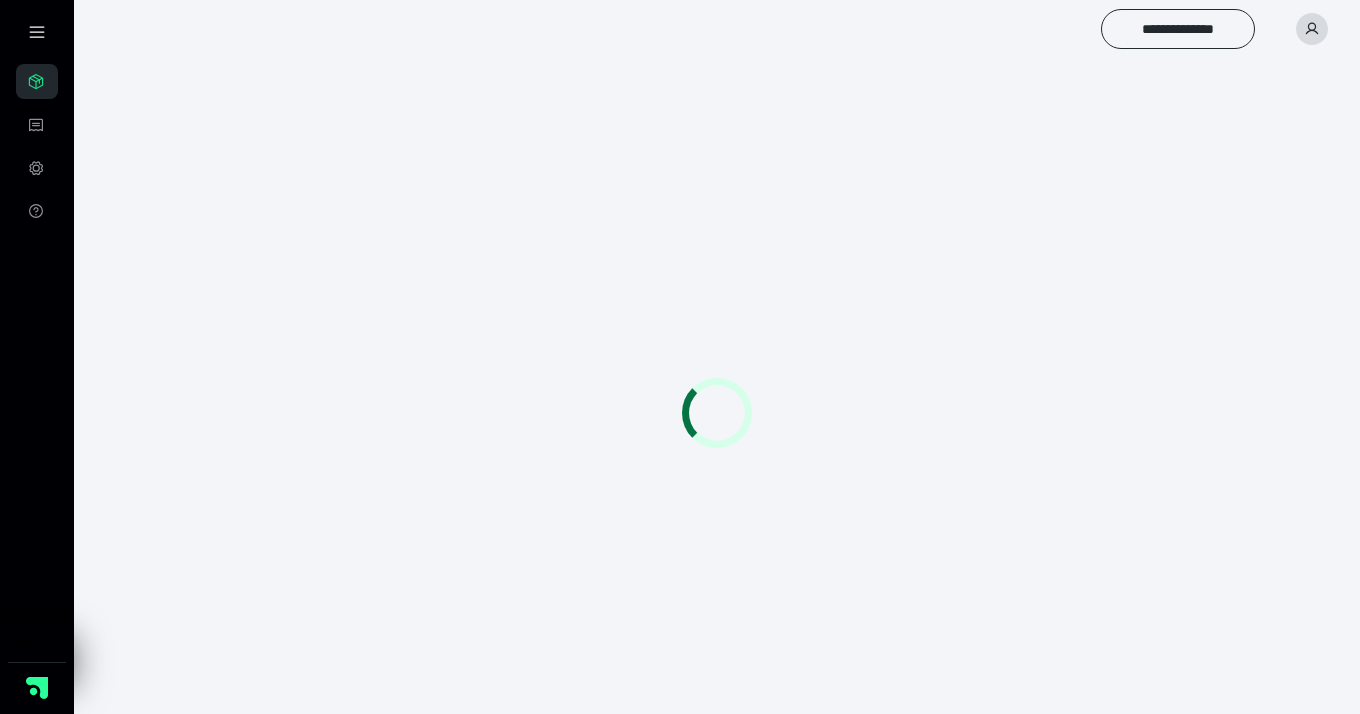 scroll, scrollTop: 0, scrollLeft: 0, axis: both 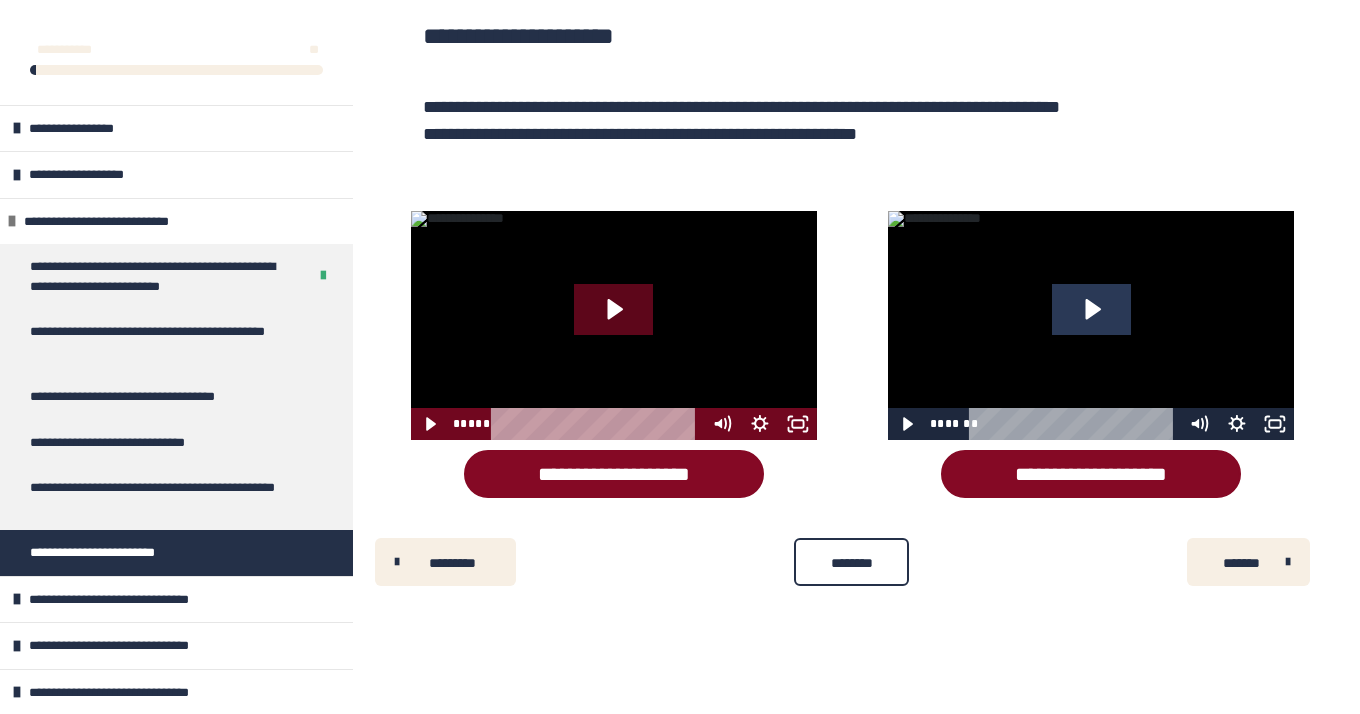 click 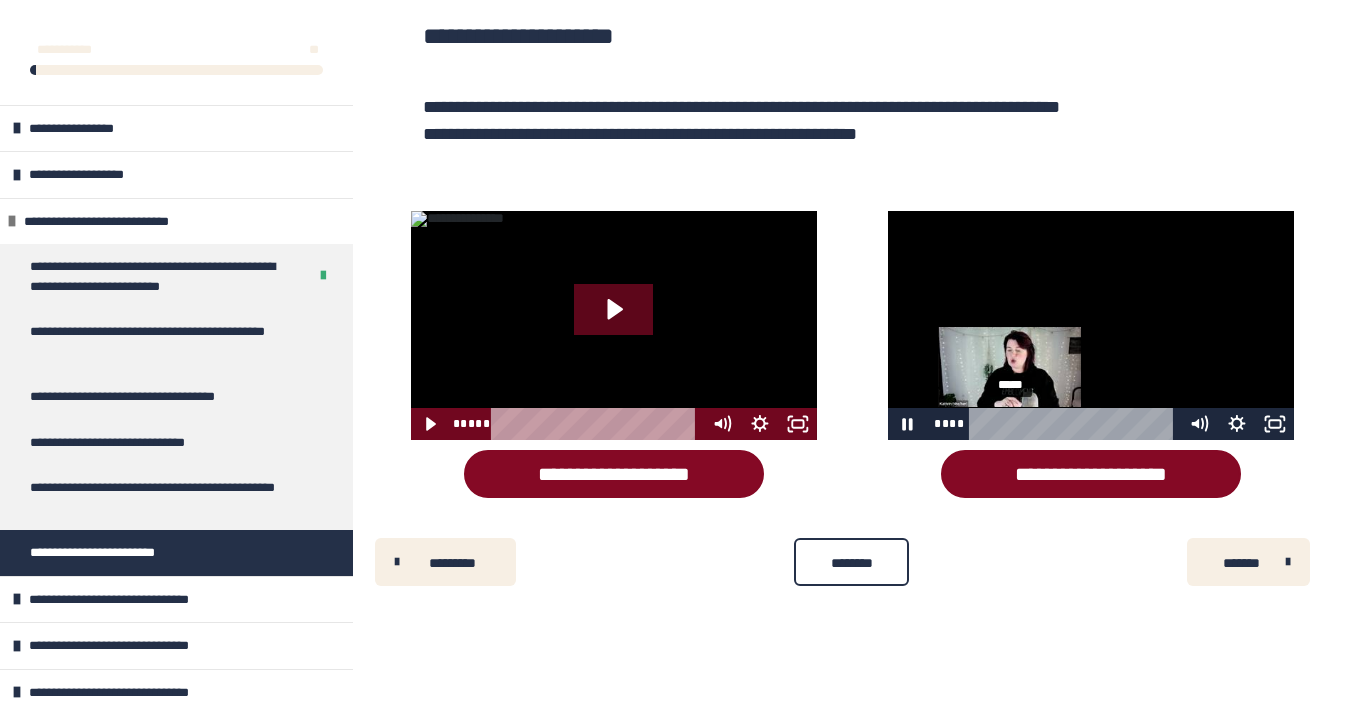 click on "*****" at bounding box center [1076, 424] 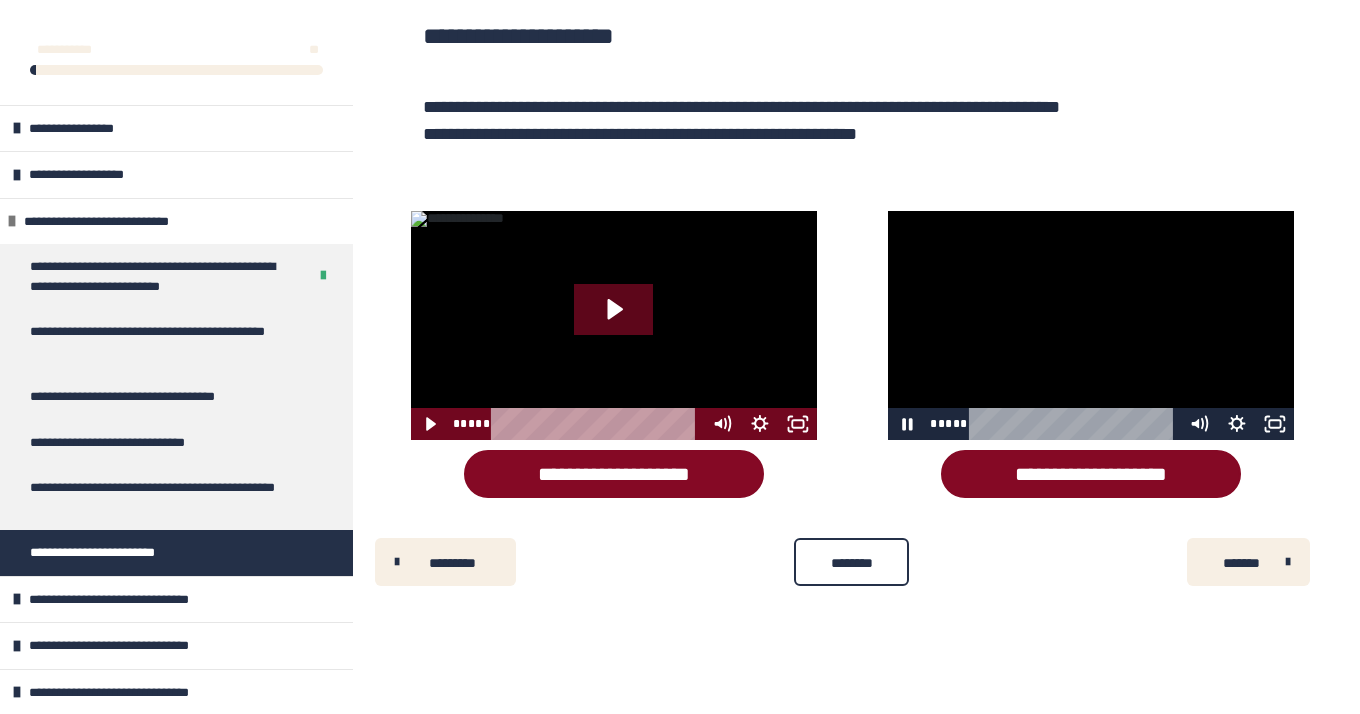 click at bounding box center [1091, 325] 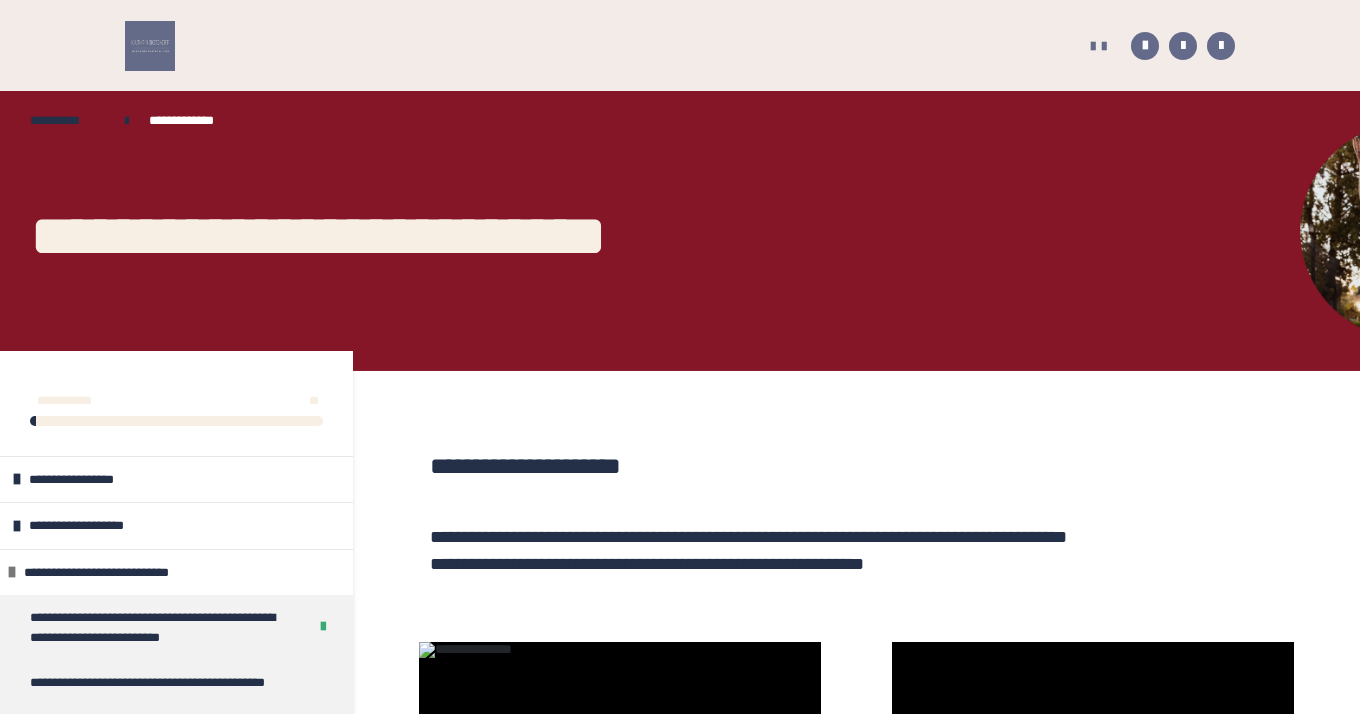 scroll, scrollTop: 289, scrollLeft: 0, axis: vertical 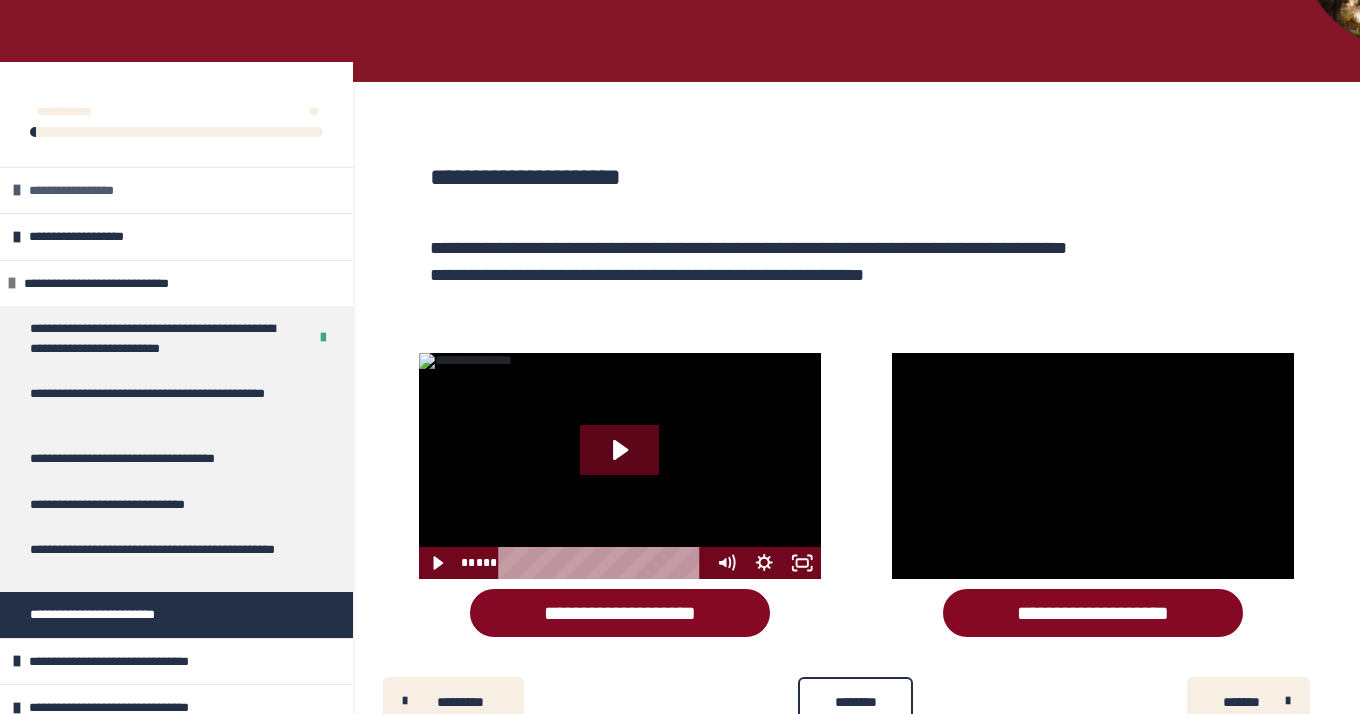 click on "**********" at bounding box center [176, 190] 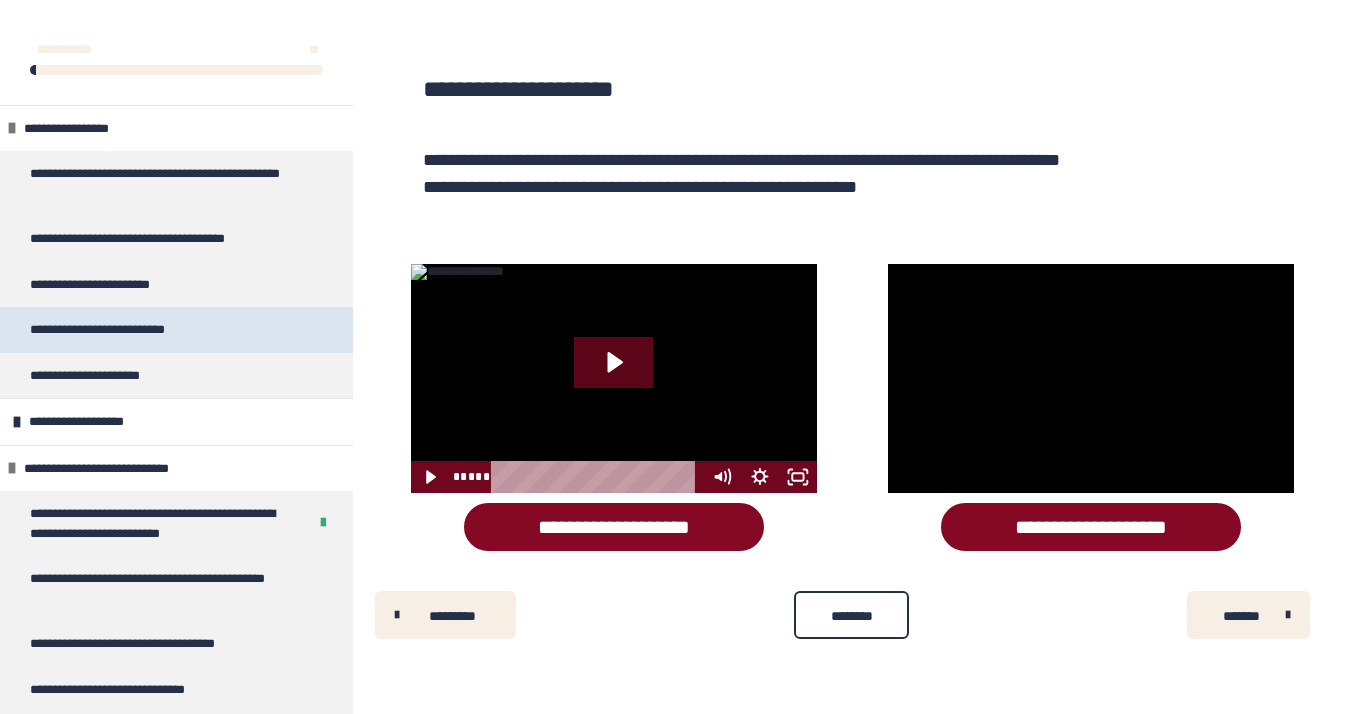 click on "**********" at bounding box center (130, 330) 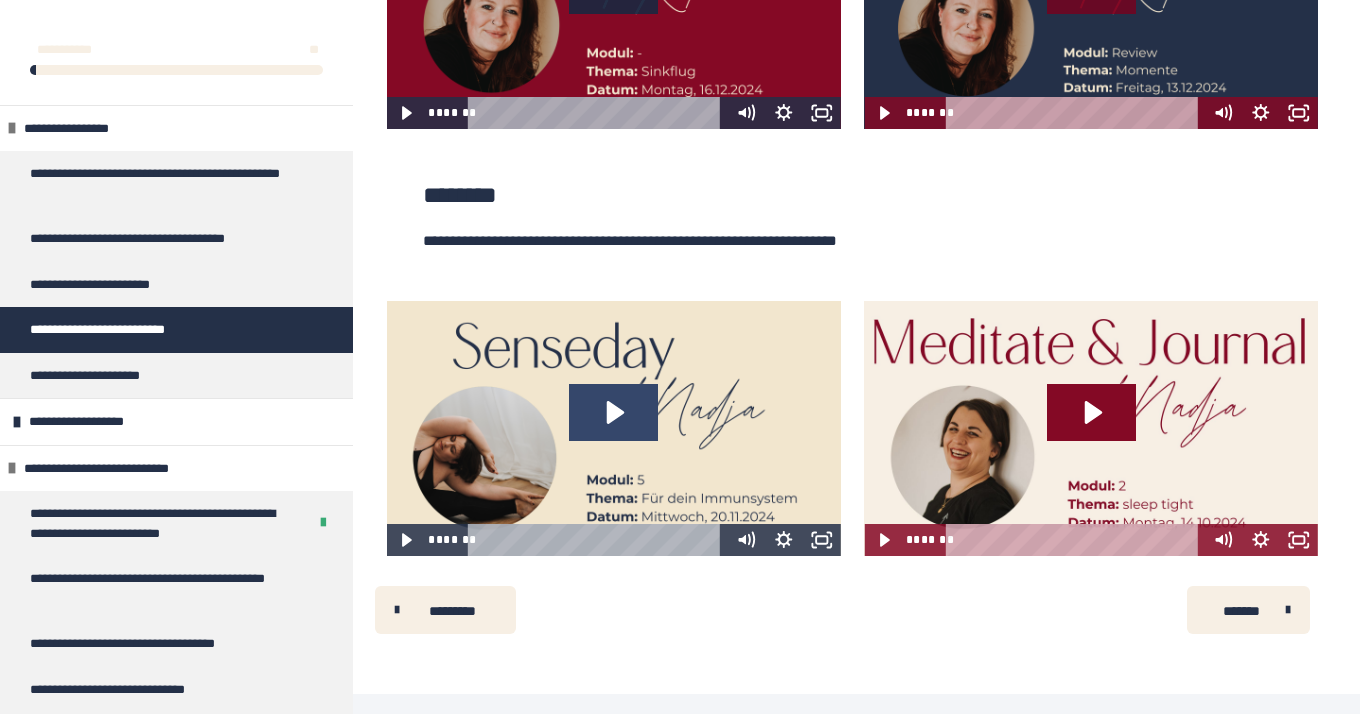 scroll, scrollTop: 1050, scrollLeft: 0, axis: vertical 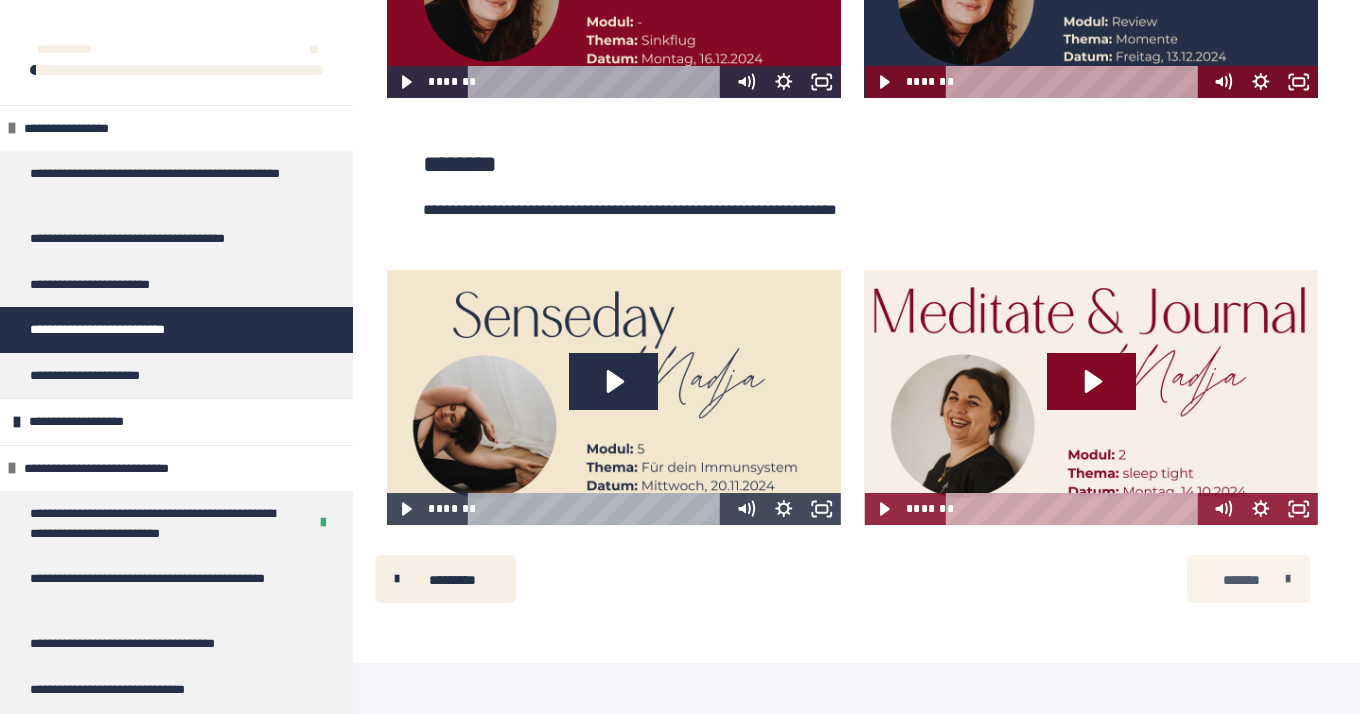 click on "*******" at bounding box center (1248, 579) 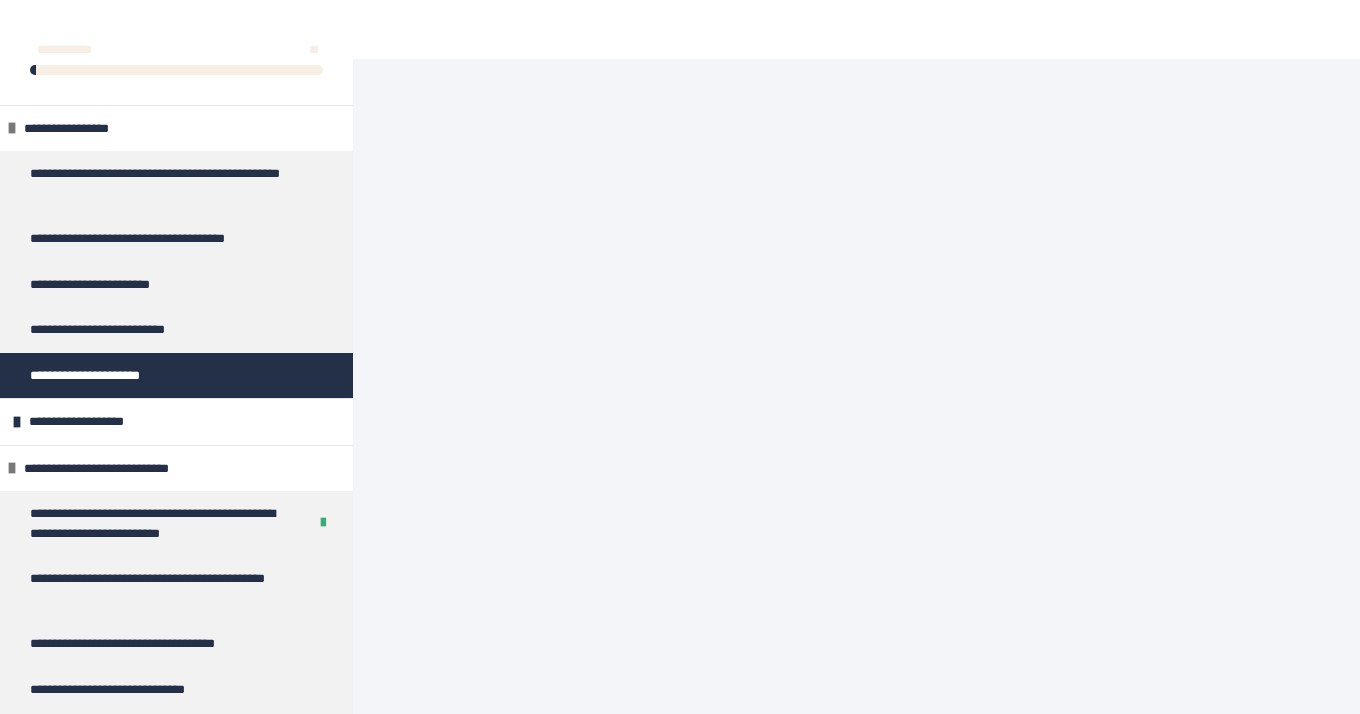scroll, scrollTop: 10285, scrollLeft: 0, axis: vertical 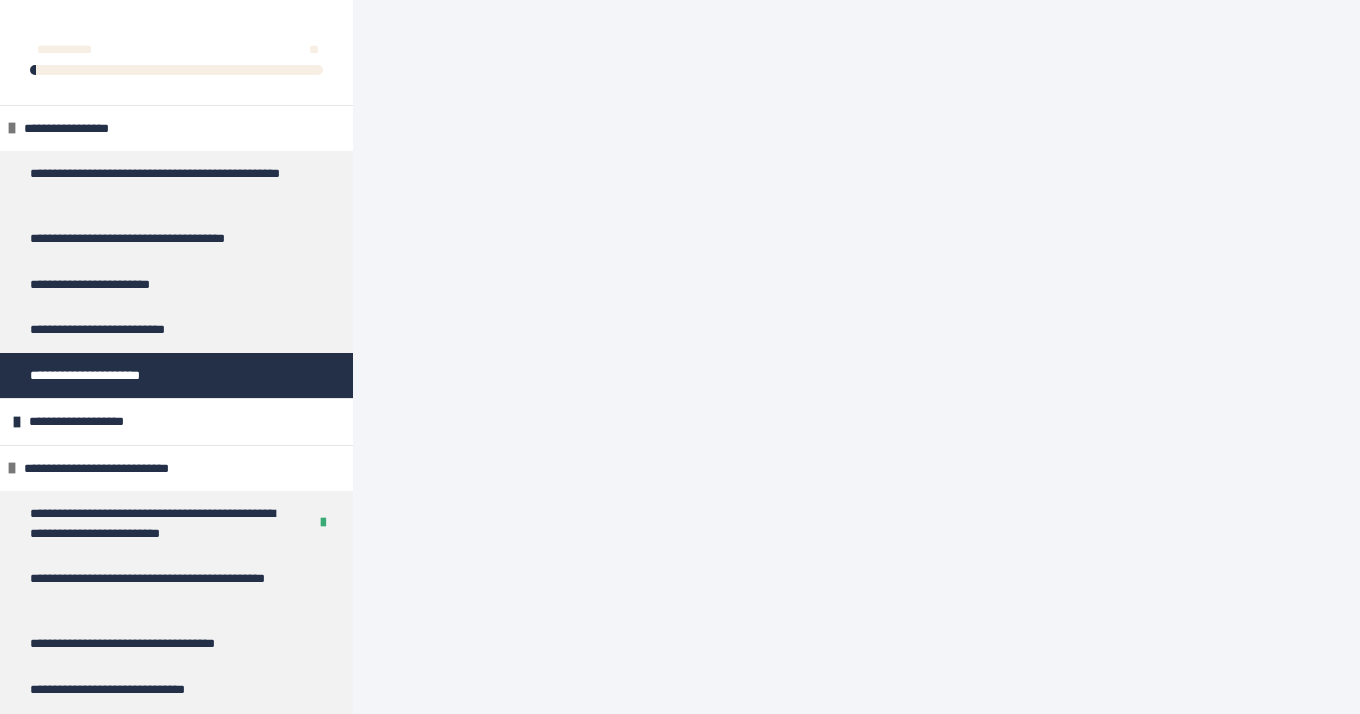 click on "*******" at bounding box center (1248, -227) 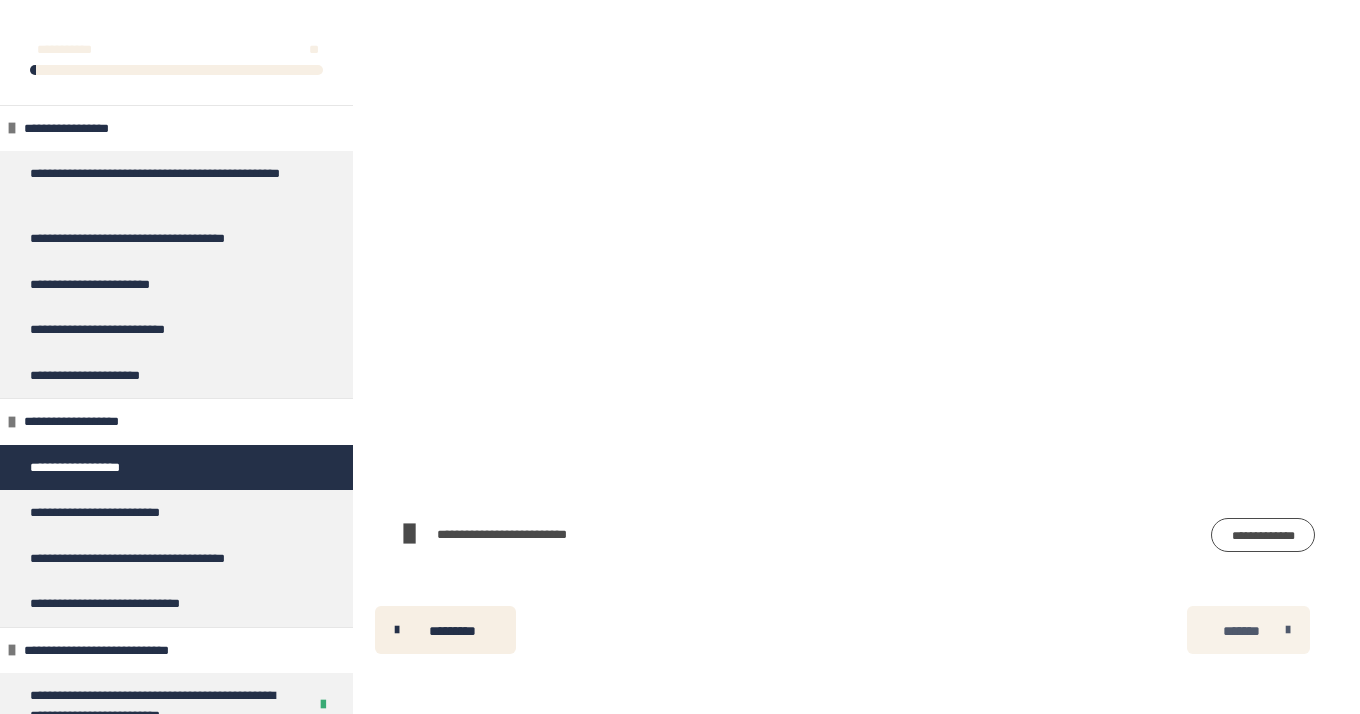 scroll, scrollTop: 1111, scrollLeft: 0, axis: vertical 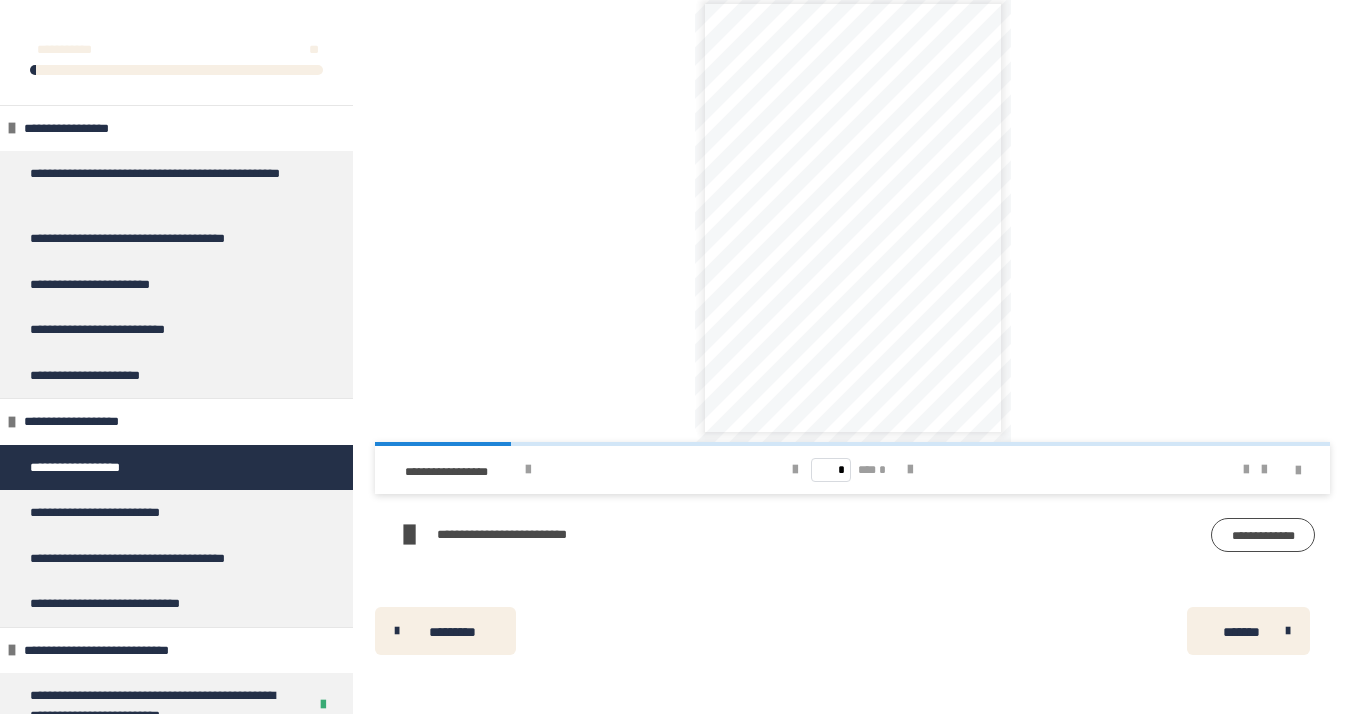click on "**********" at bounding box center [527, 535] 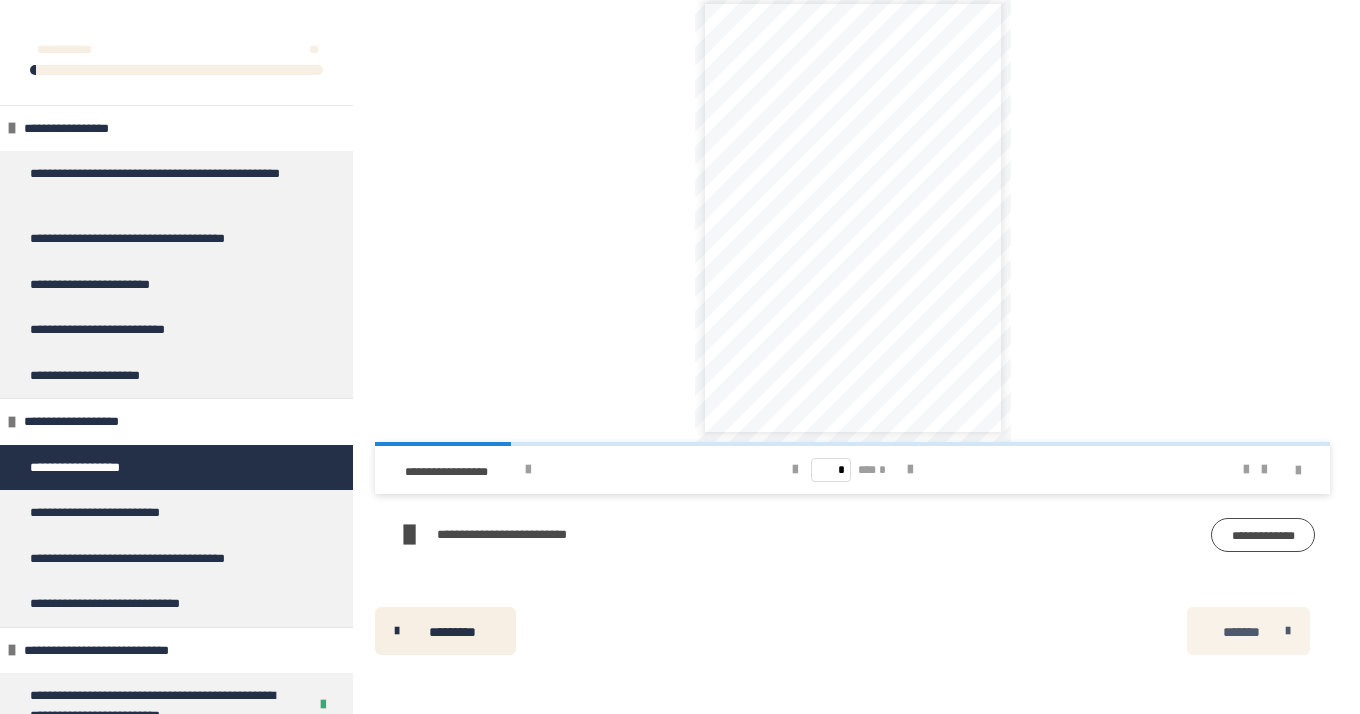 click on "*******" at bounding box center [1241, 632] 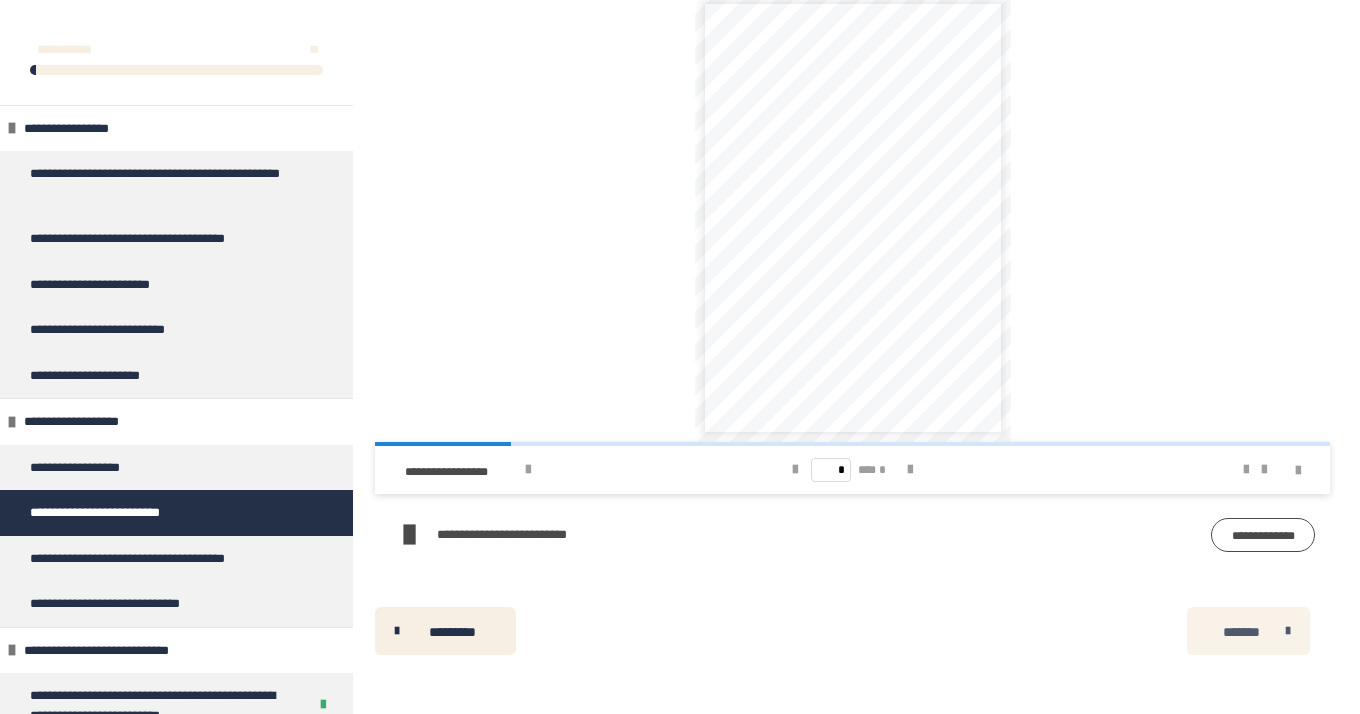 scroll, scrollTop: 886, scrollLeft: 0, axis: vertical 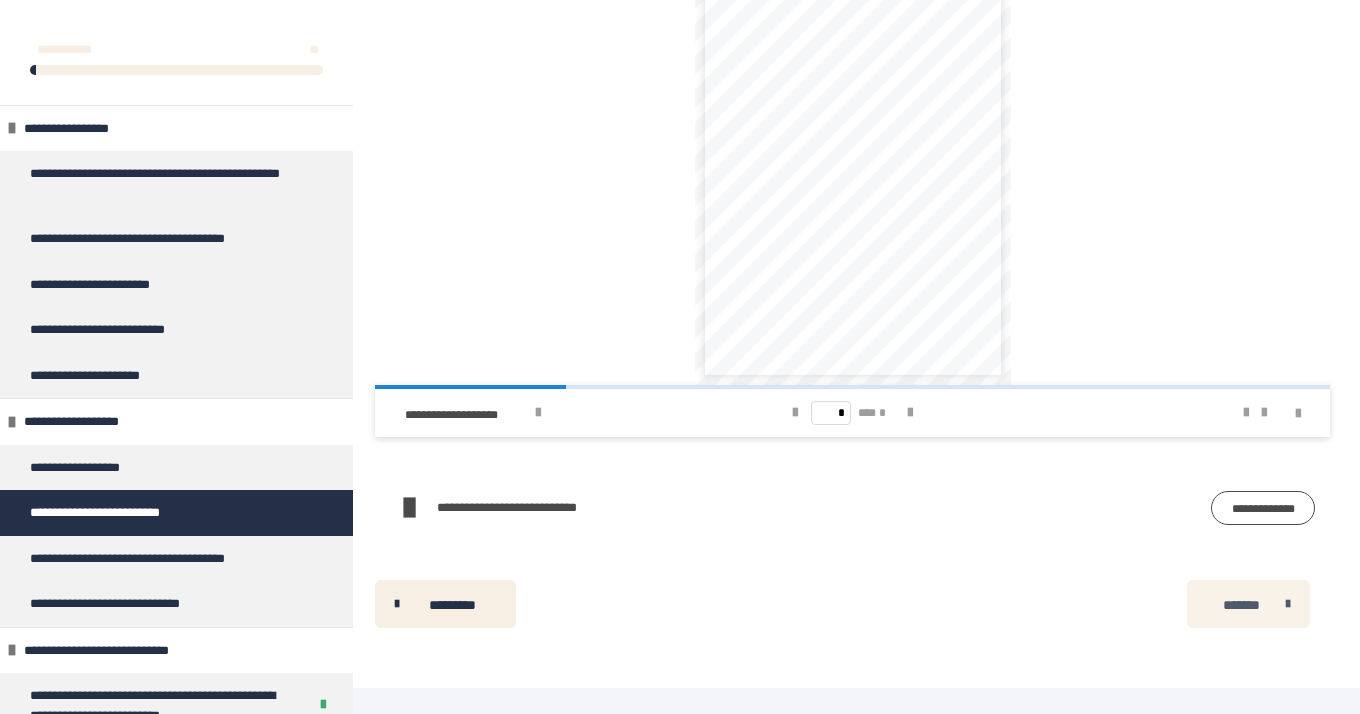 click on "*******" at bounding box center (1241, 605) 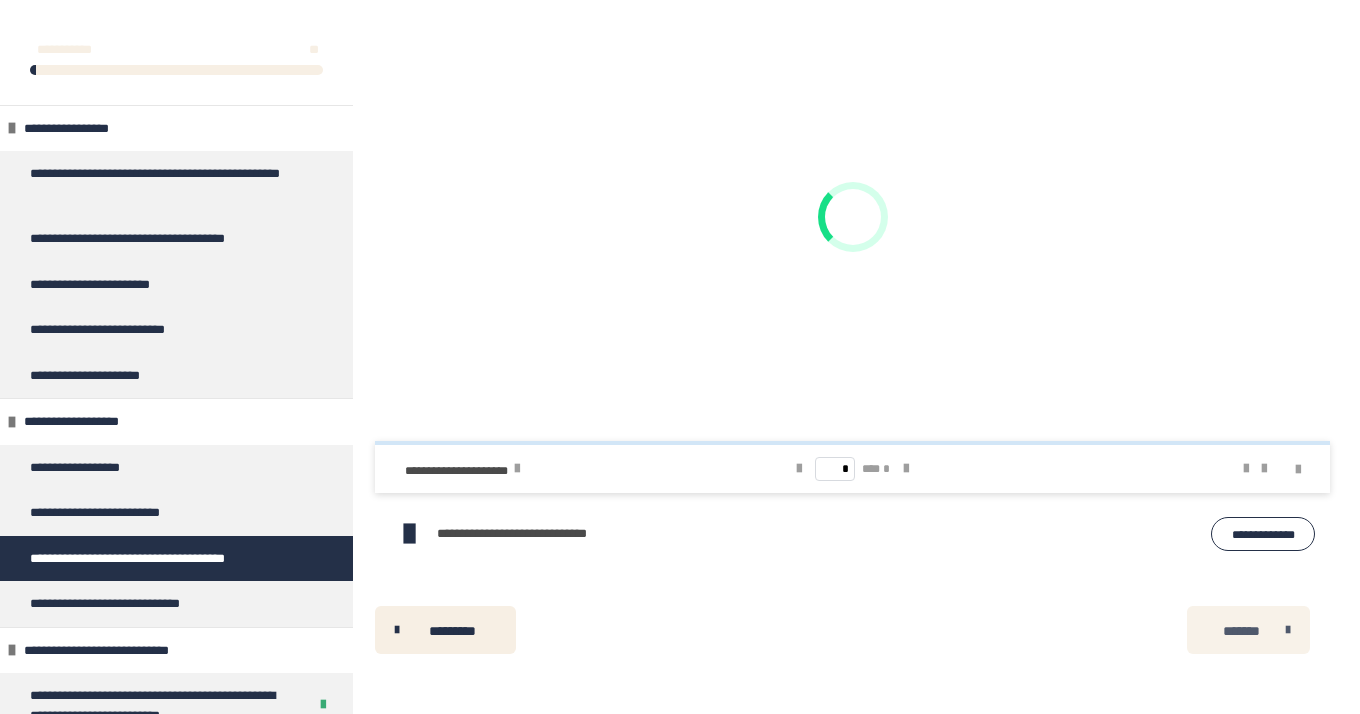 scroll, scrollTop: 878, scrollLeft: 0, axis: vertical 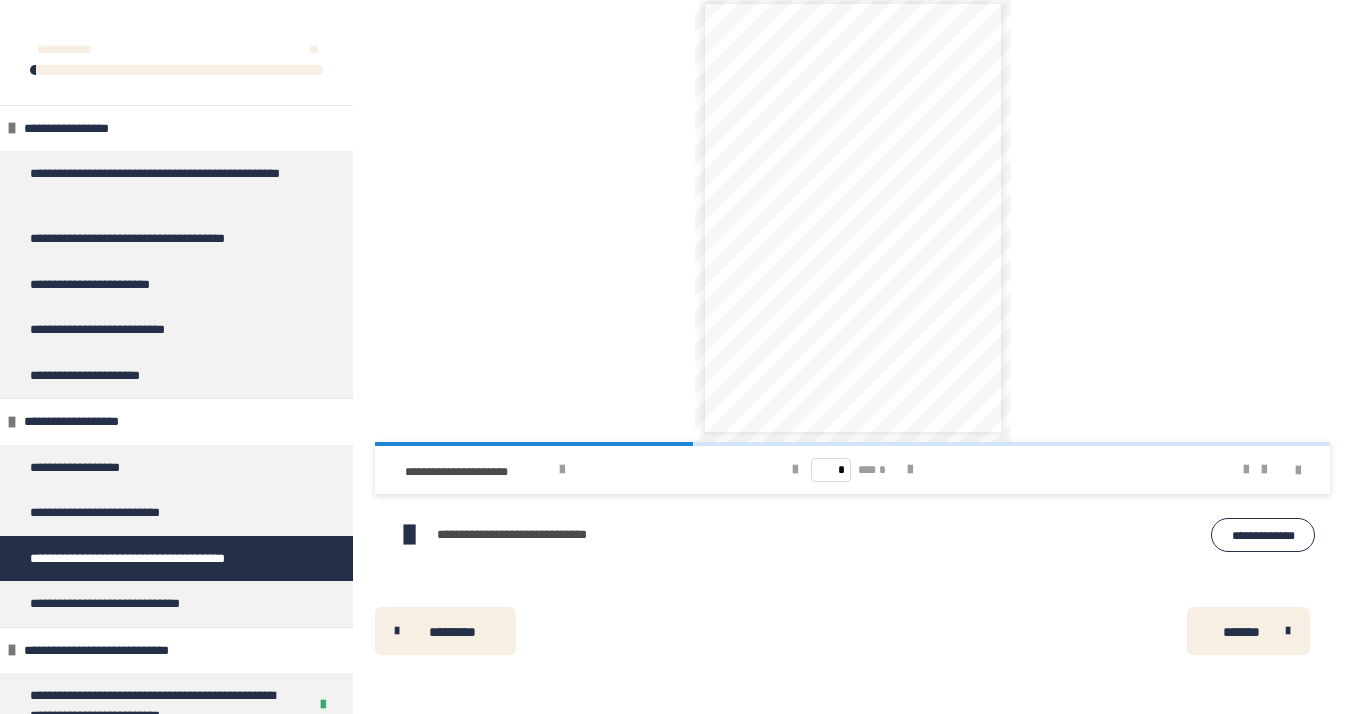 click on "********* ******** *******" at bounding box center (852, 631) 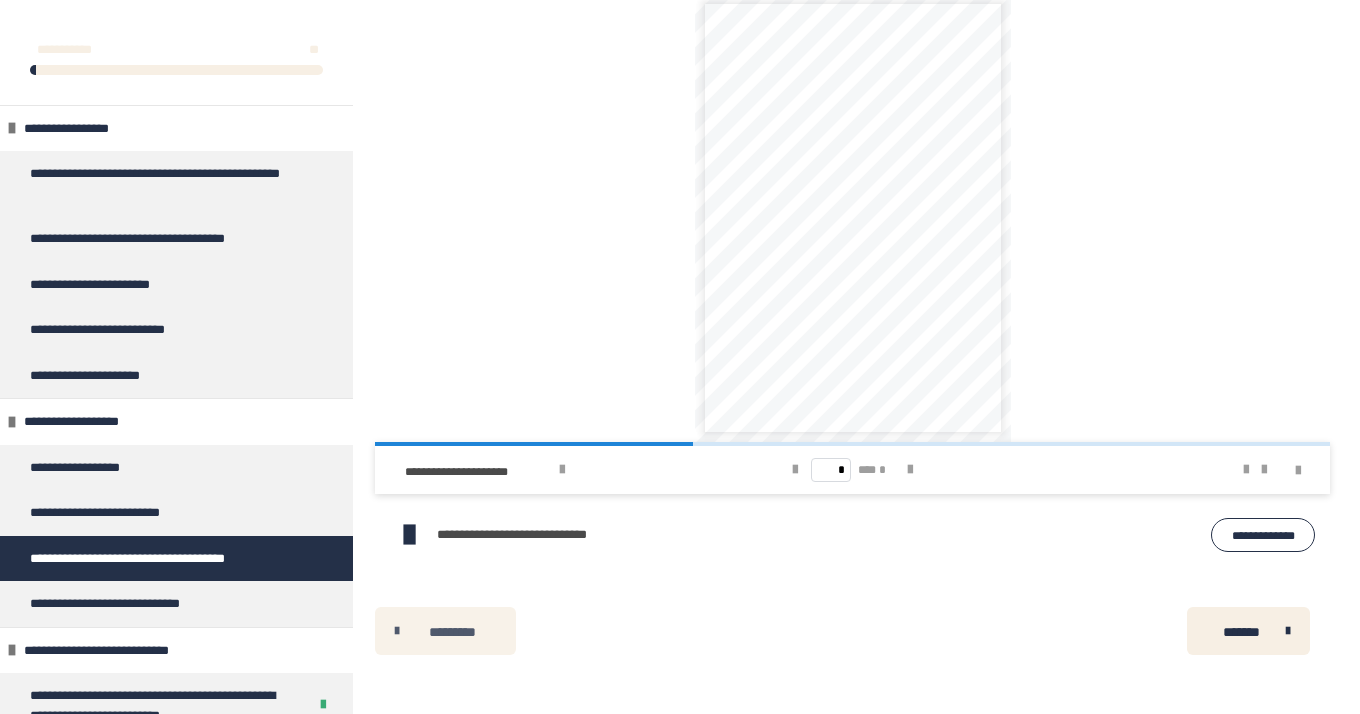 click on "*********" at bounding box center [445, 631] 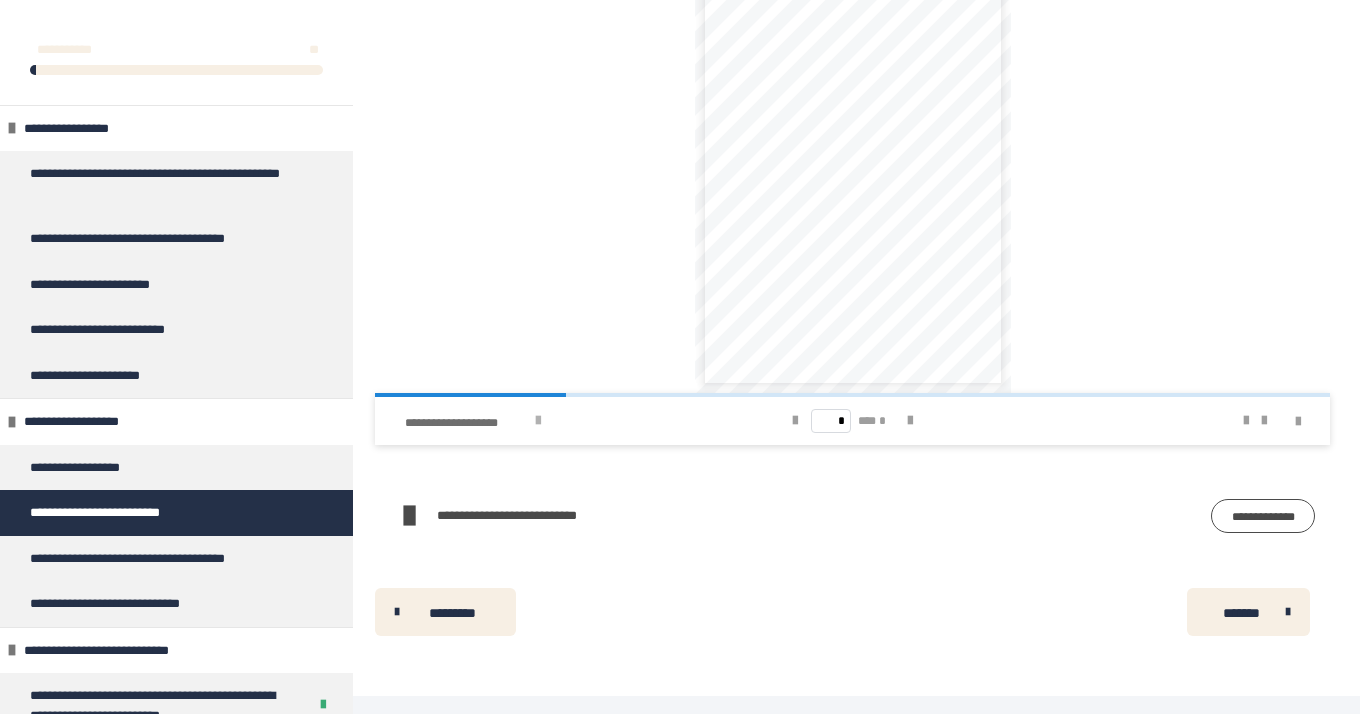 click at bounding box center [538, 421] 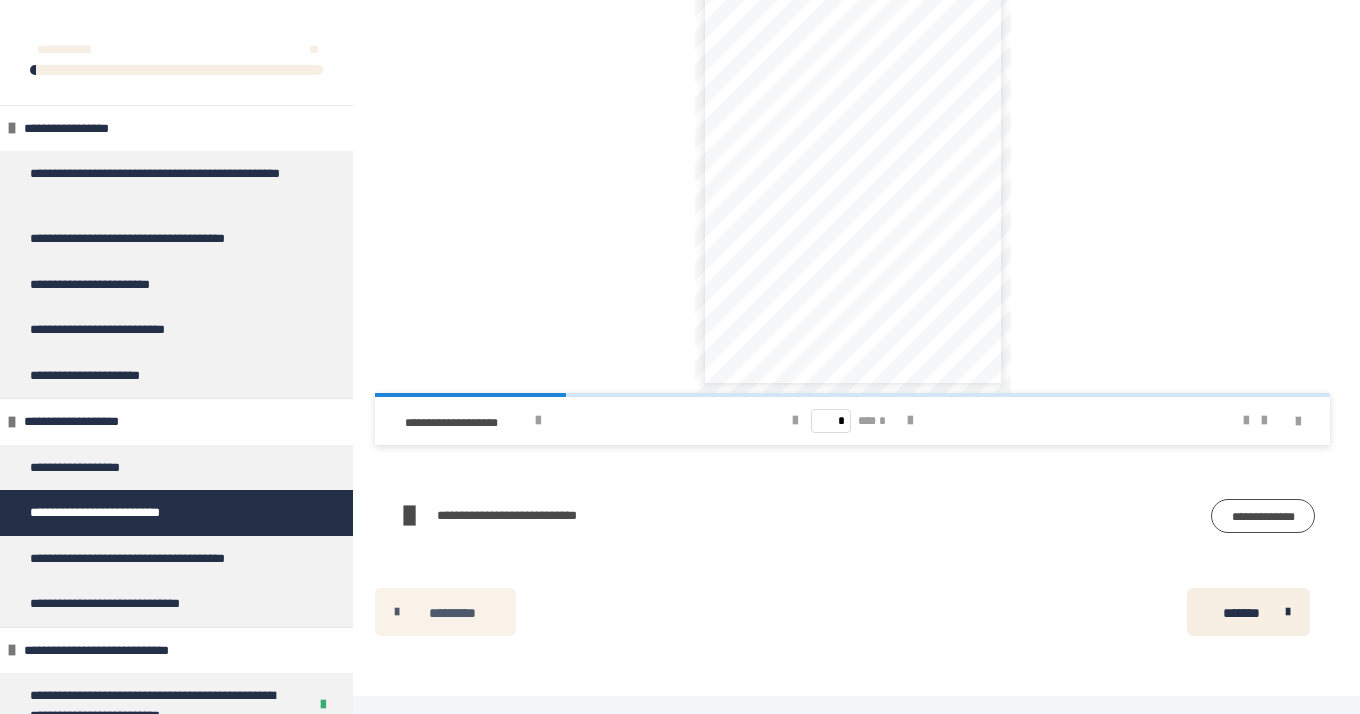 click on "*********" at bounding box center [452, 613] 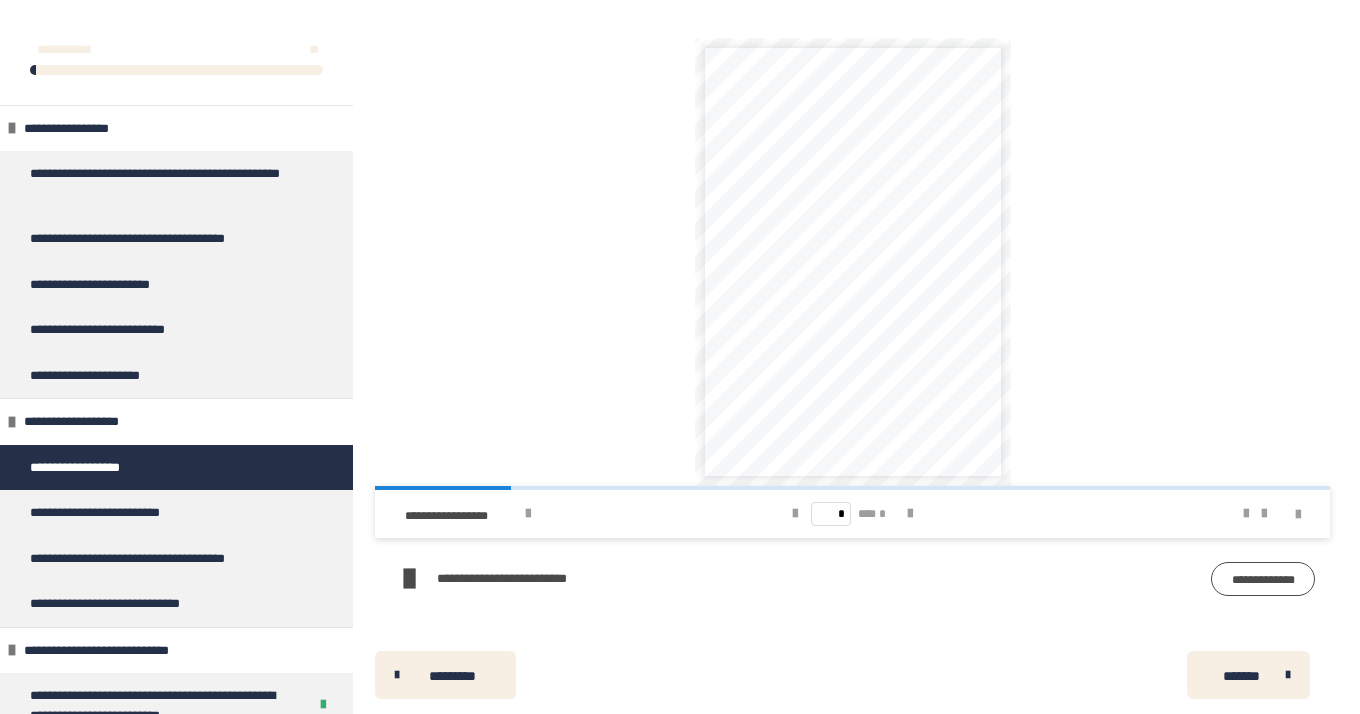 scroll, scrollTop: 1100, scrollLeft: 0, axis: vertical 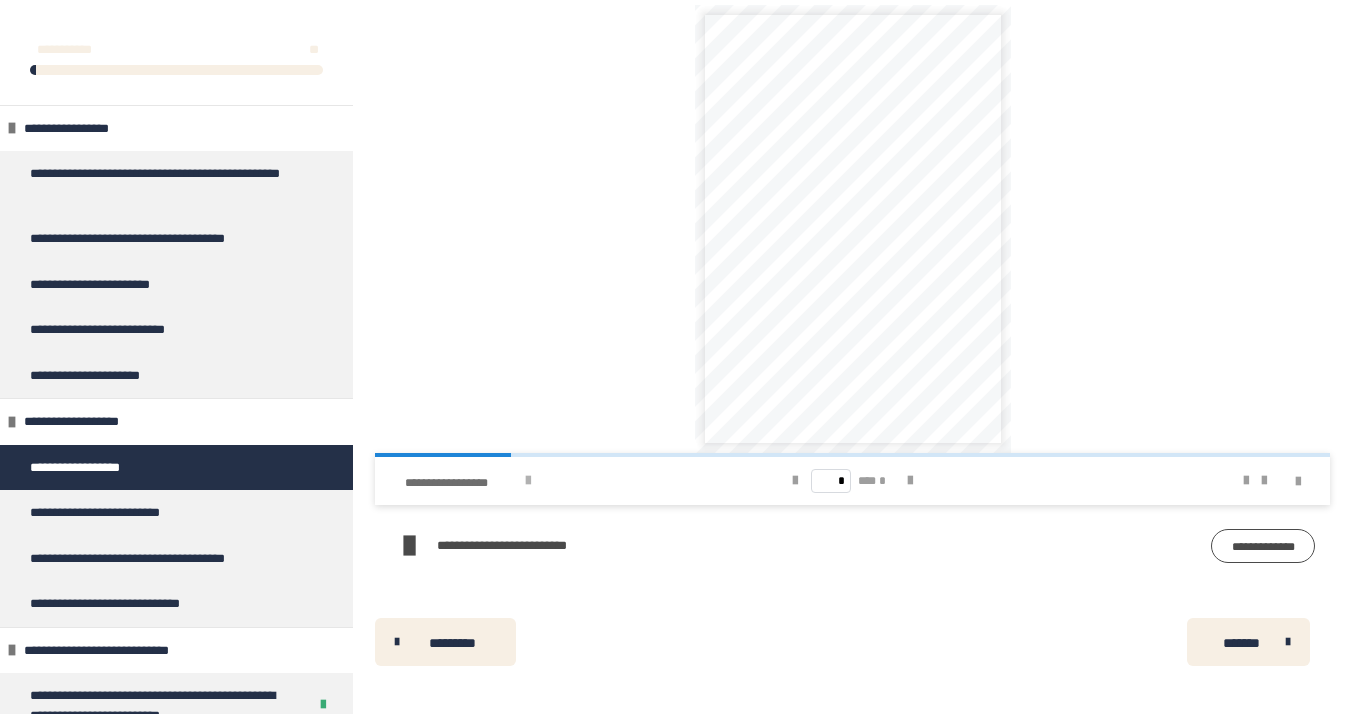 click on "**********" at bounding box center [462, 483] 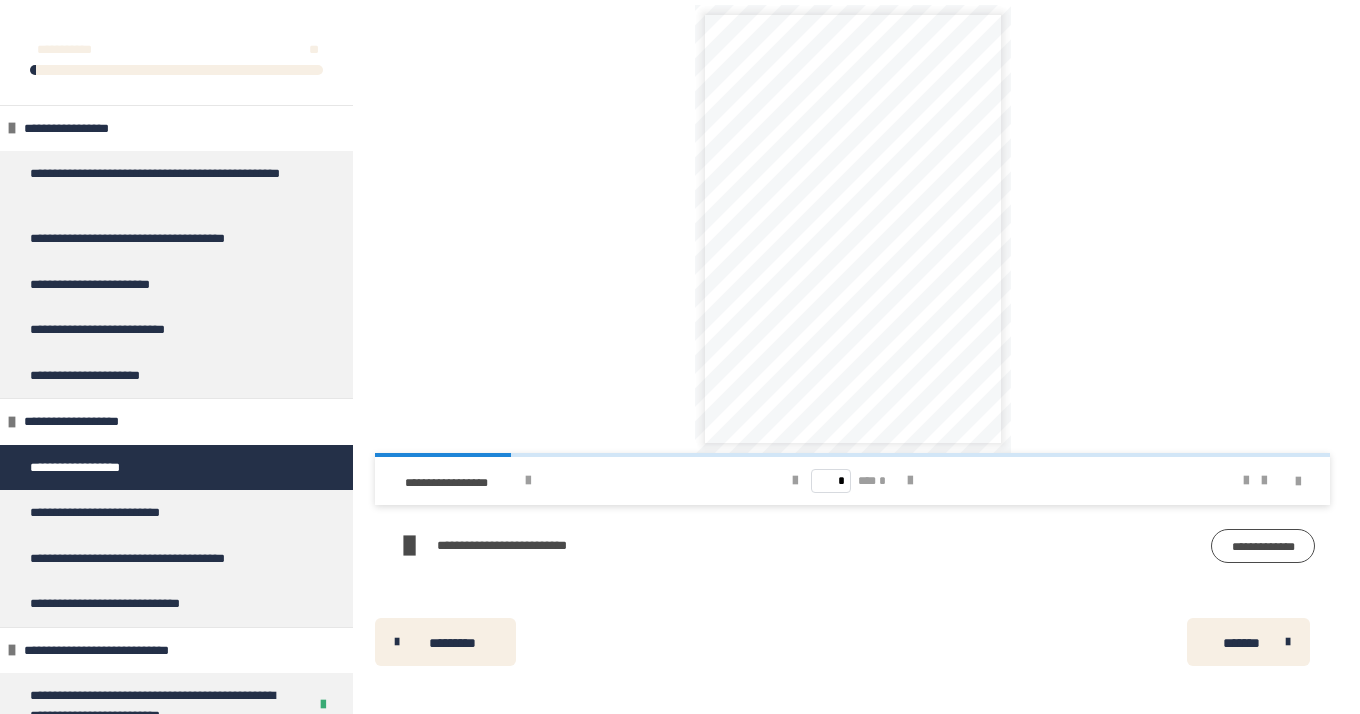 click on "**********" at bounding box center [527, 546] 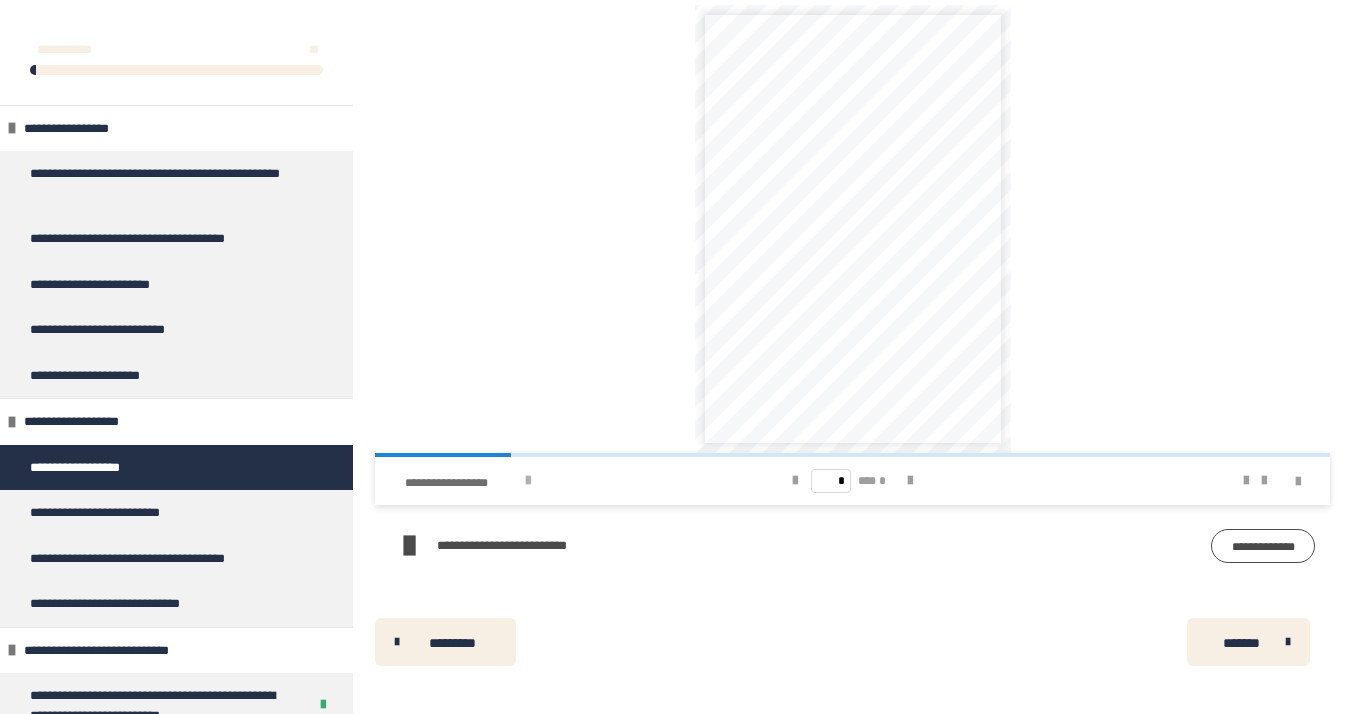 click on "**********" at bounding box center (564, 481) 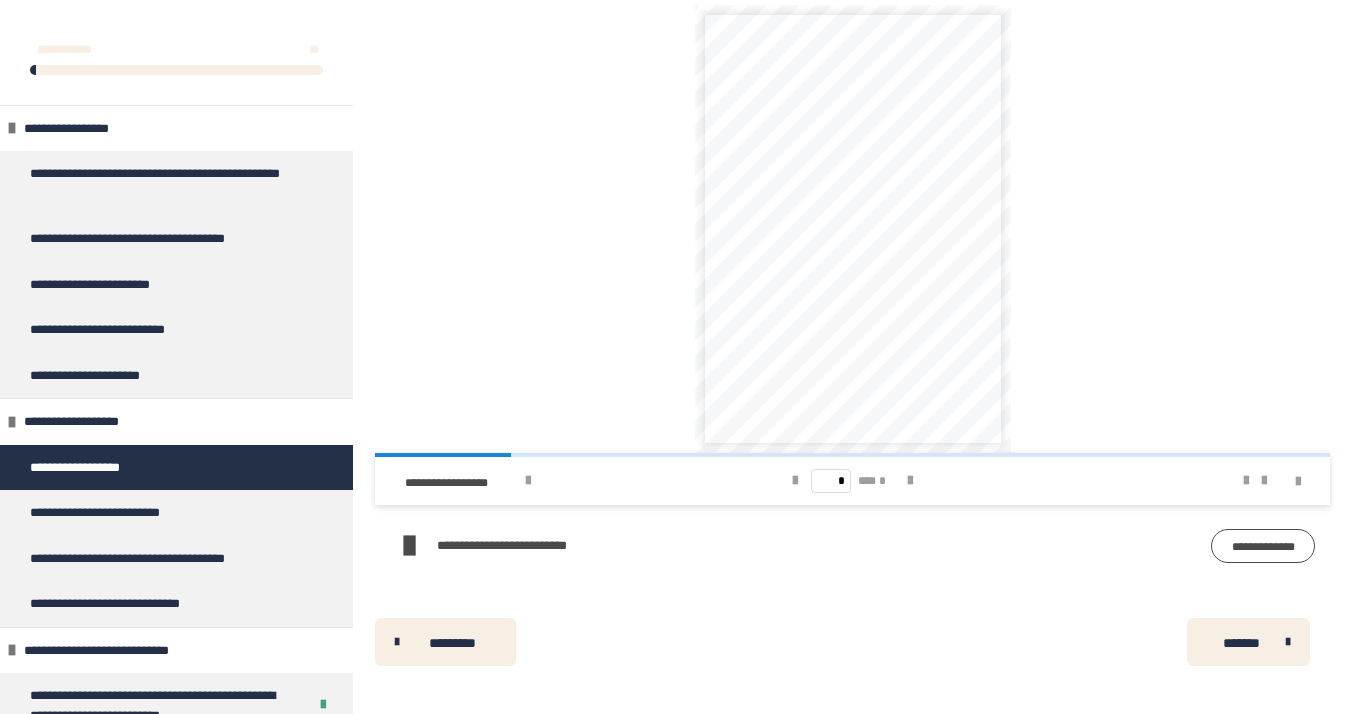 click on "**********" at bounding box center [1263, 546] 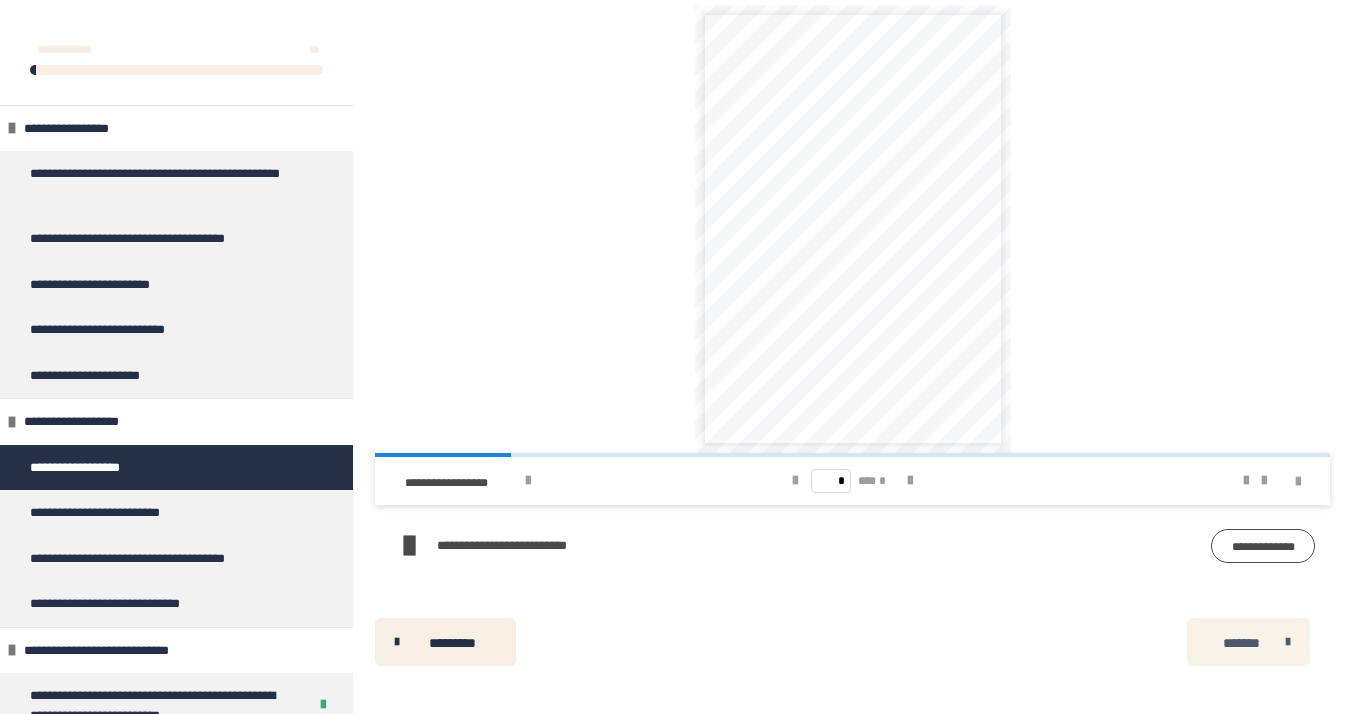 click on "*******" at bounding box center [1248, 642] 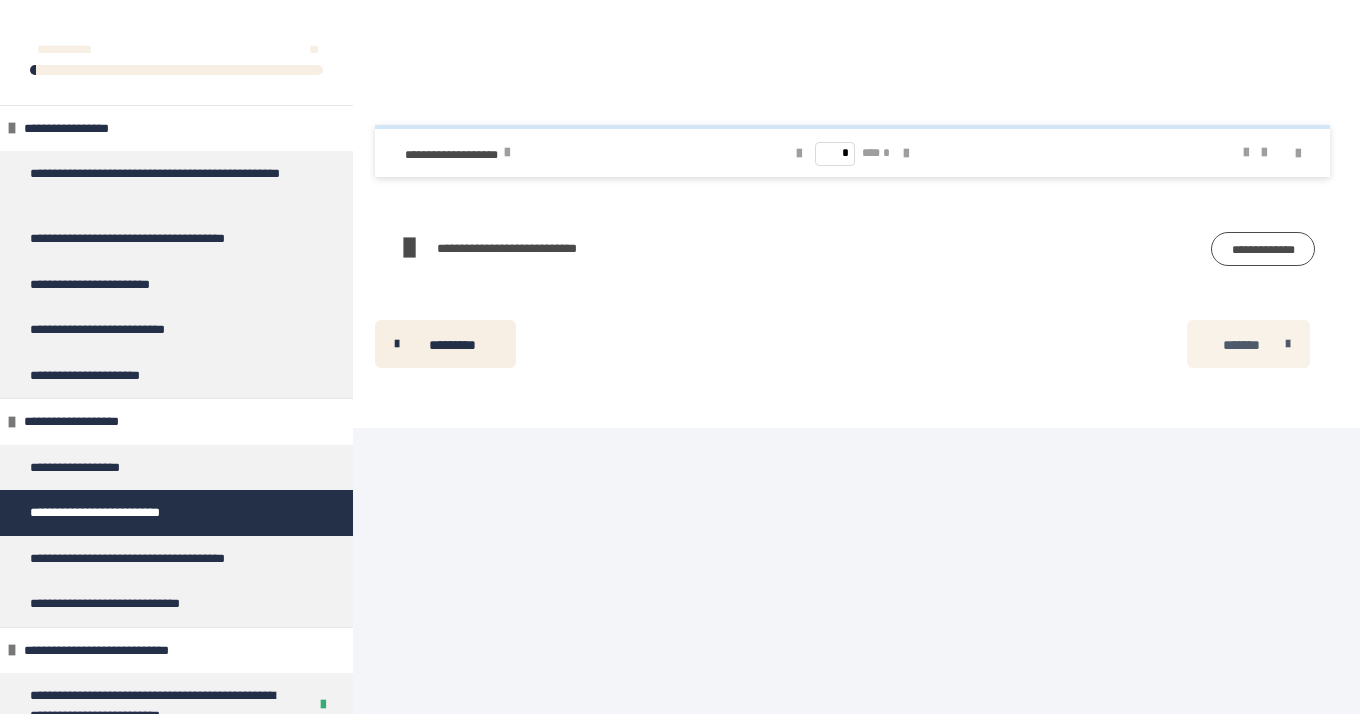 scroll, scrollTop: 886, scrollLeft: 0, axis: vertical 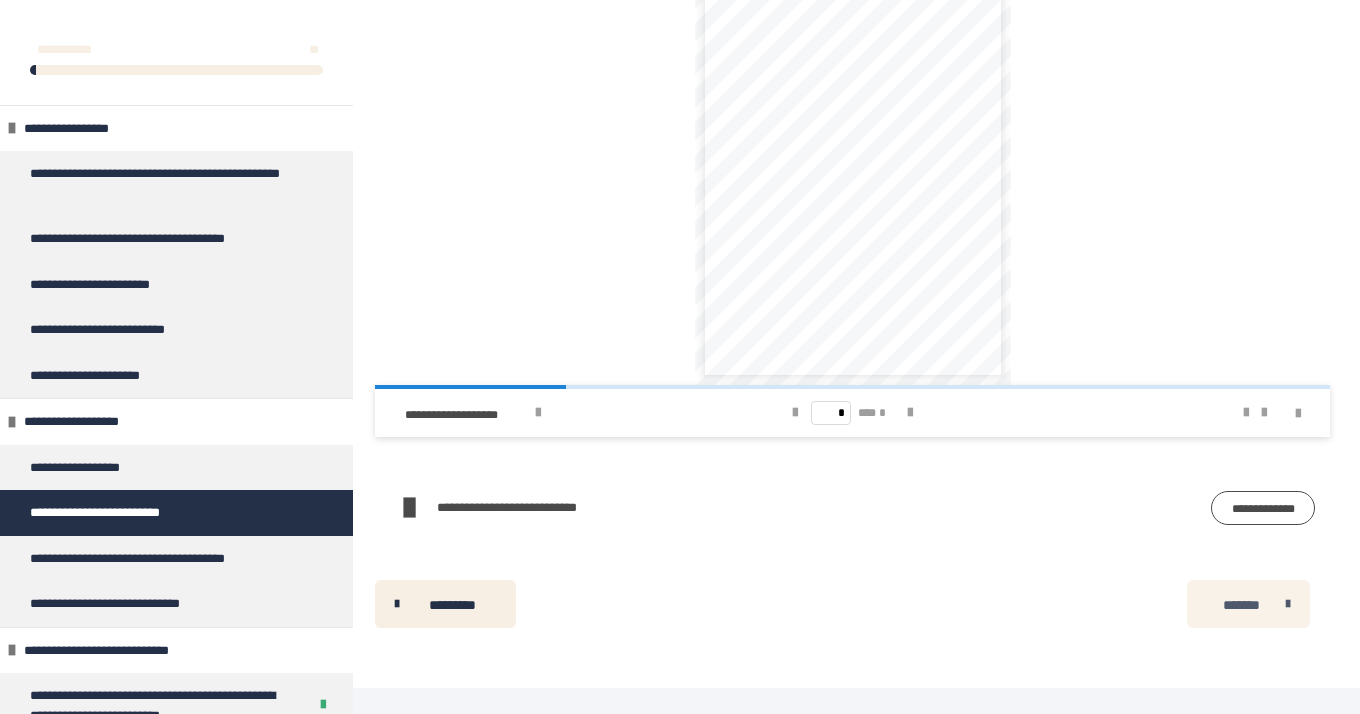 click on "*******" at bounding box center [1241, 605] 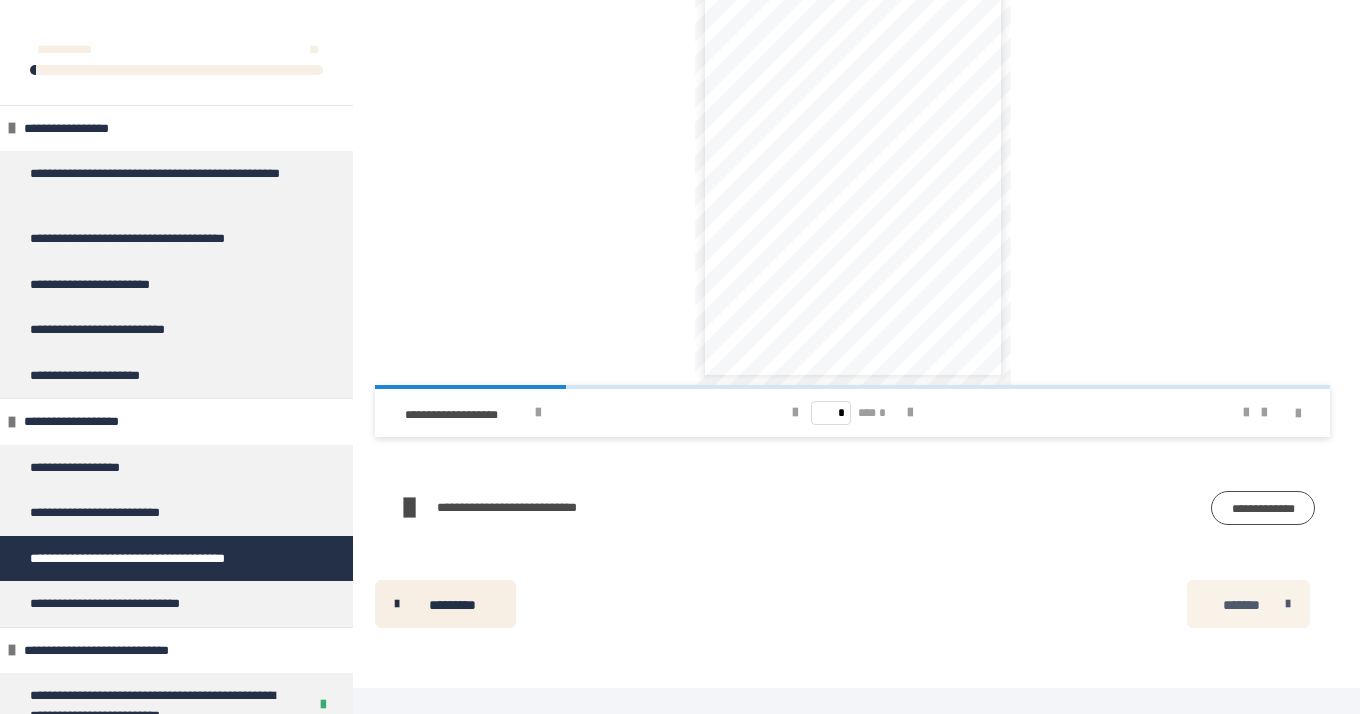 scroll, scrollTop: 878, scrollLeft: 0, axis: vertical 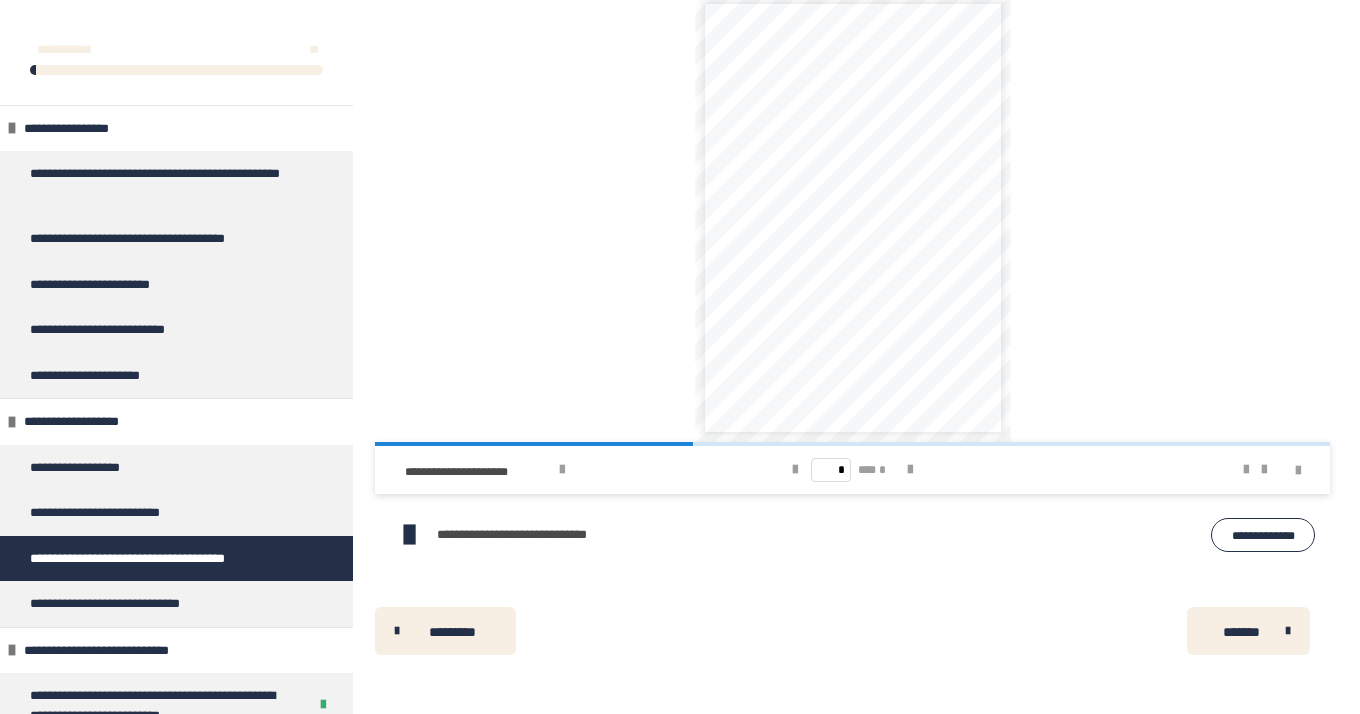 click on "**********" at bounding box center (1263, 535) 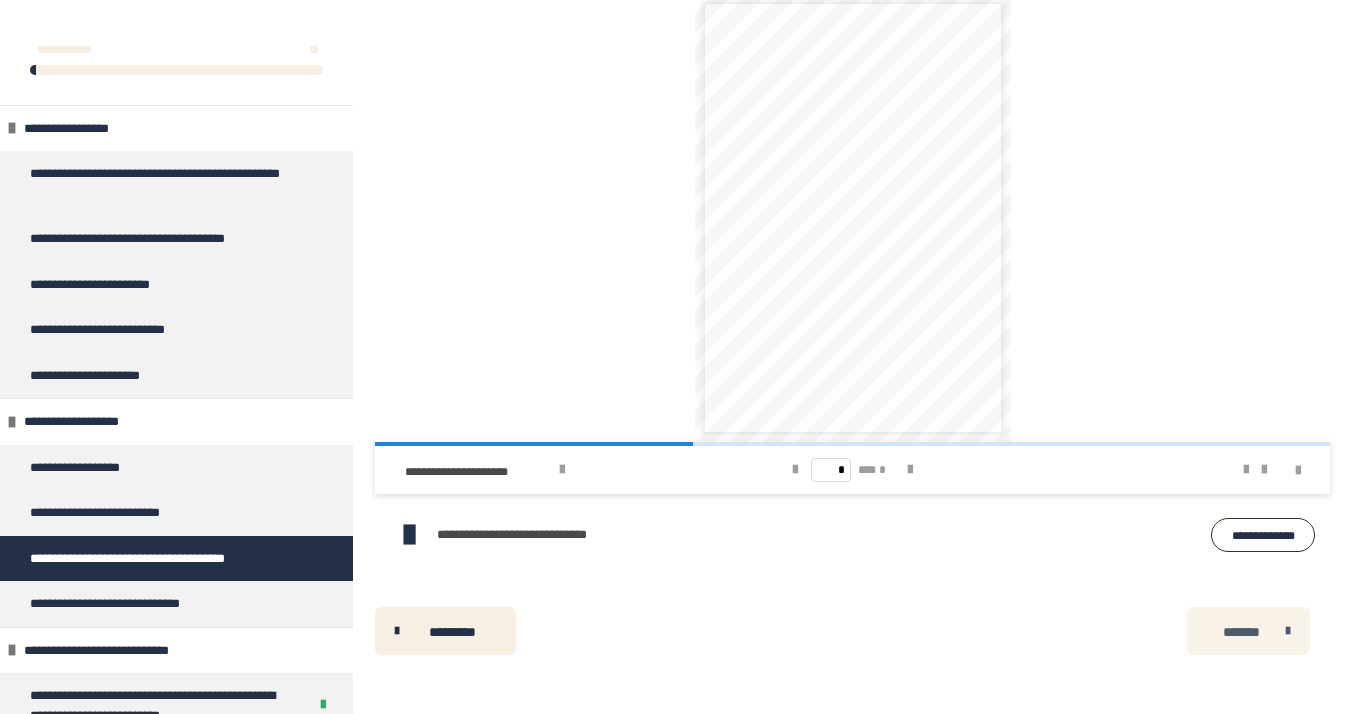 click on "*******" at bounding box center (1241, 632) 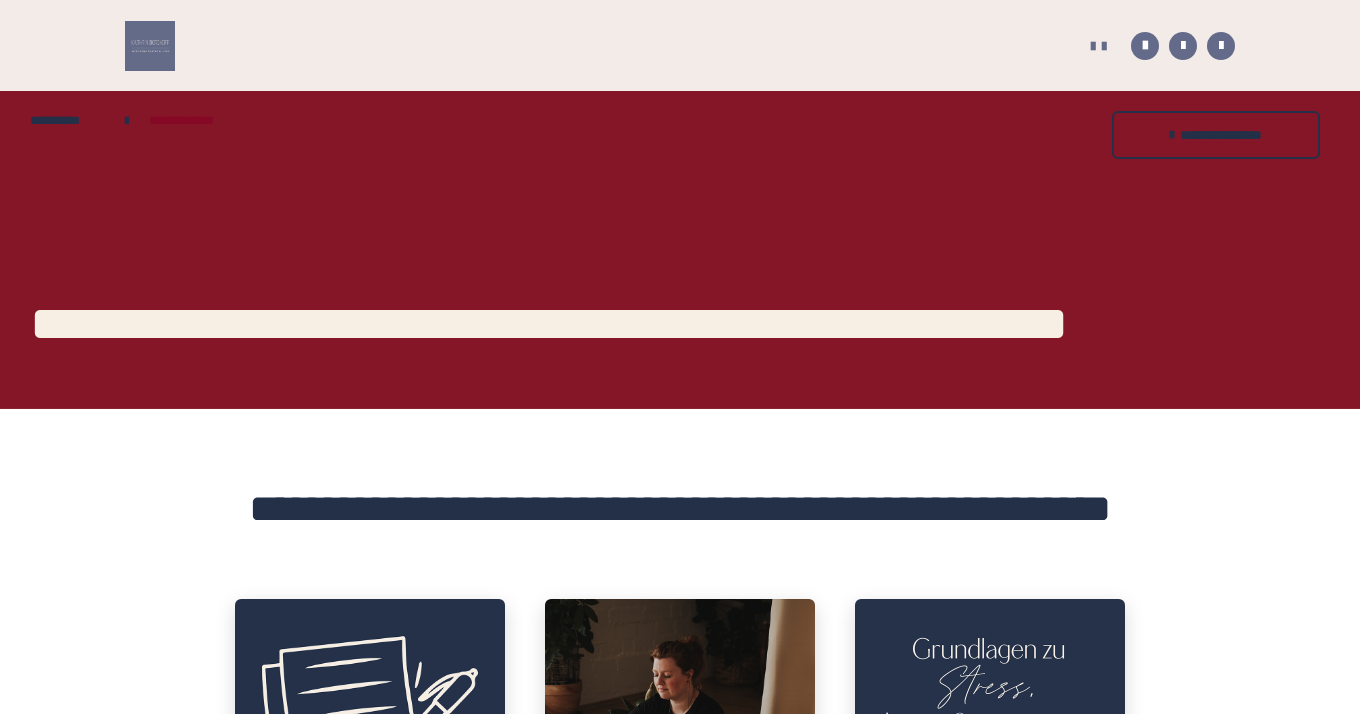 scroll, scrollTop: 0, scrollLeft: 0, axis: both 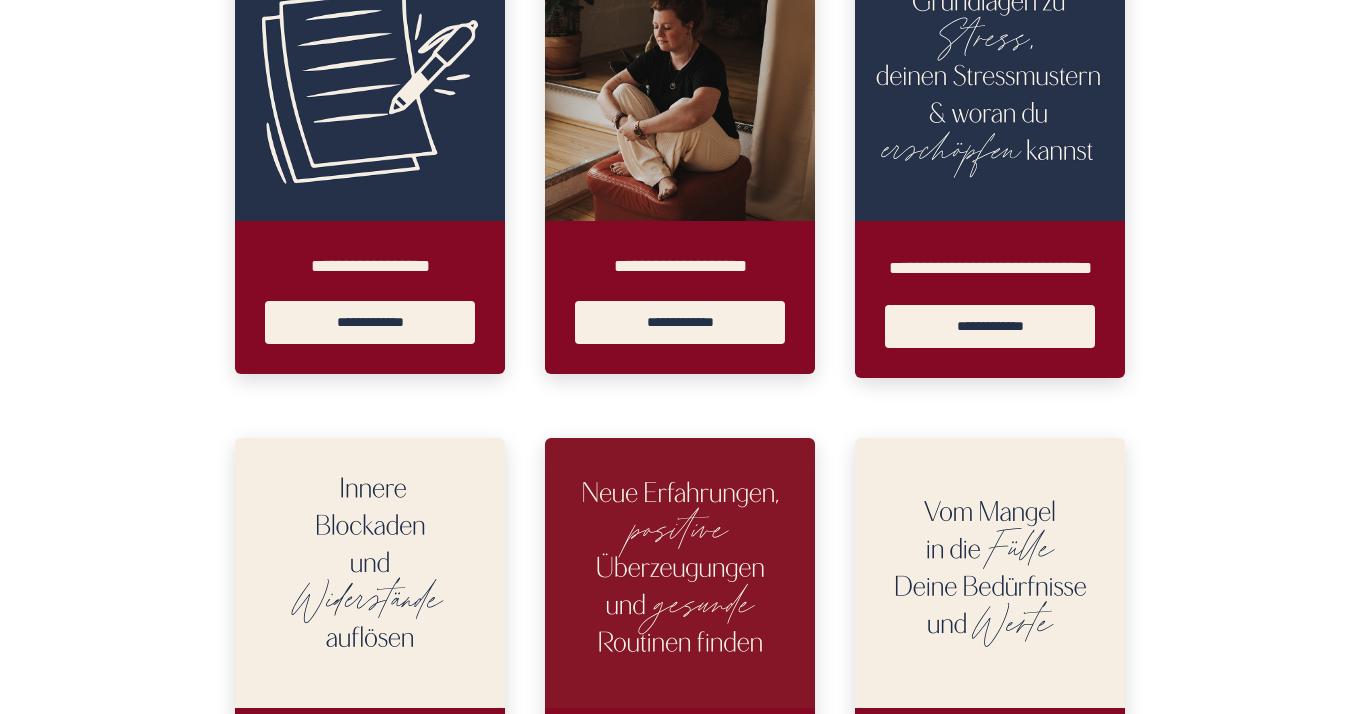 click at bounding box center [370, 86] 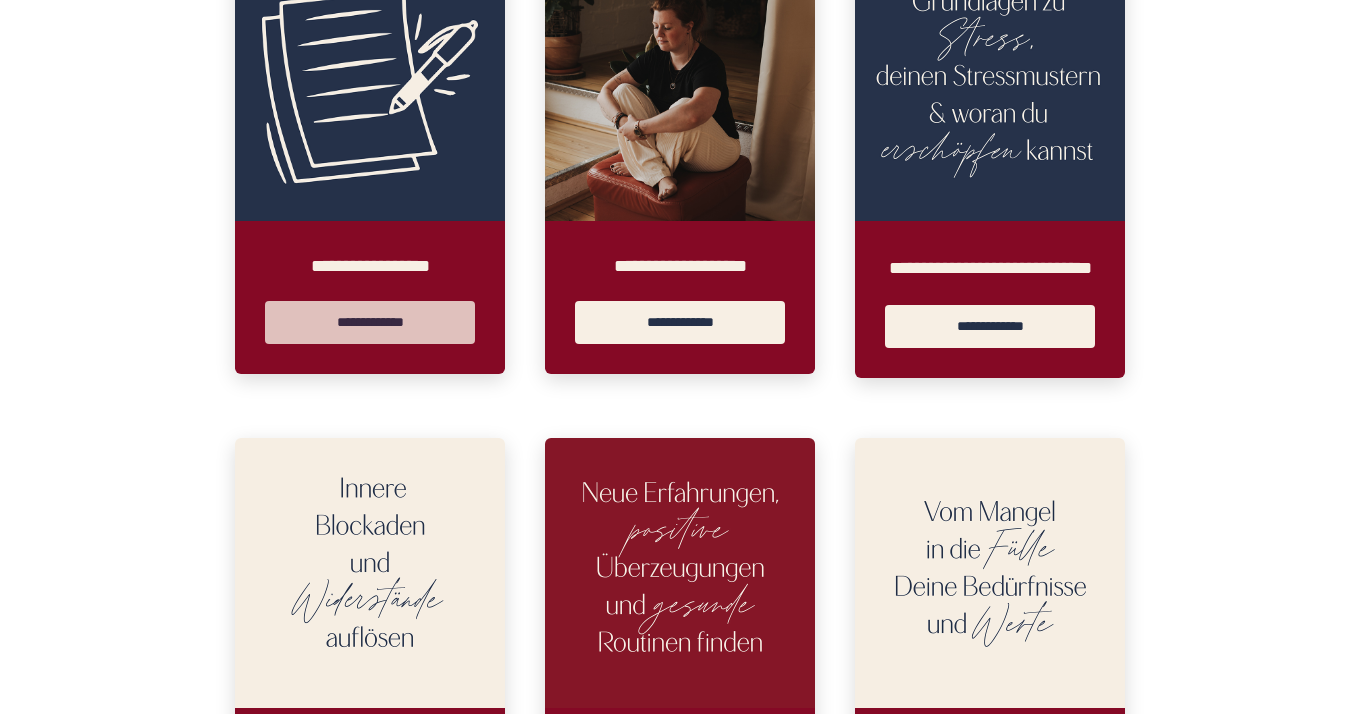 click on "**********" at bounding box center [370, 322] 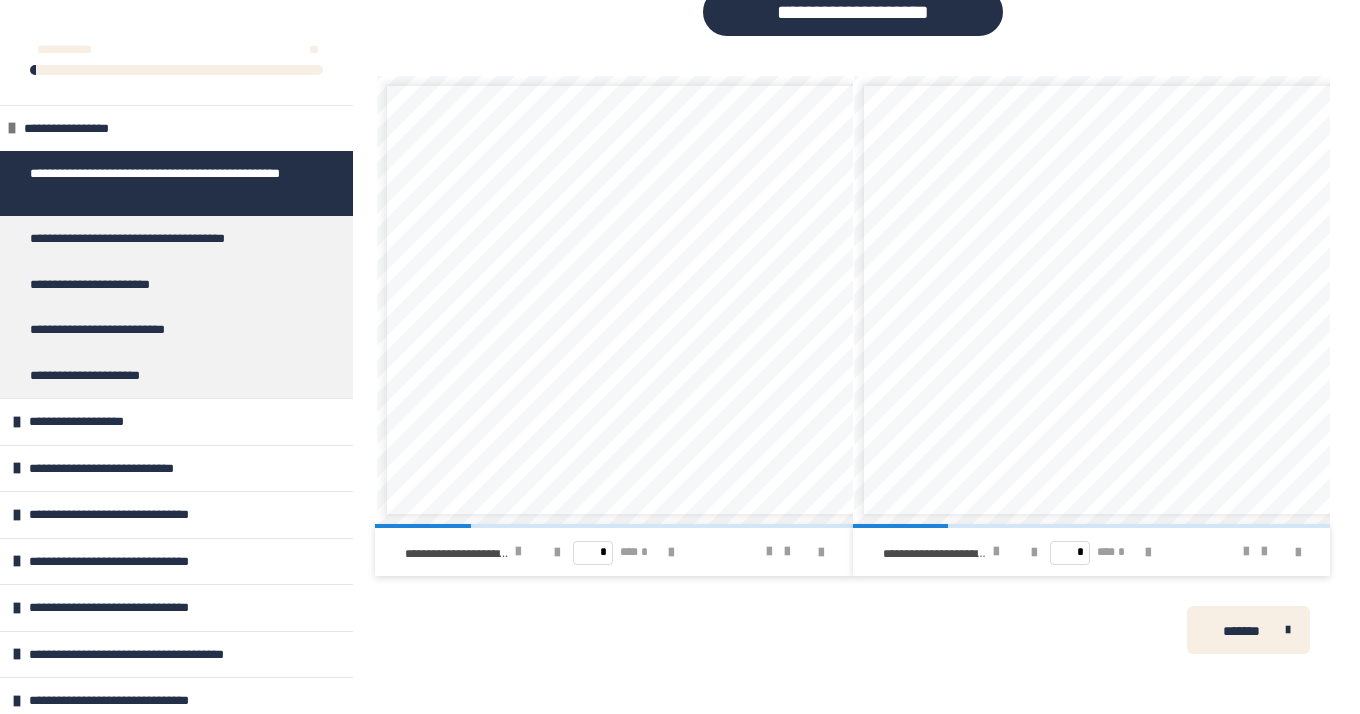 scroll, scrollTop: 1914, scrollLeft: 0, axis: vertical 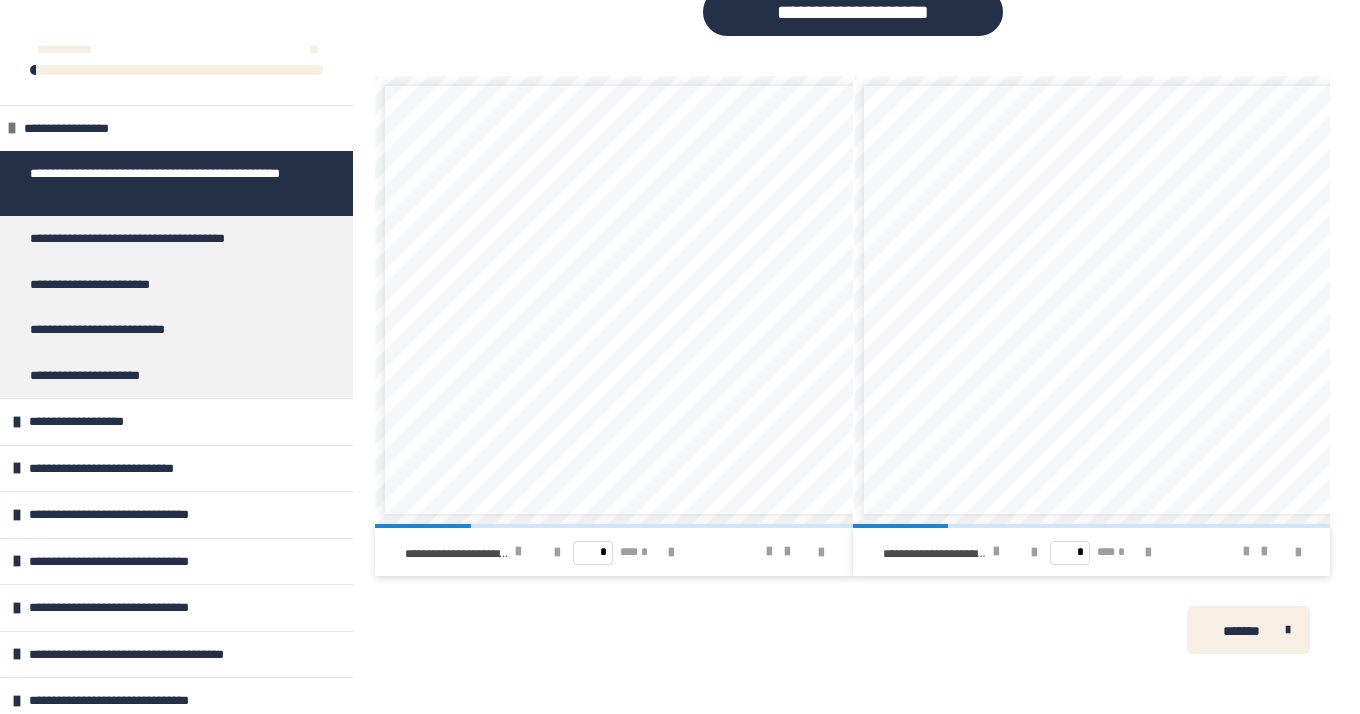 drag, startPoint x: 779, startPoint y: 356, endPoint x: 605, endPoint y: 356, distance: 174 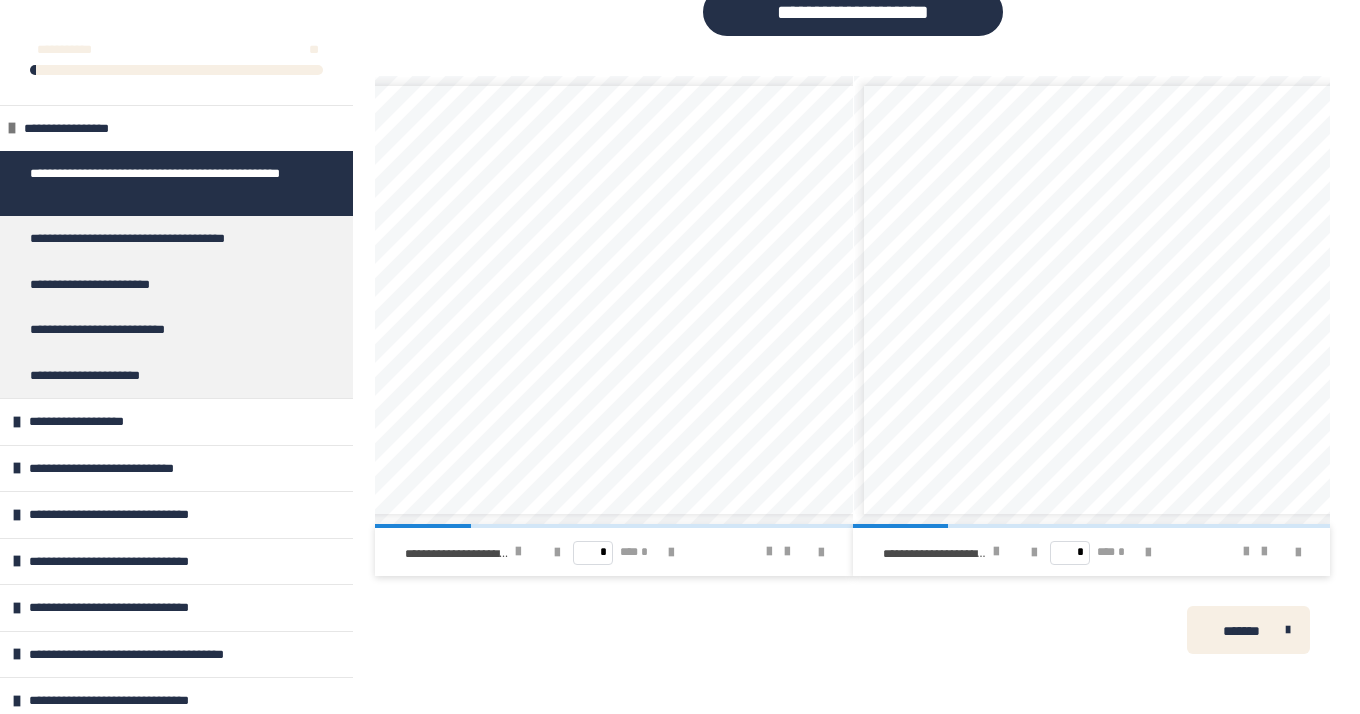 scroll, scrollTop: 0, scrollLeft: 166, axis: horizontal 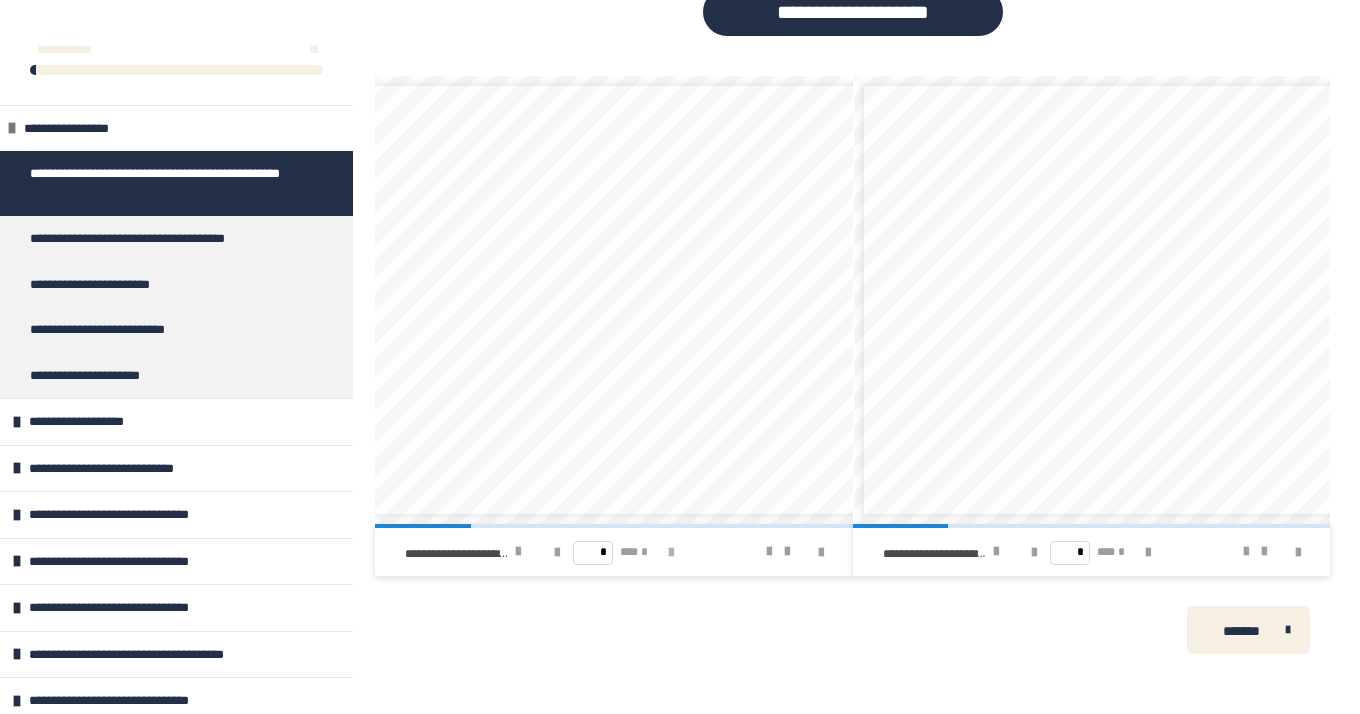 click at bounding box center (671, 553) 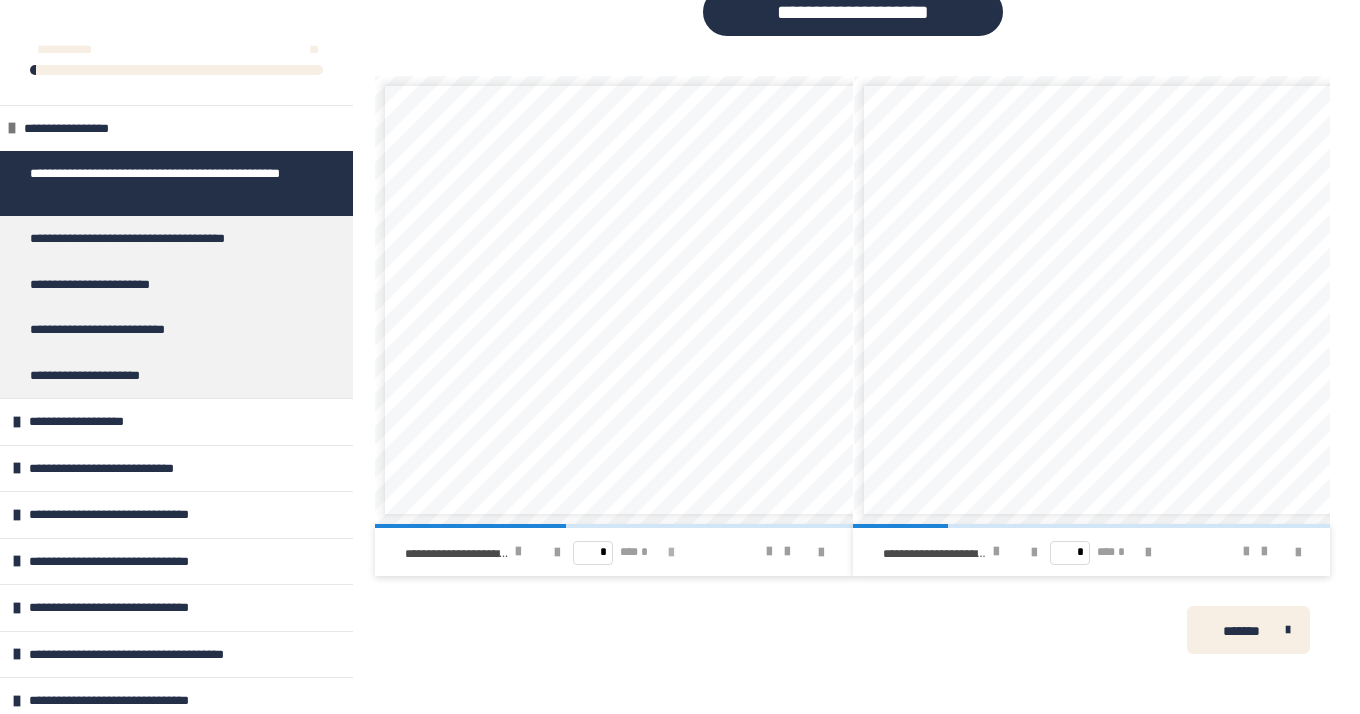 click at bounding box center [671, 553] 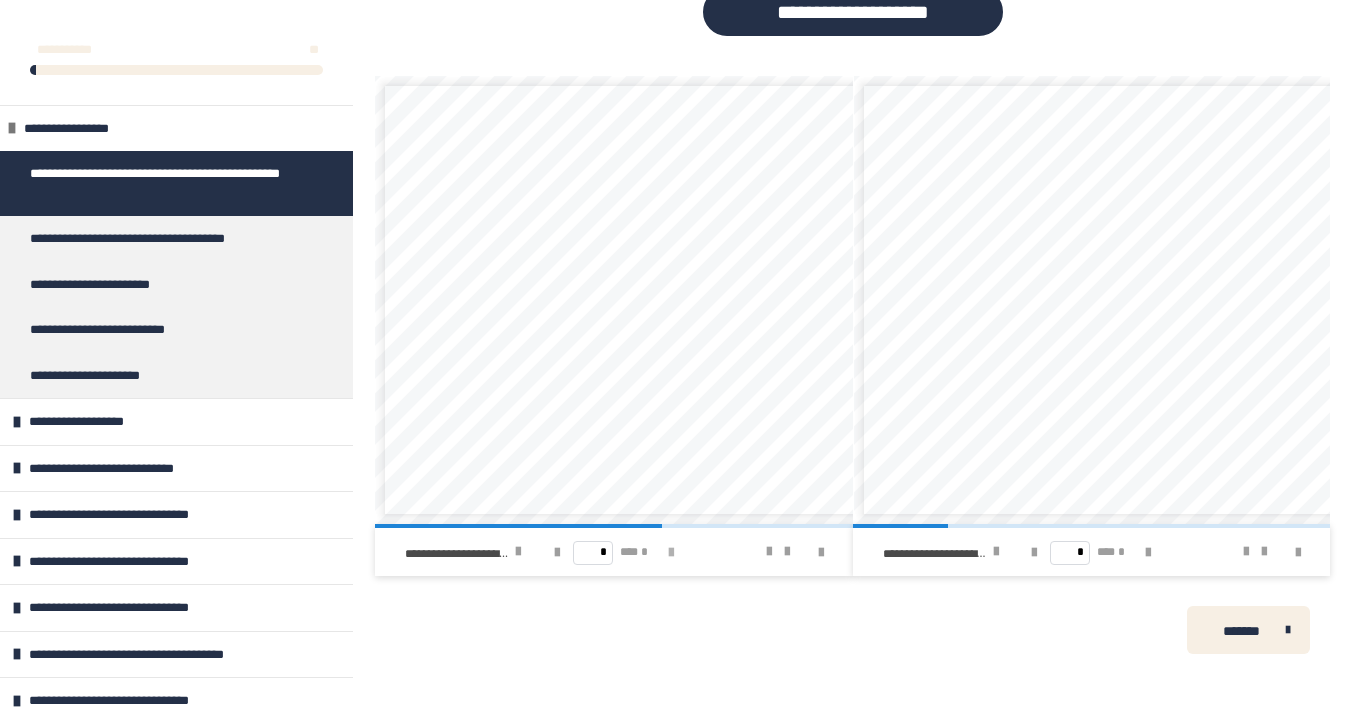 click at bounding box center (671, 553) 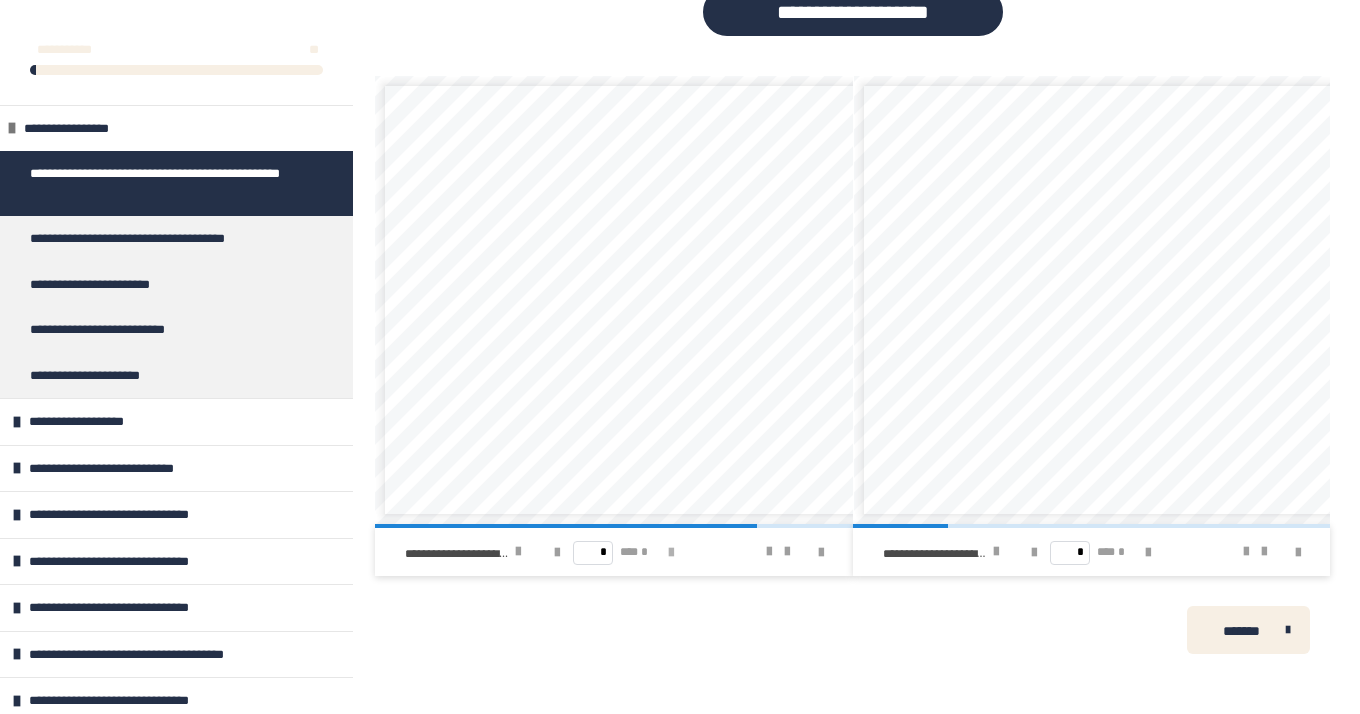 click at bounding box center [671, 553] 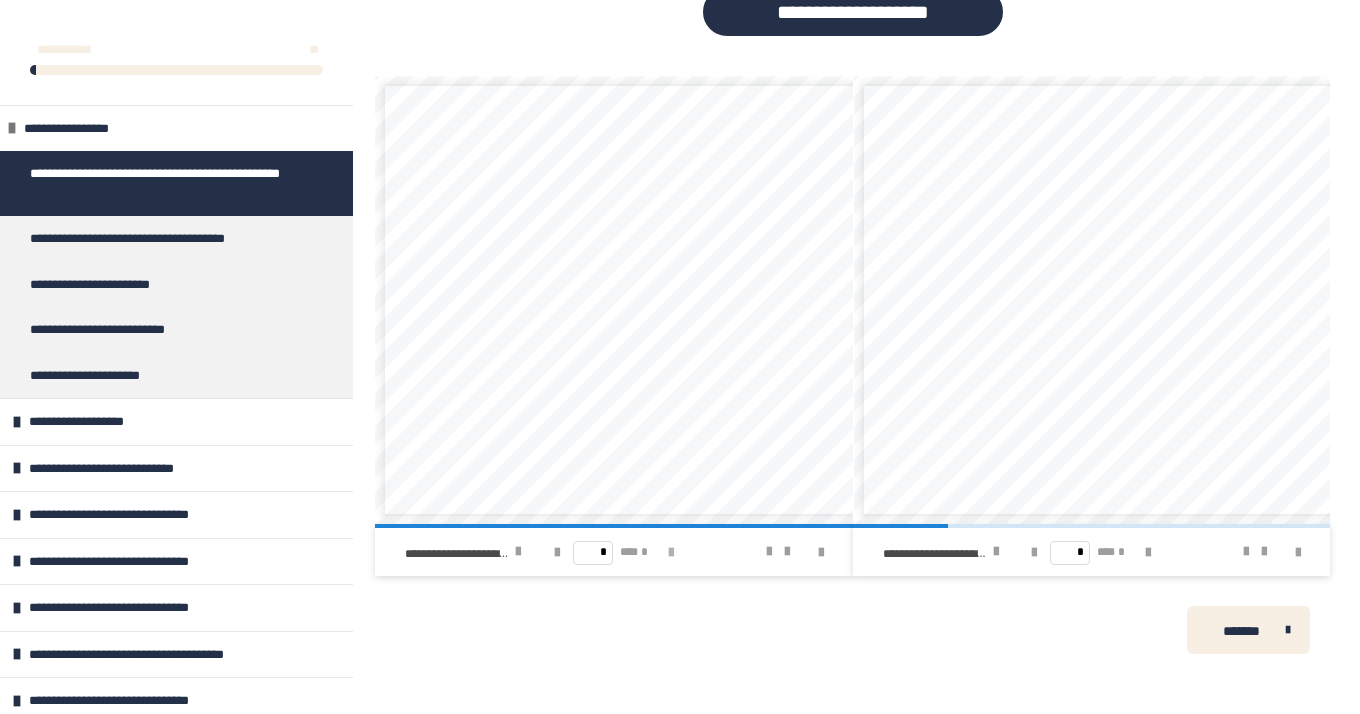 click on "* *** *" at bounding box center [614, 552] 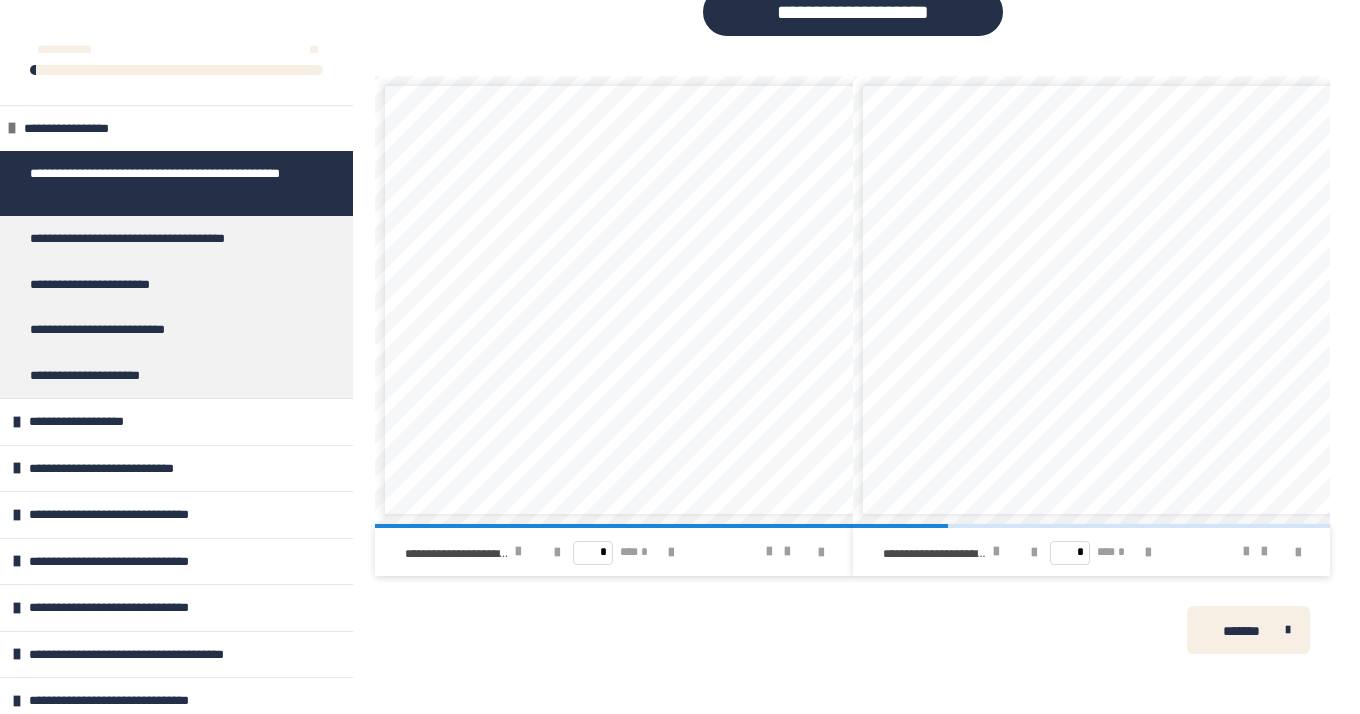 drag, startPoint x: 1239, startPoint y: 367, endPoint x: 1030, endPoint y: 369, distance: 209.00957 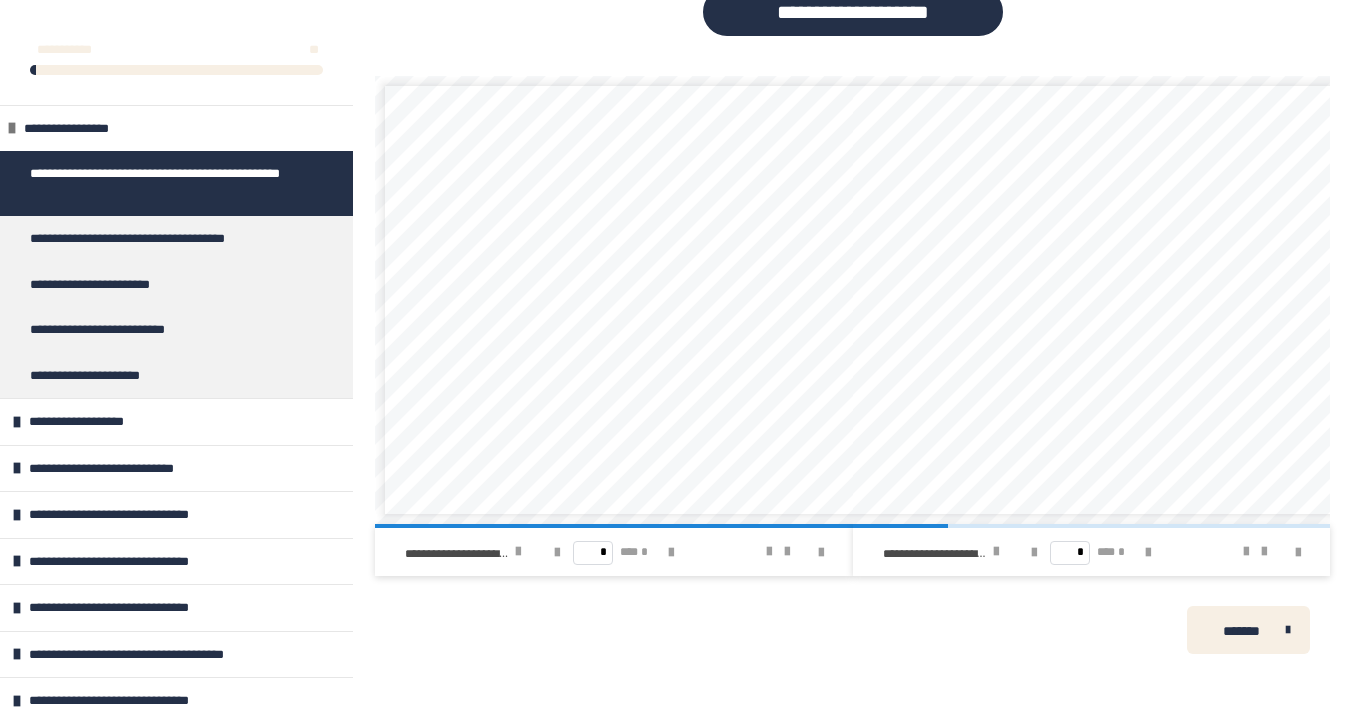 scroll, scrollTop: 0, scrollLeft: 205, axis: horizontal 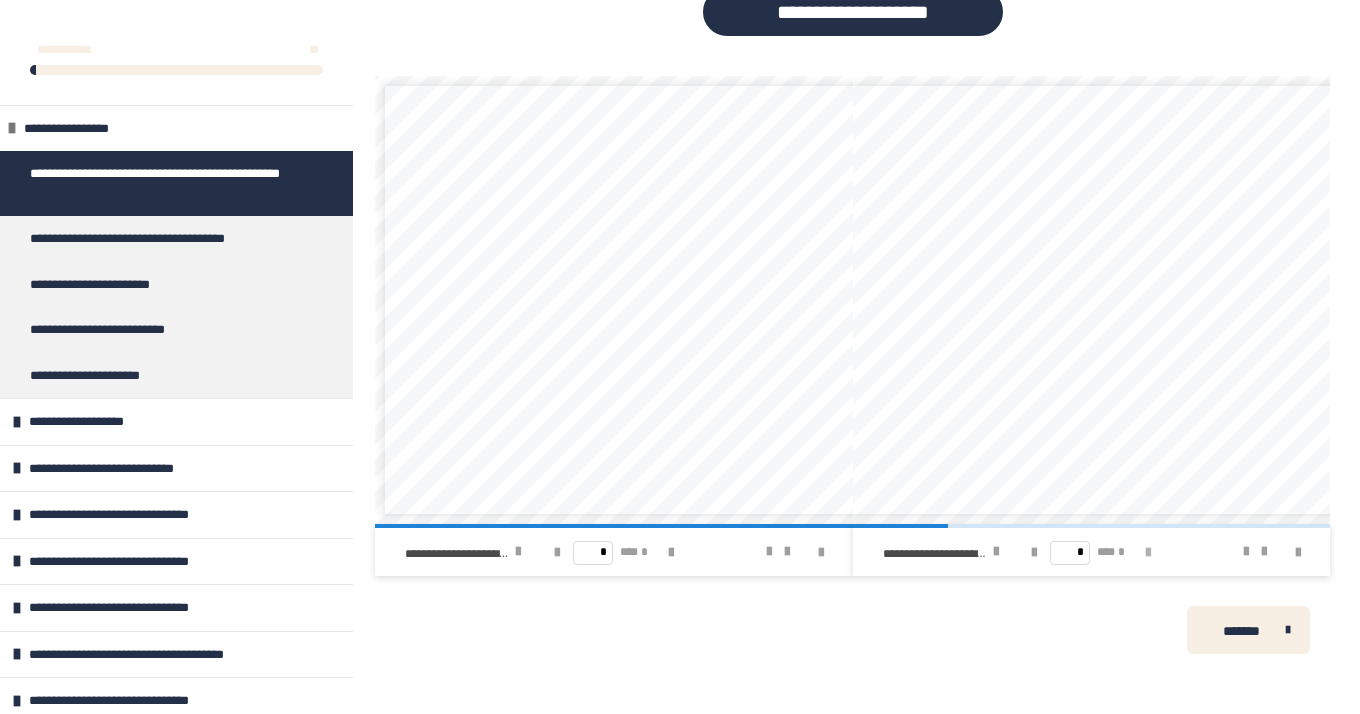 click at bounding box center (1148, 553) 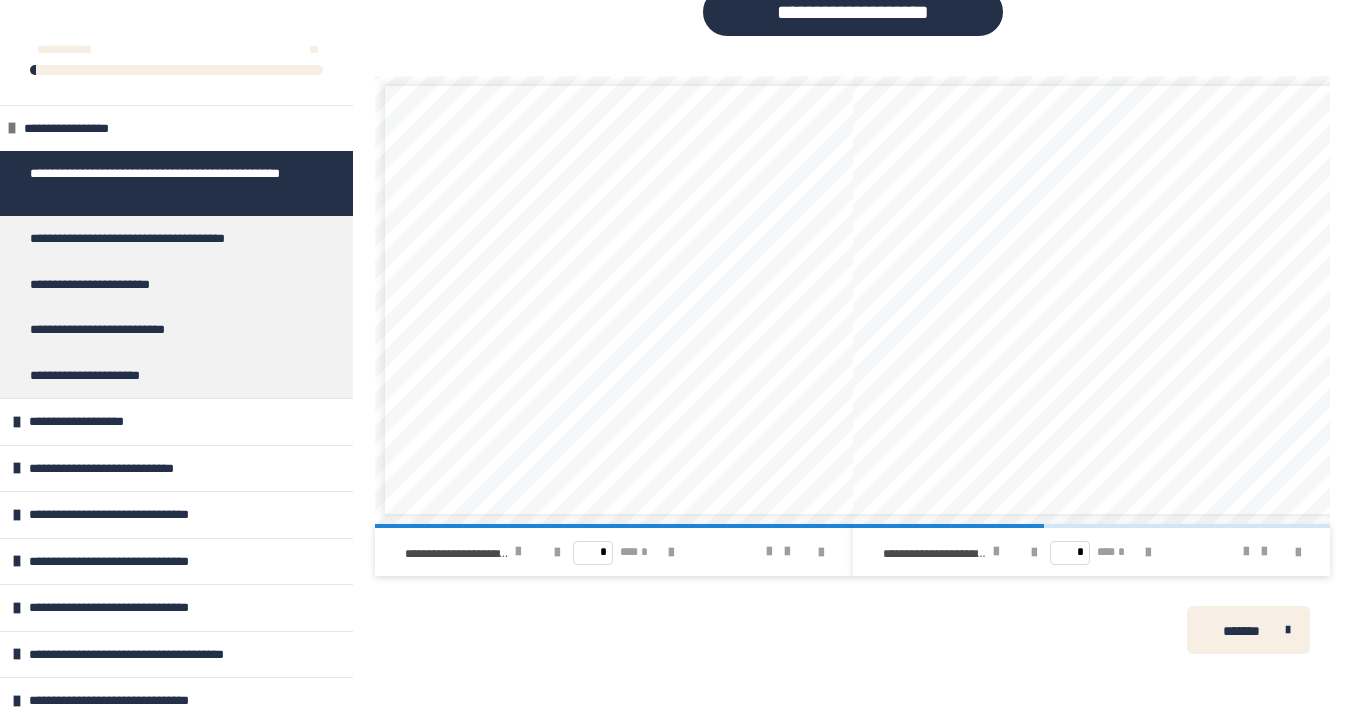 scroll, scrollTop: 0, scrollLeft: 181, axis: horizontal 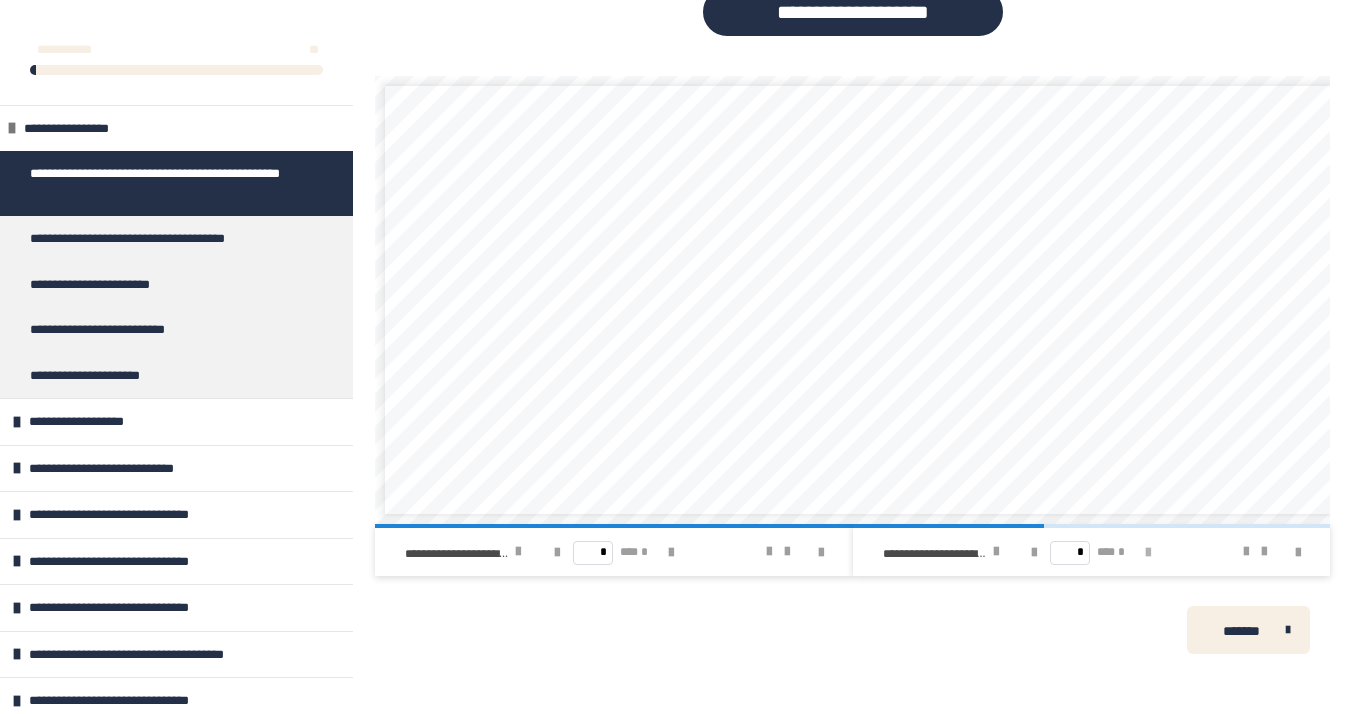 click at bounding box center [1148, 553] 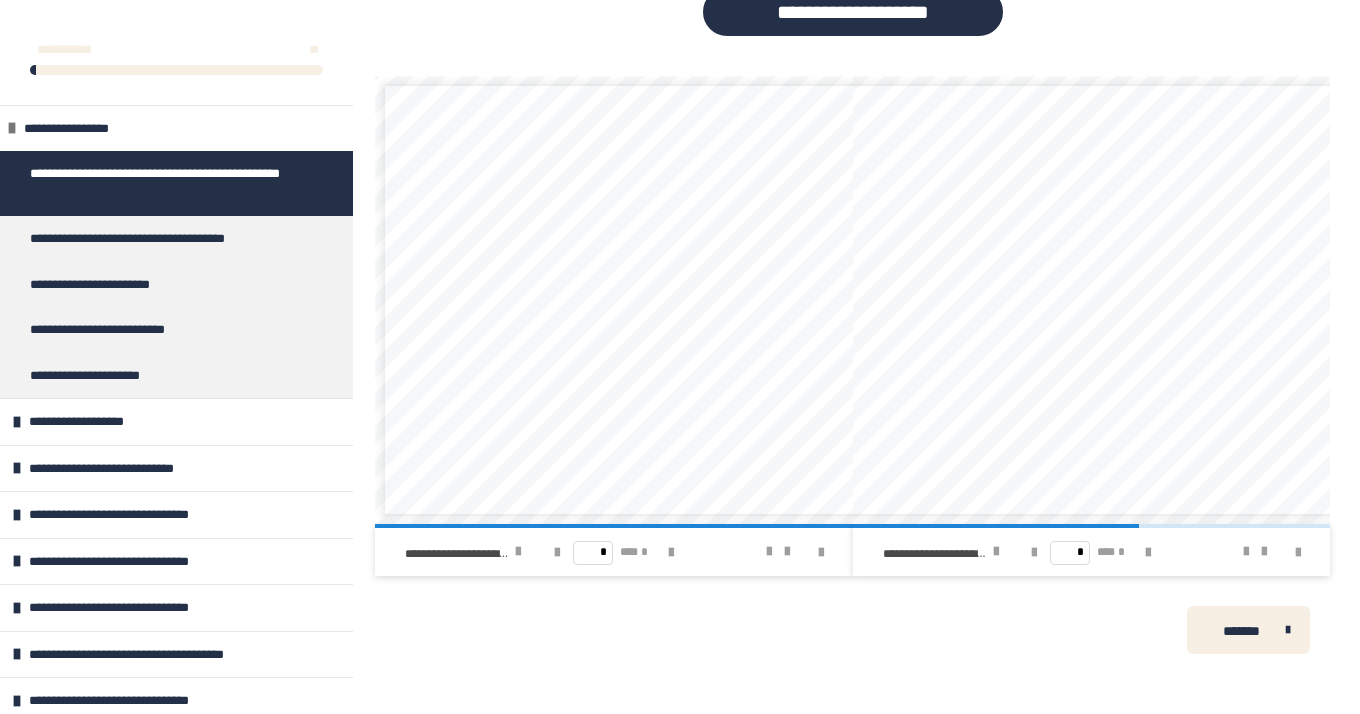 scroll, scrollTop: 0, scrollLeft: 180, axis: horizontal 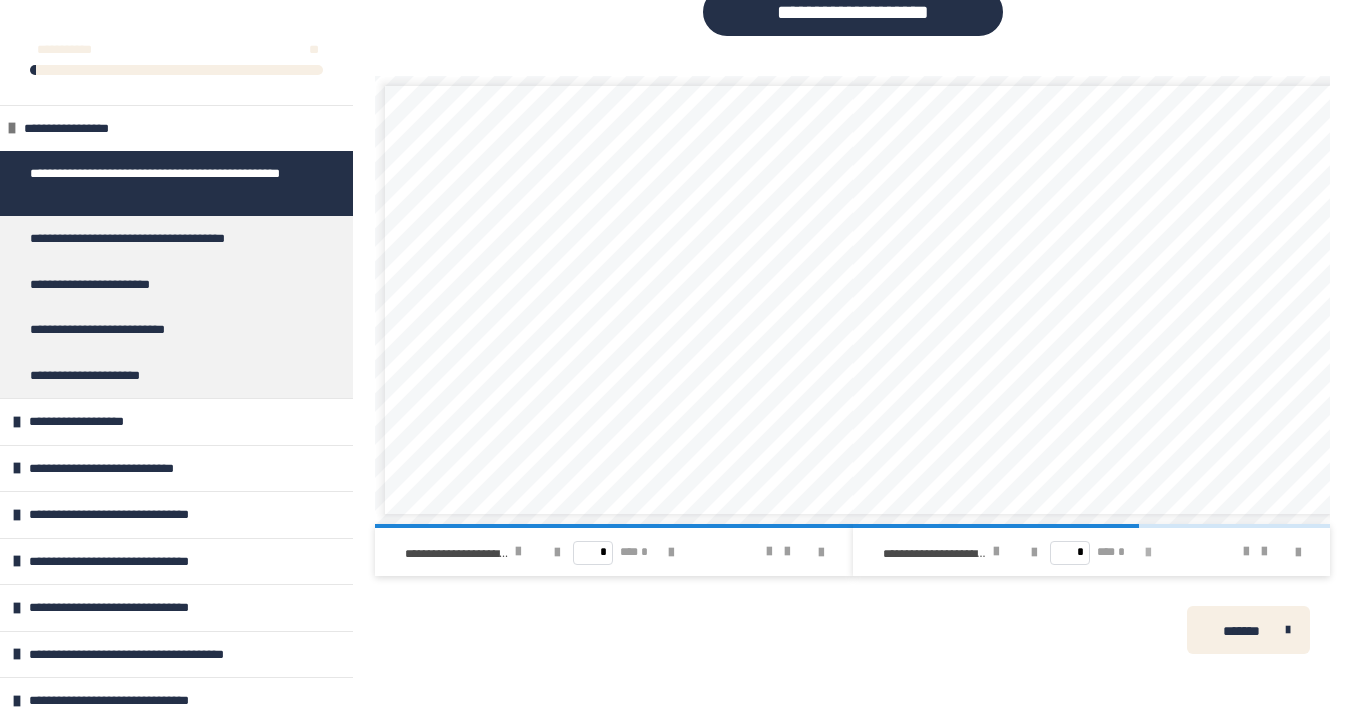 click at bounding box center (1148, 553) 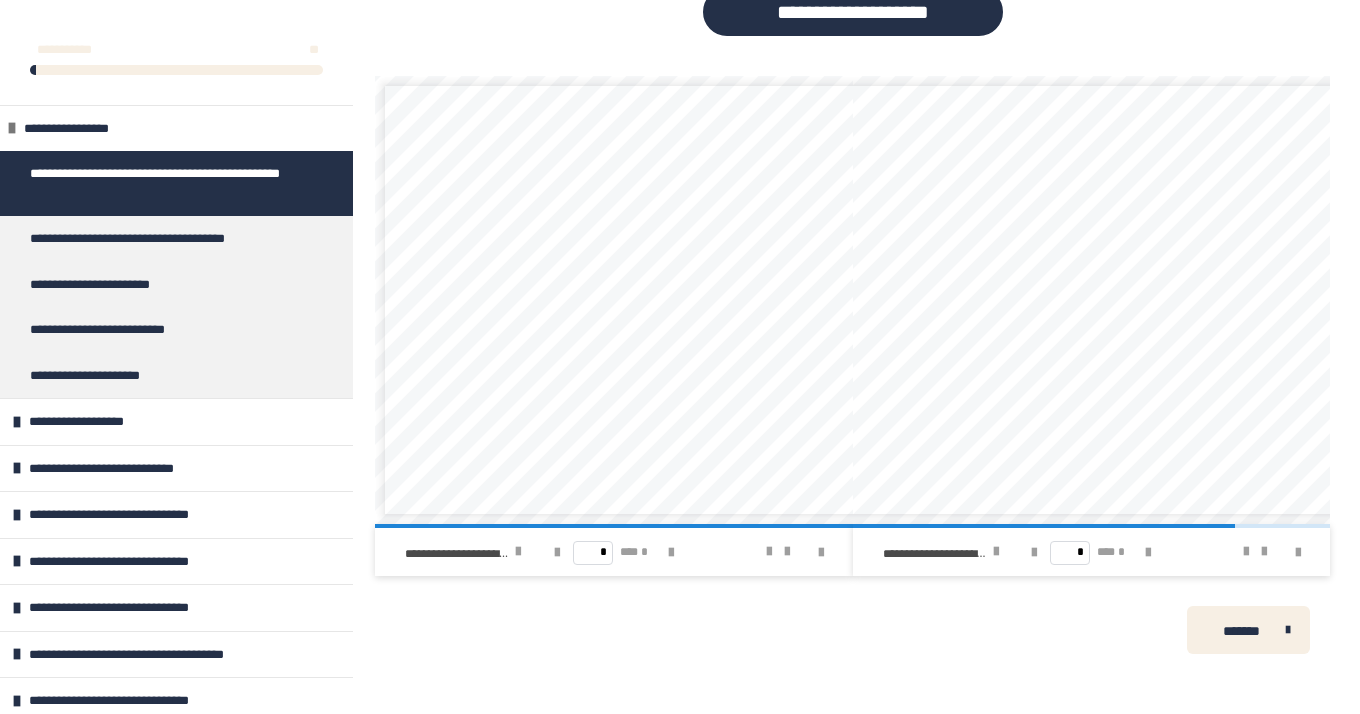 scroll, scrollTop: 0, scrollLeft: 180, axis: horizontal 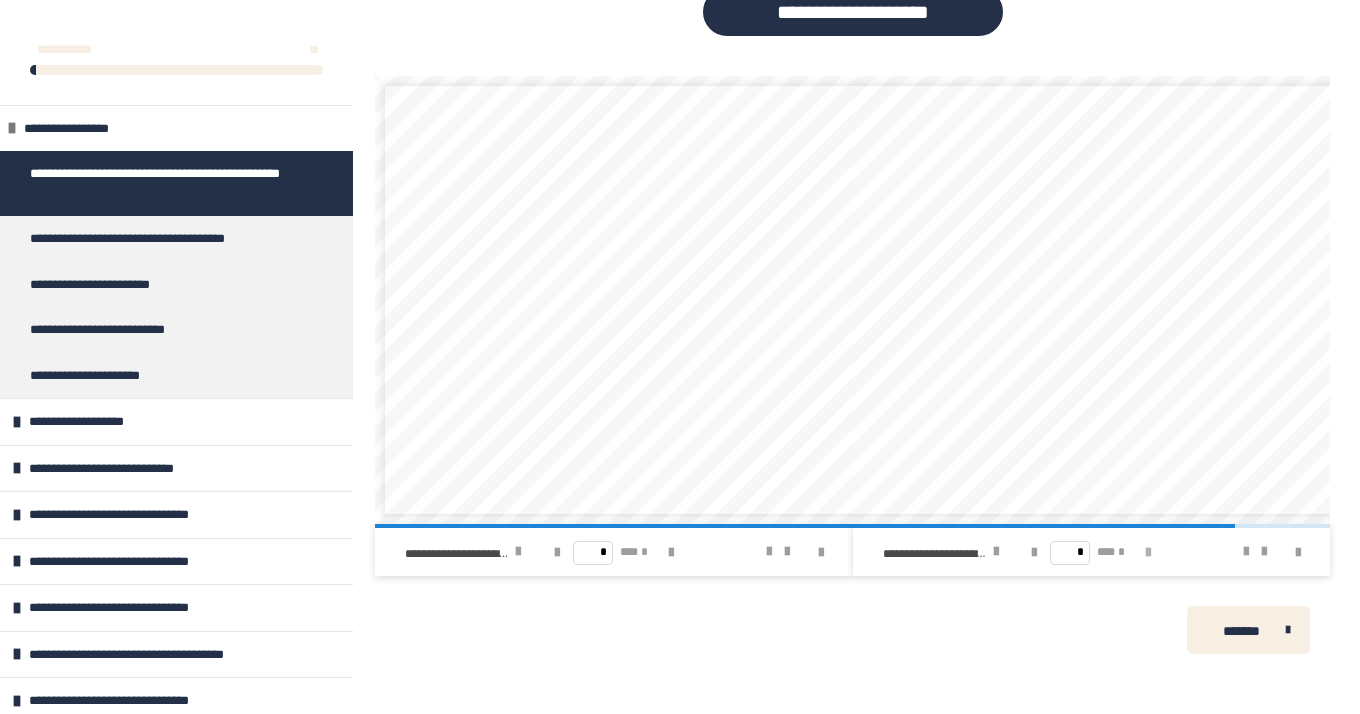 click at bounding box center (1148, 553) 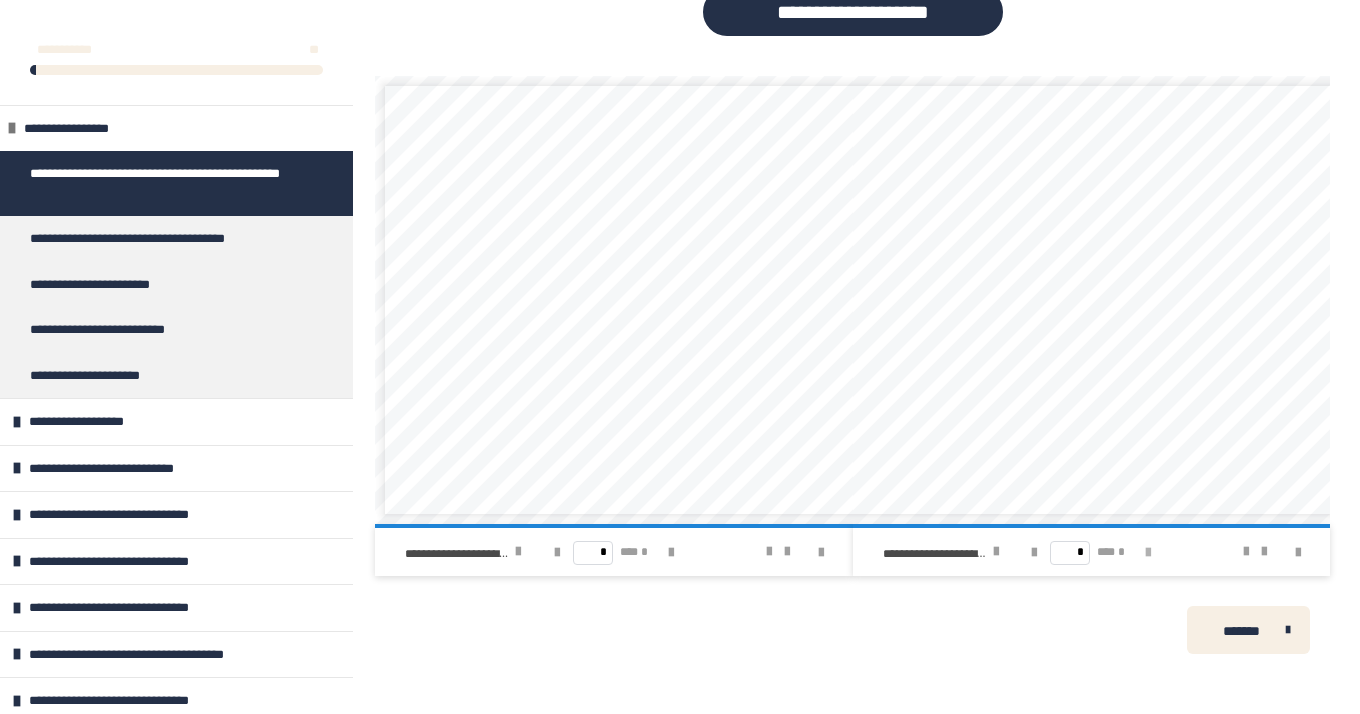 scroll, scrollTop: 0, scrollLeft: 0, axis: both 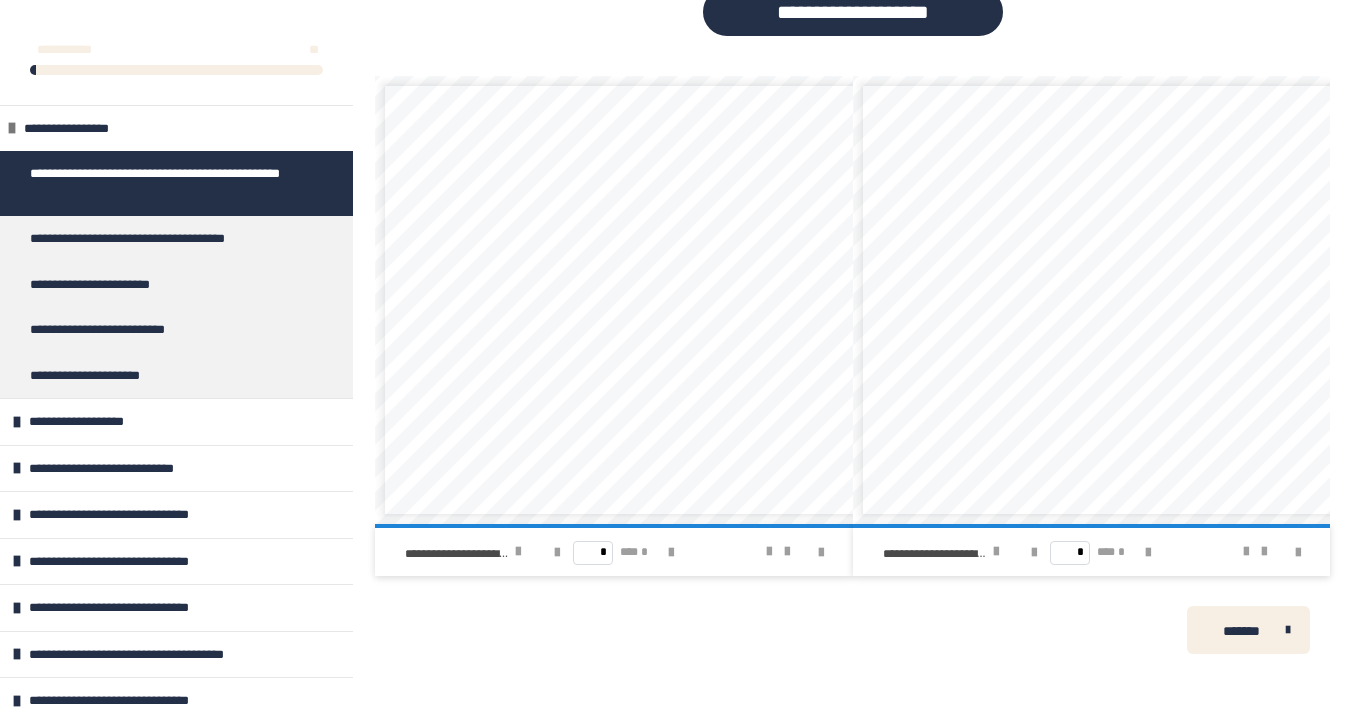 click on "**********" at bounding box center (1251, 300) 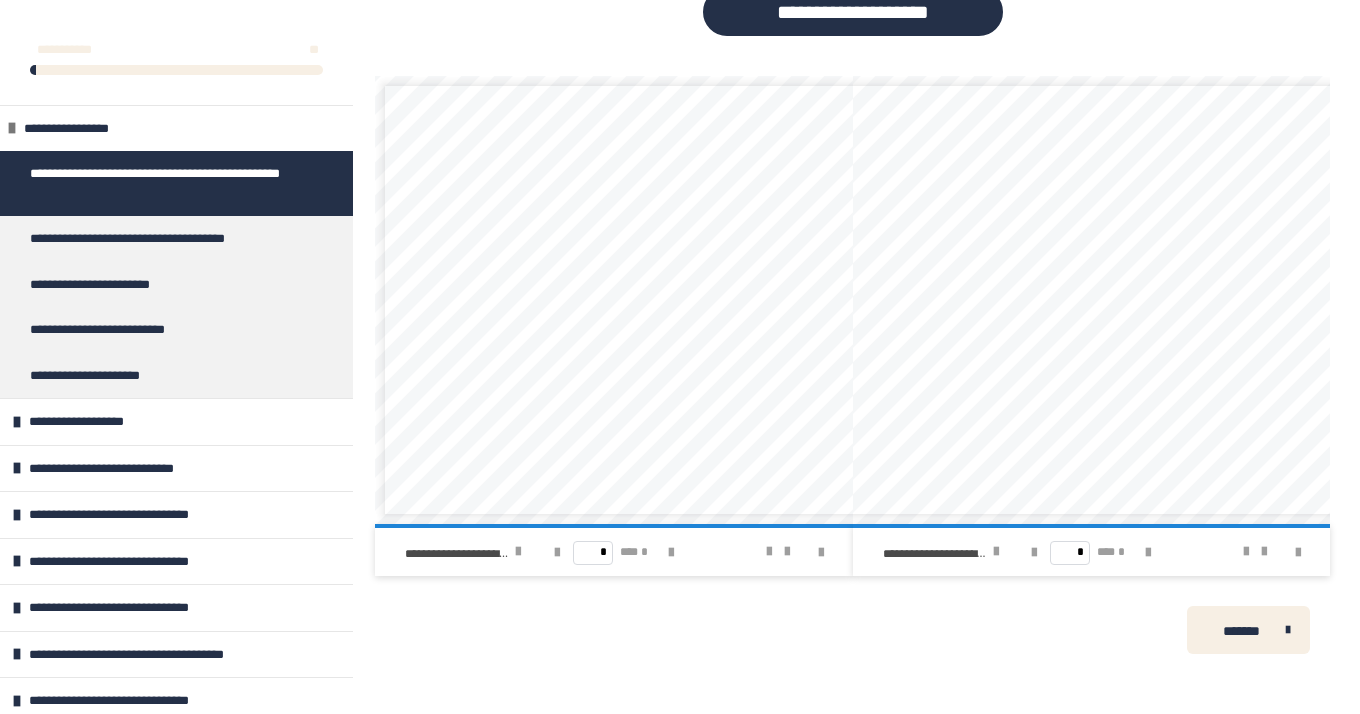 scroll, scrollTop: 0, scrollLeft: 247, axis: horizontal 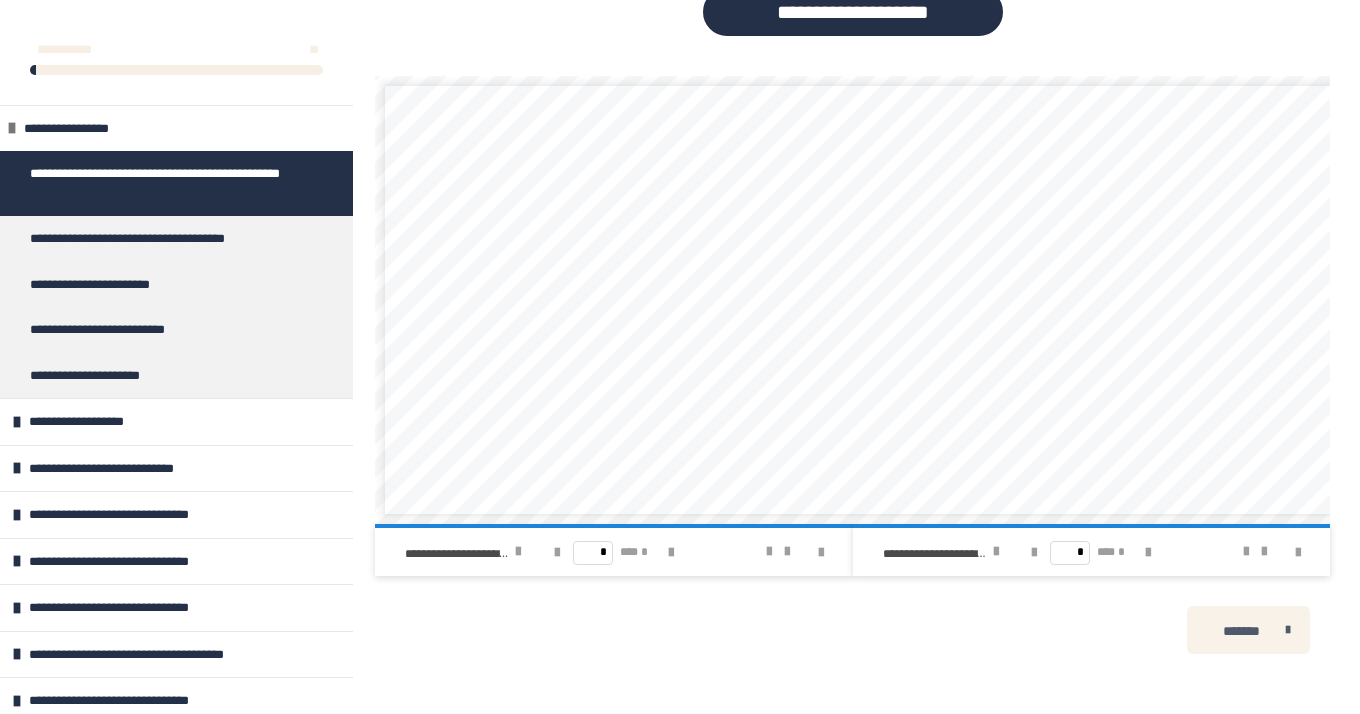 click on "*******" at bounding box center [1248, 630] 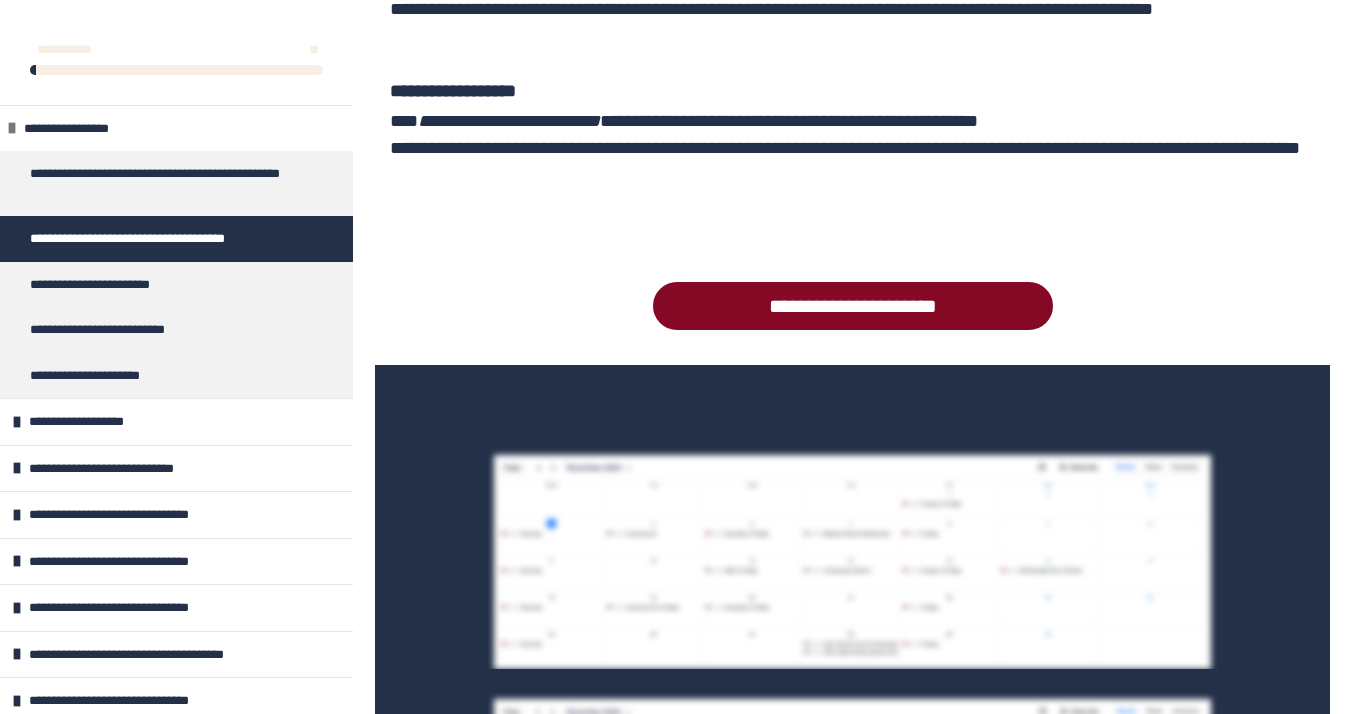 scroll, scrollTop: 1545, scrollLeft: 0, axis: vertical 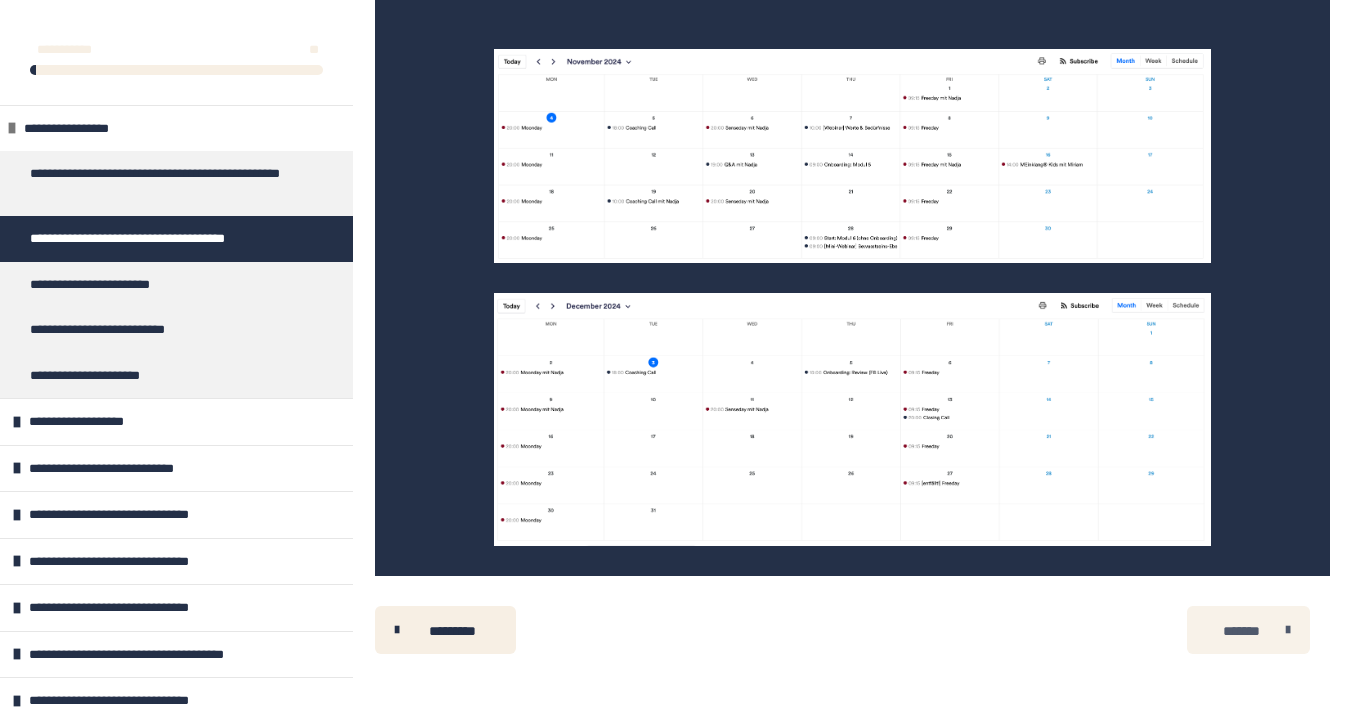 click on "*******" at bounding box center (1241, 631) 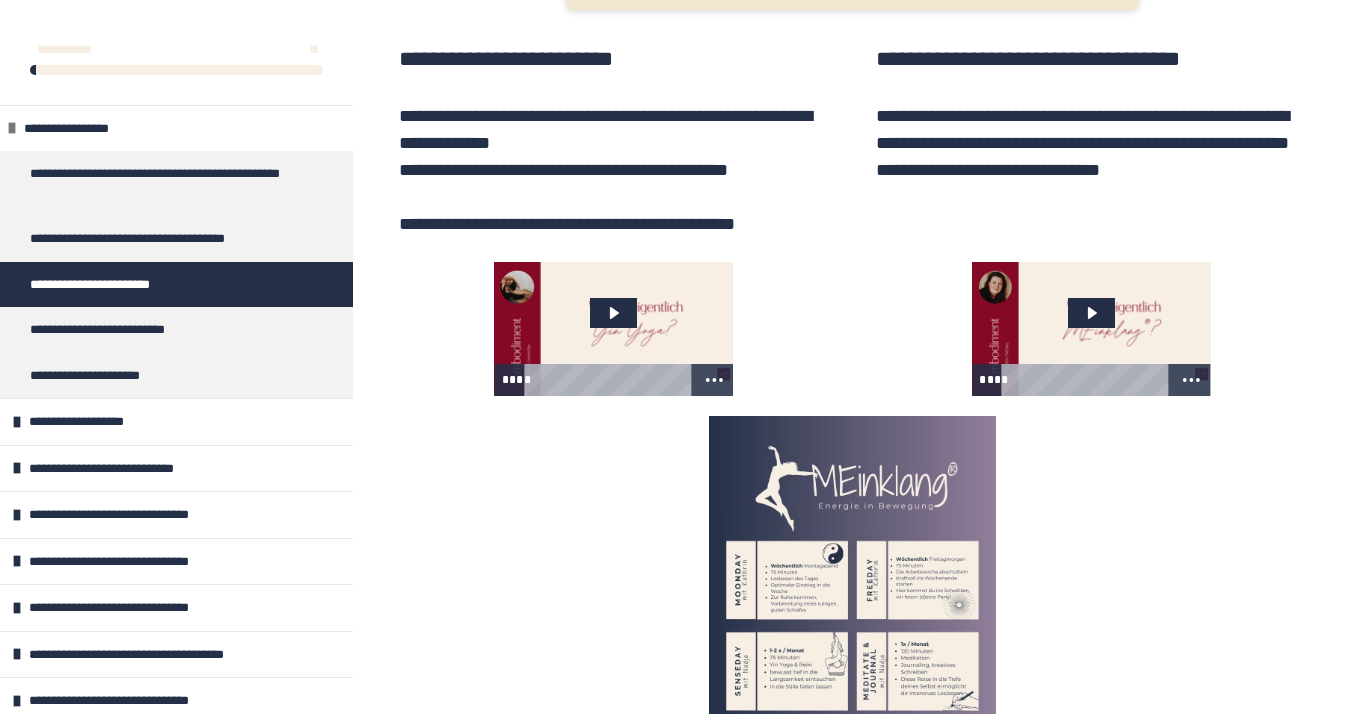 scroll, scrollTop: 1093, scrollLeft: 0, axis: vertical 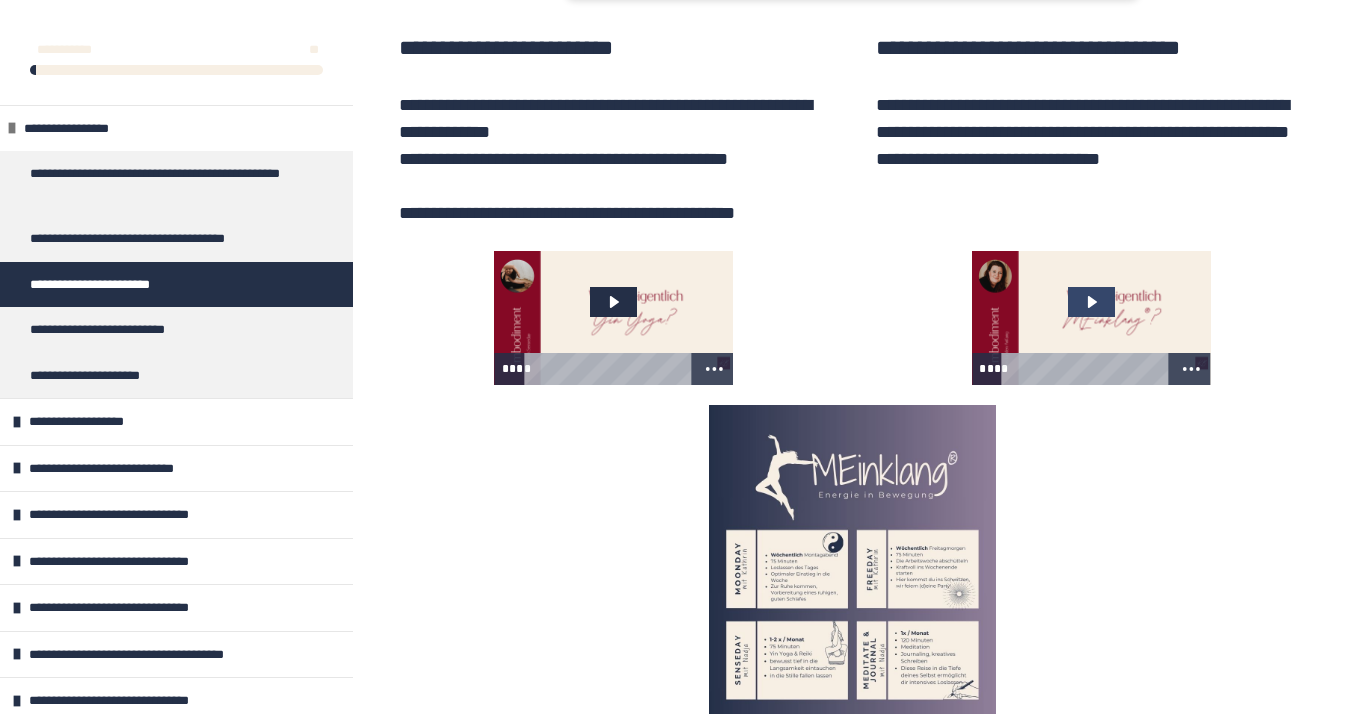 click 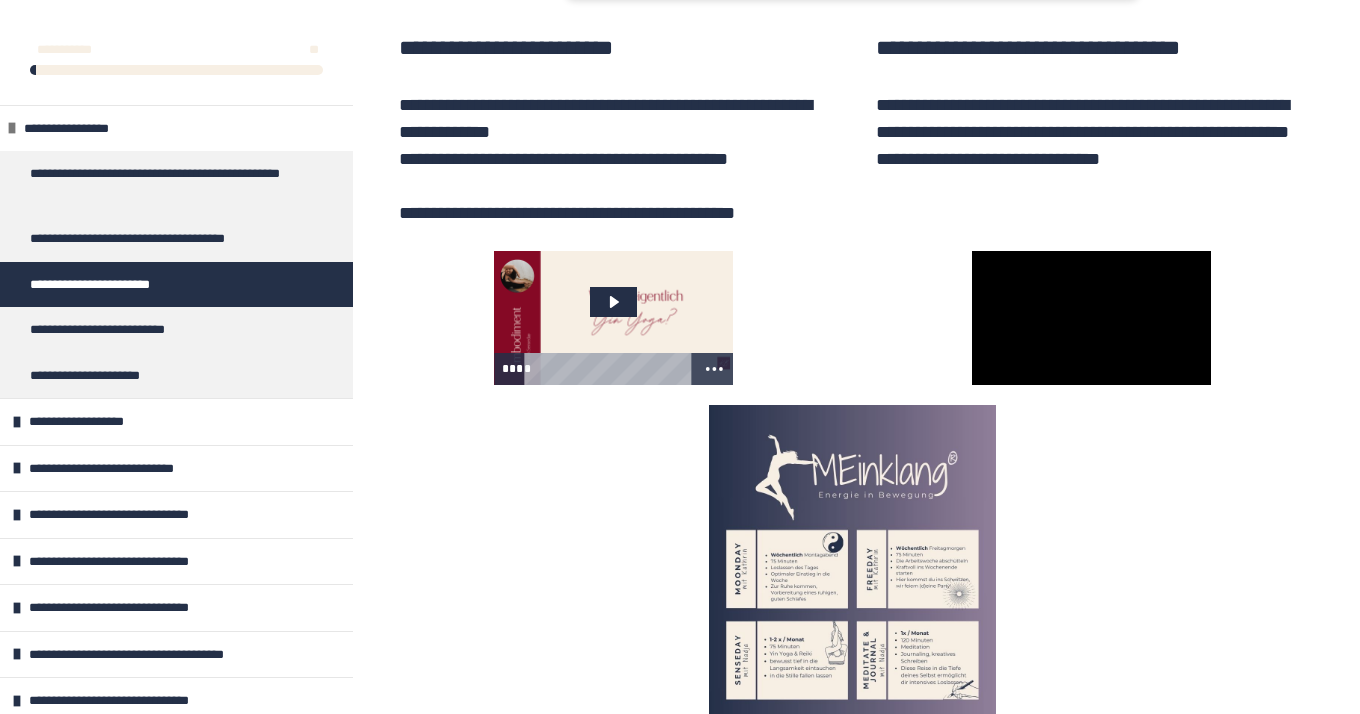 scroll, scrollTop: 1213, scrollLeft: 0, axis: vertical 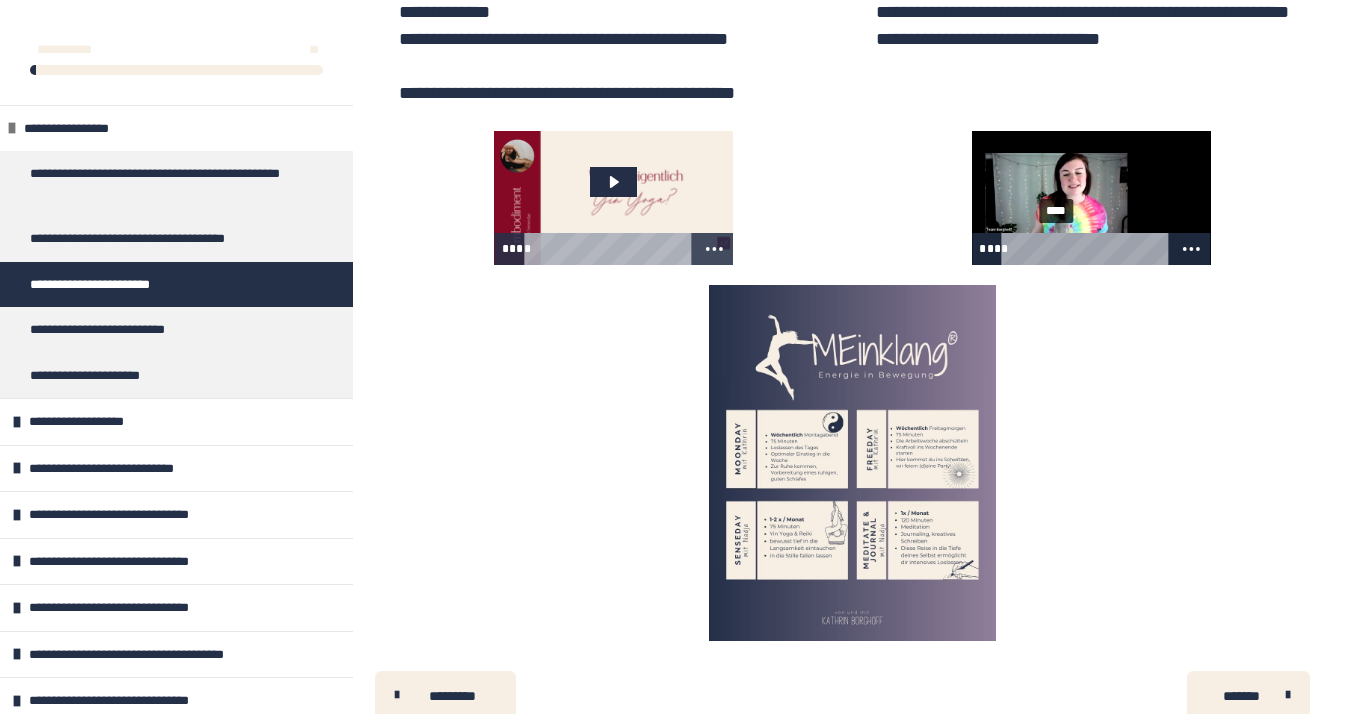 click on "****" at bounding box center (1087, 249) 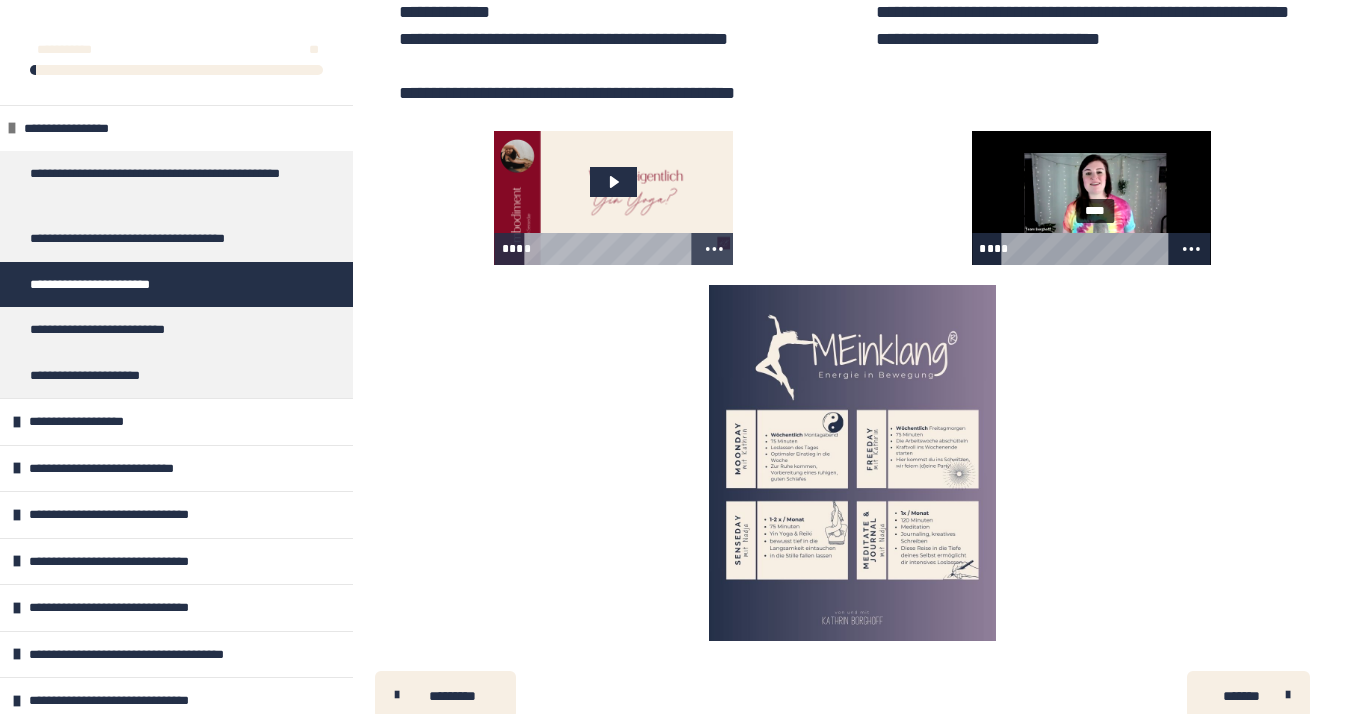 click on "****" at bounding box center (1087, 249) 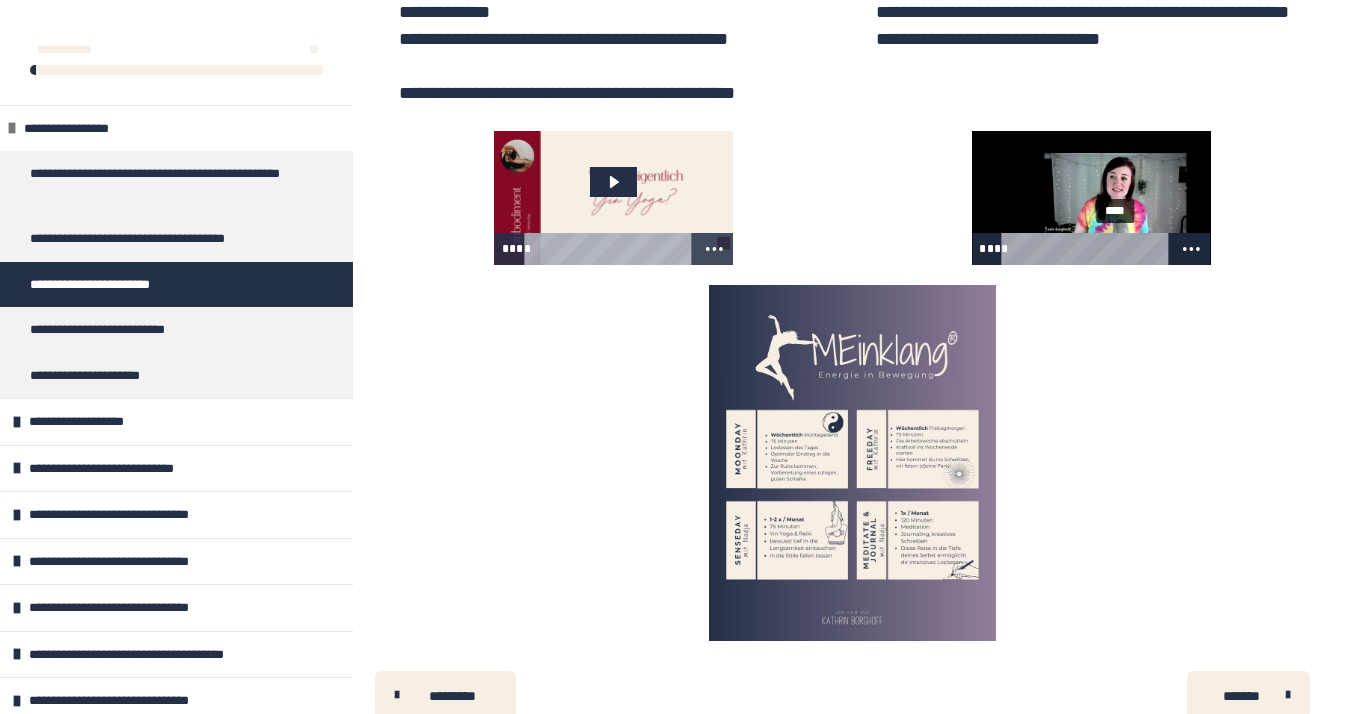 click on "****" at bounding box center [1087, 249] 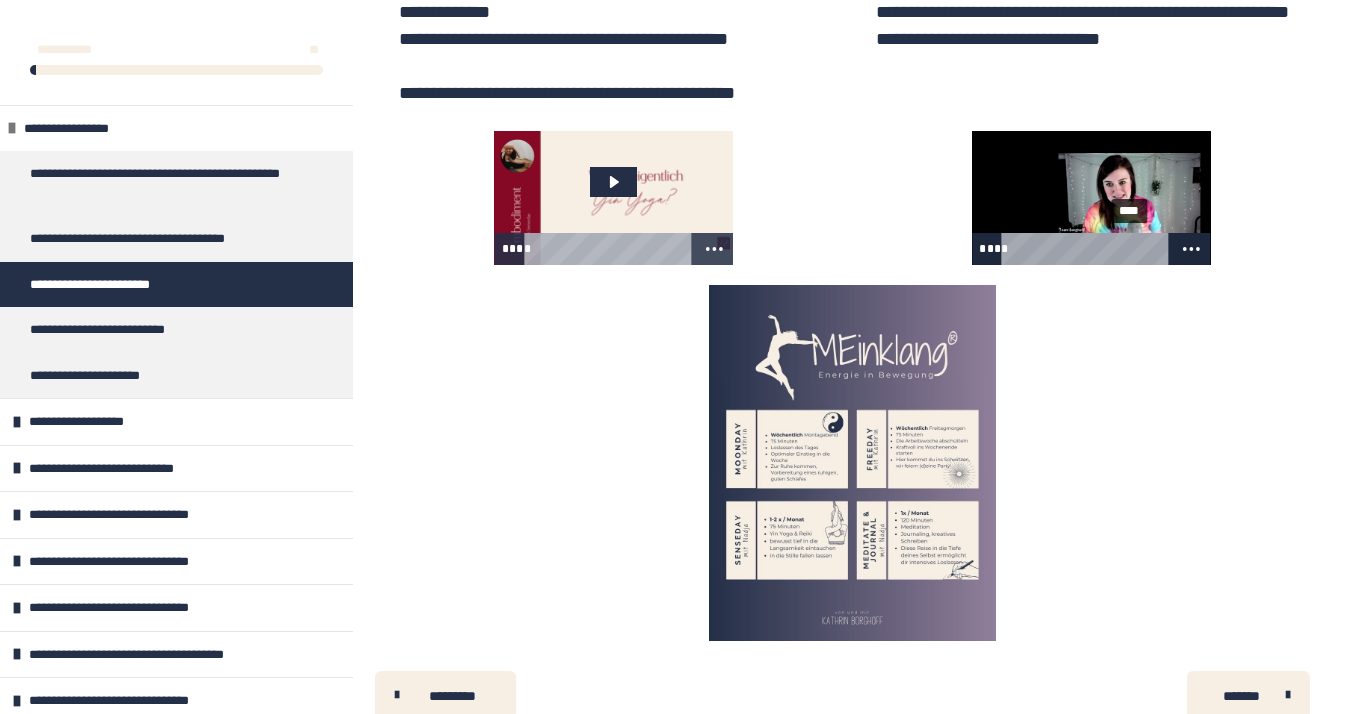 click on "****" at bounding box center (1087, 249) 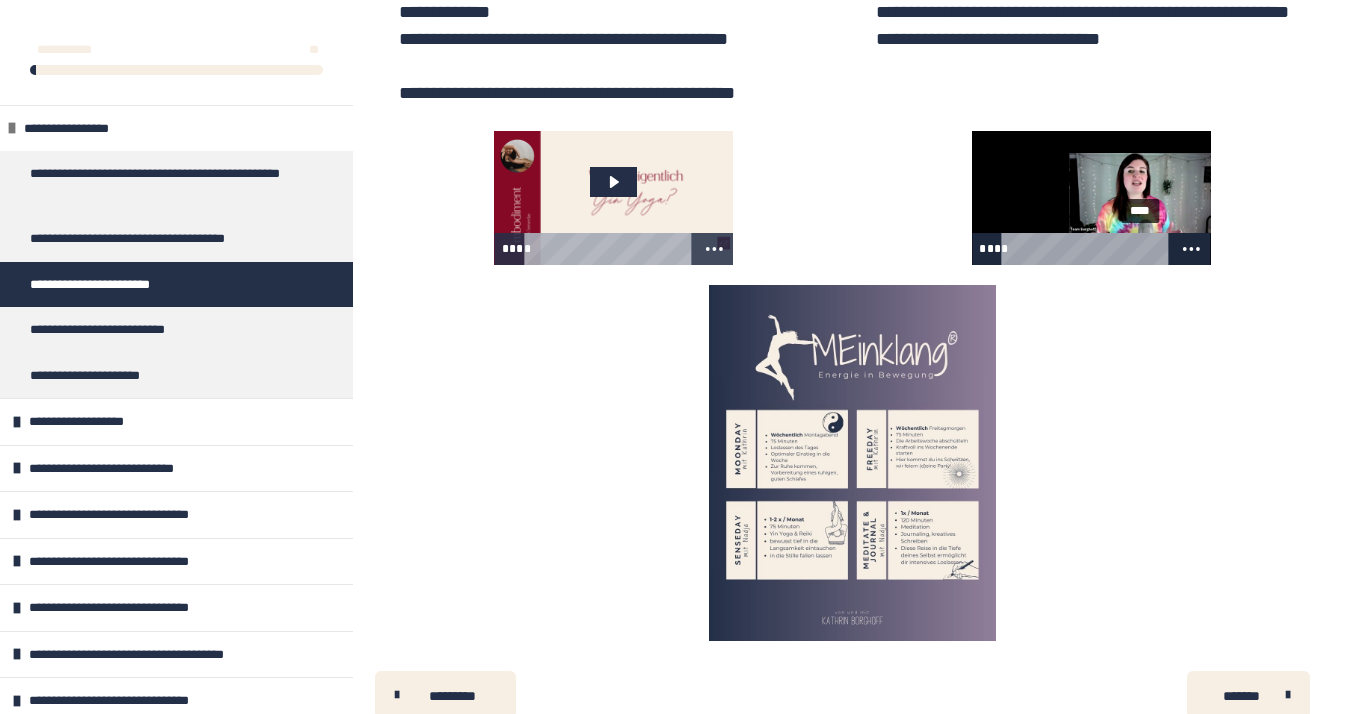 click on "****" at bounding box center [1087, 249] 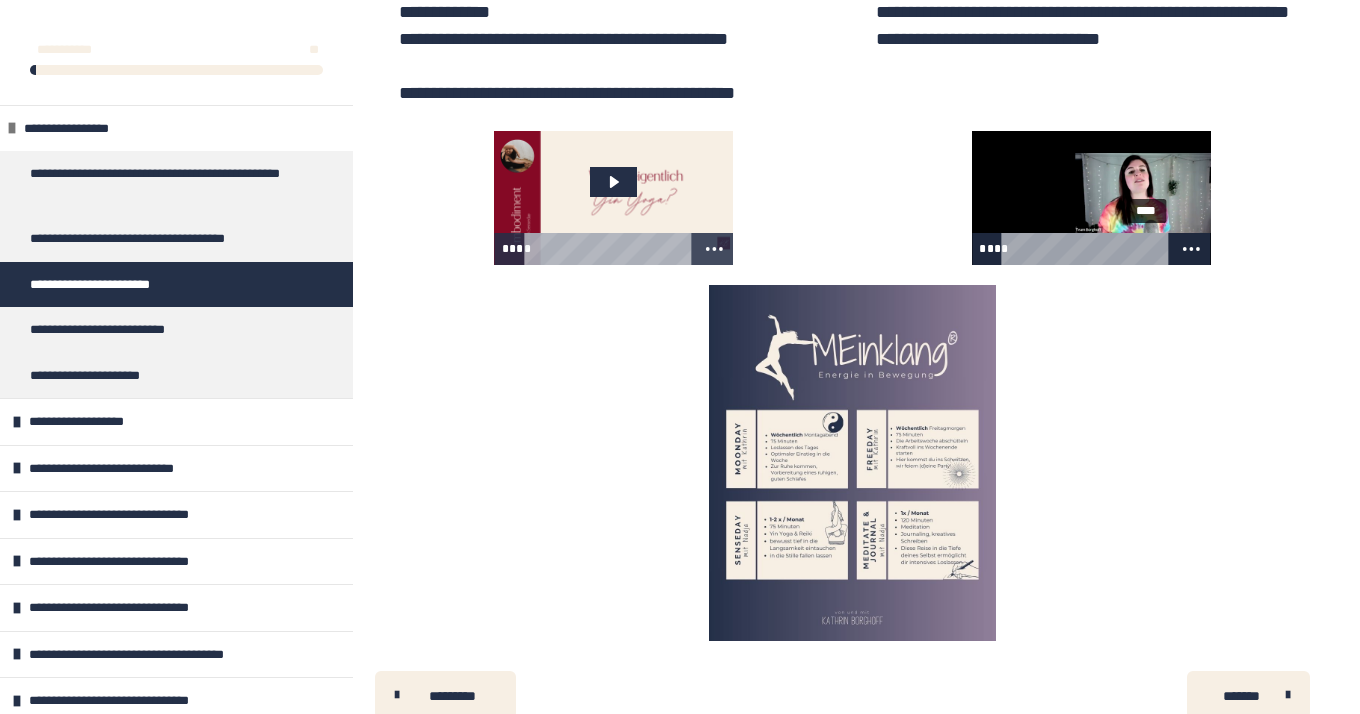 click on "****" at bounding box center [1087, 249] 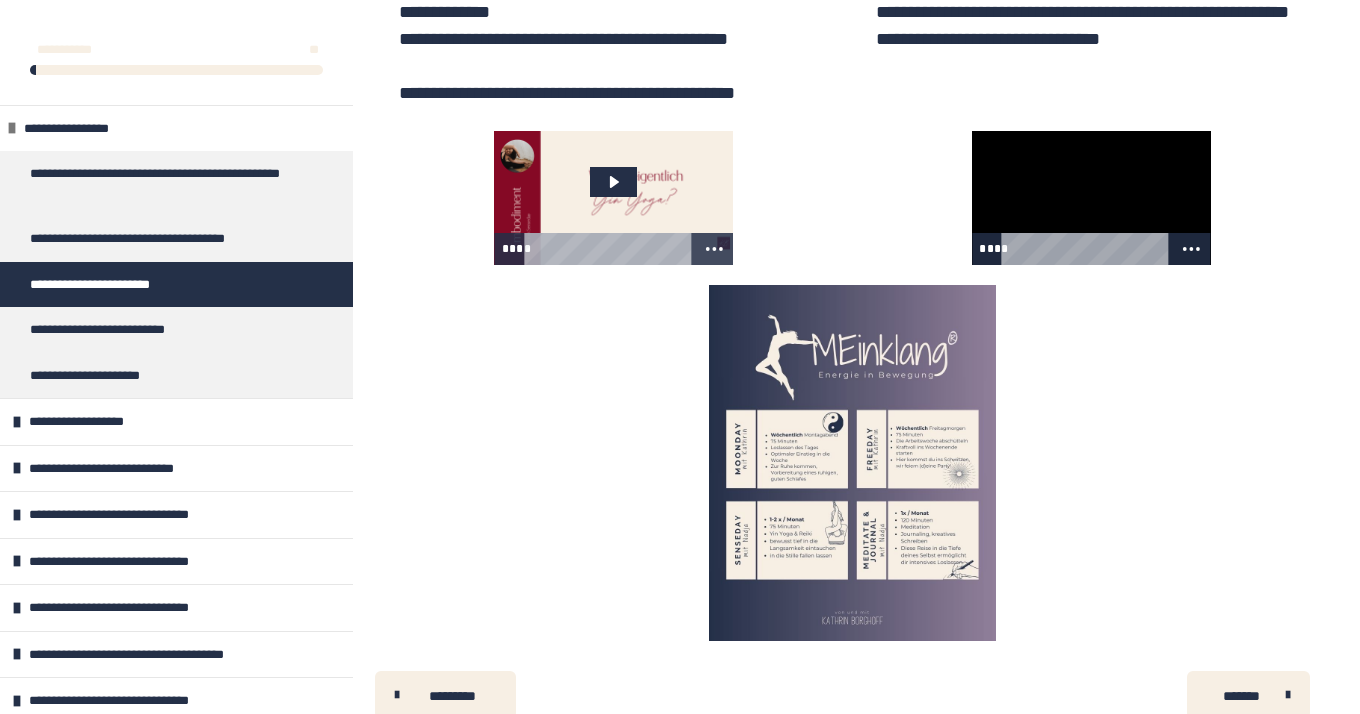 click at bounding box center [1091, 198] 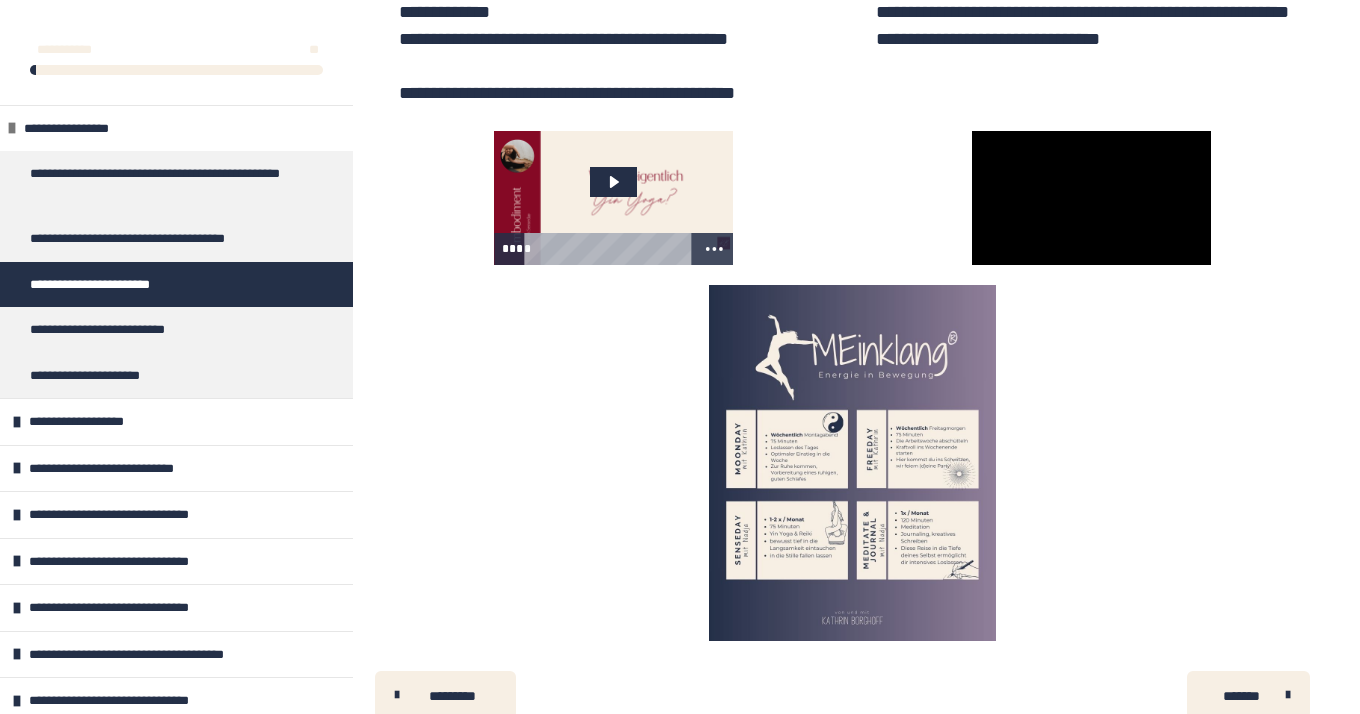click at bounding box center [613, 198] 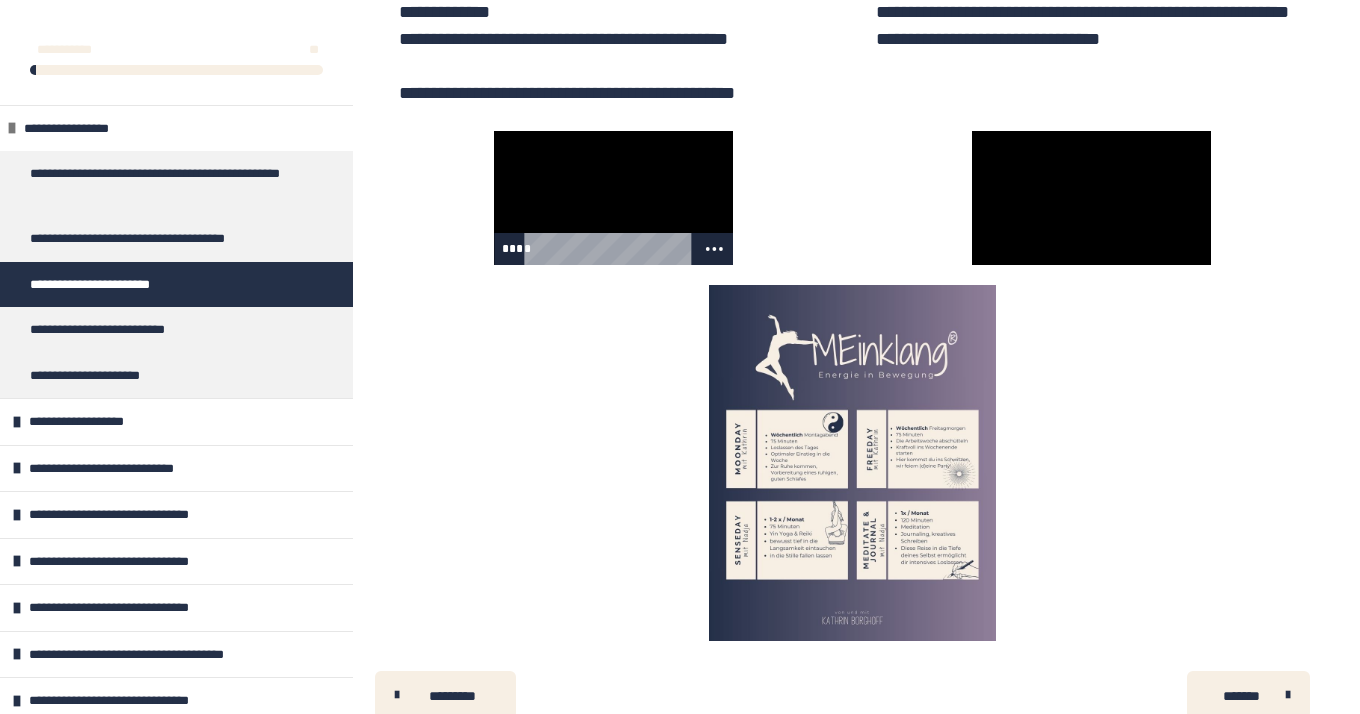 click at bounding box center [613, 198] 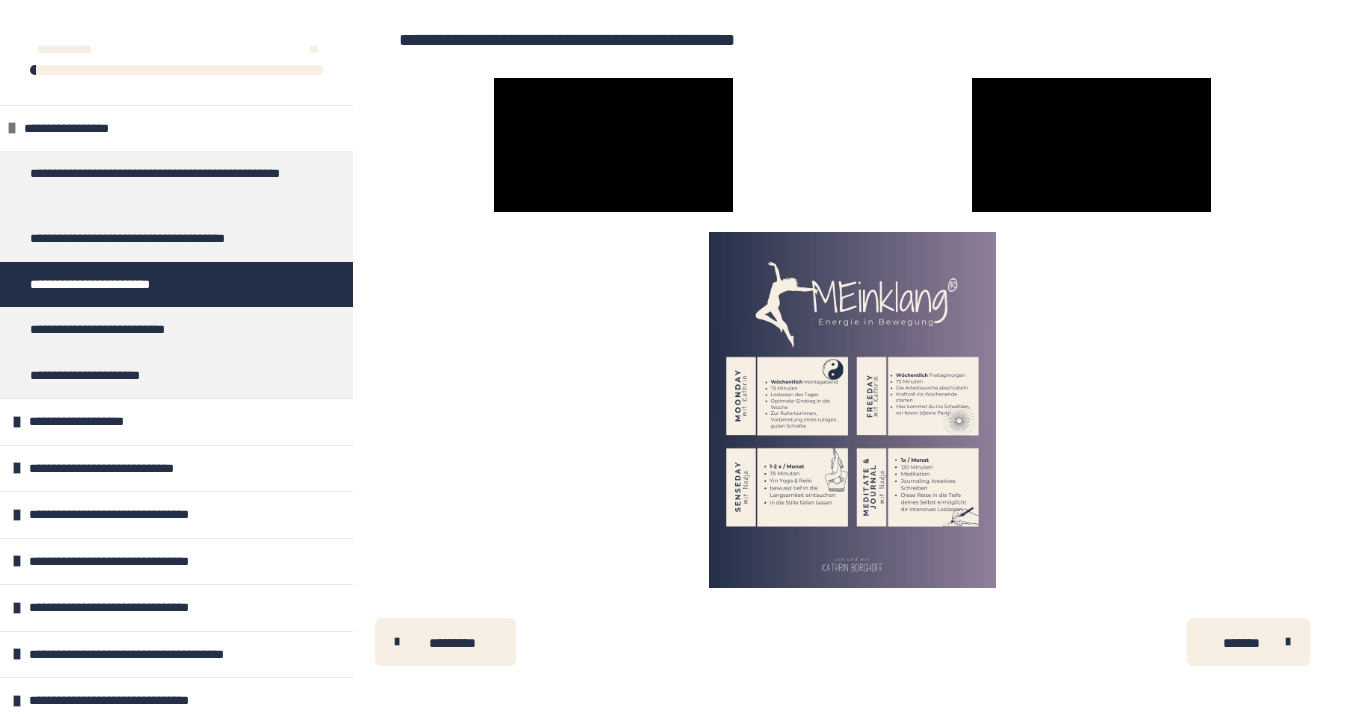 scroll, scrollTop: 1244, scrollLeft: 0, axis: vertical 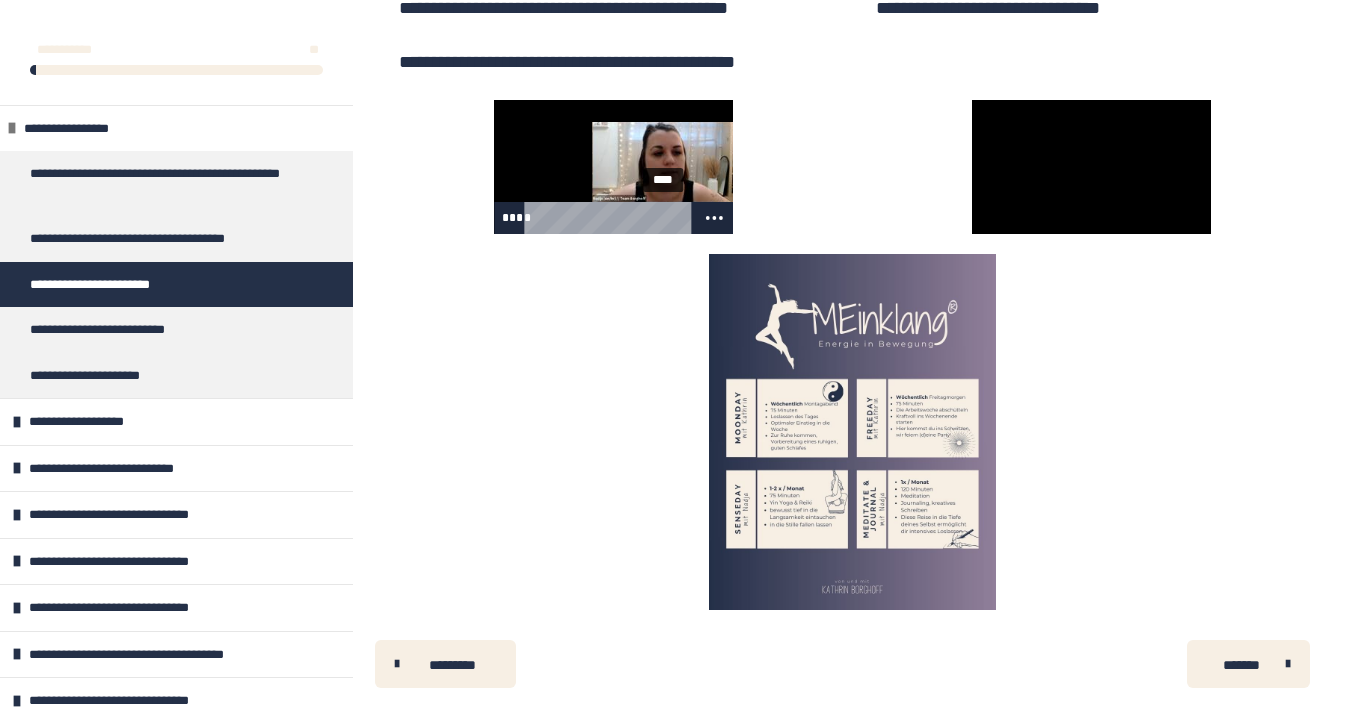click on "****" at bounding box center [610, 218] 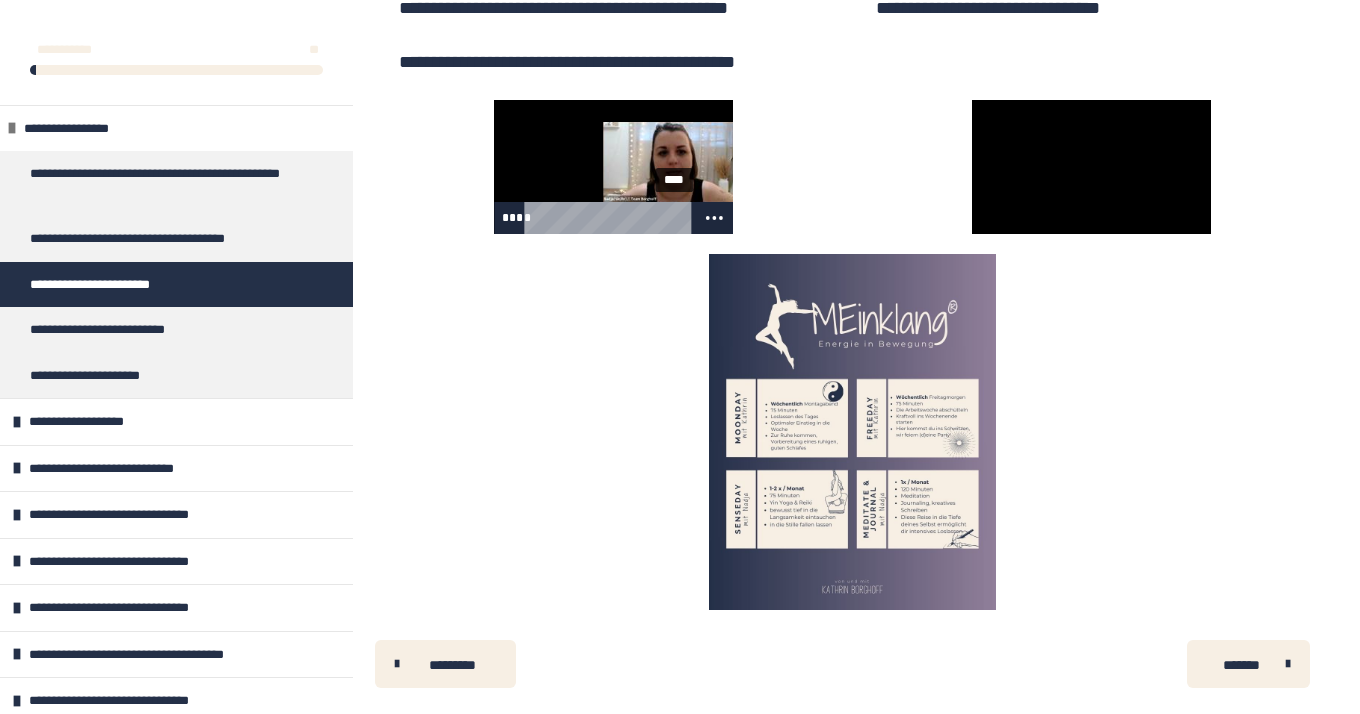 click on "****" at bounding box center [610, 218] 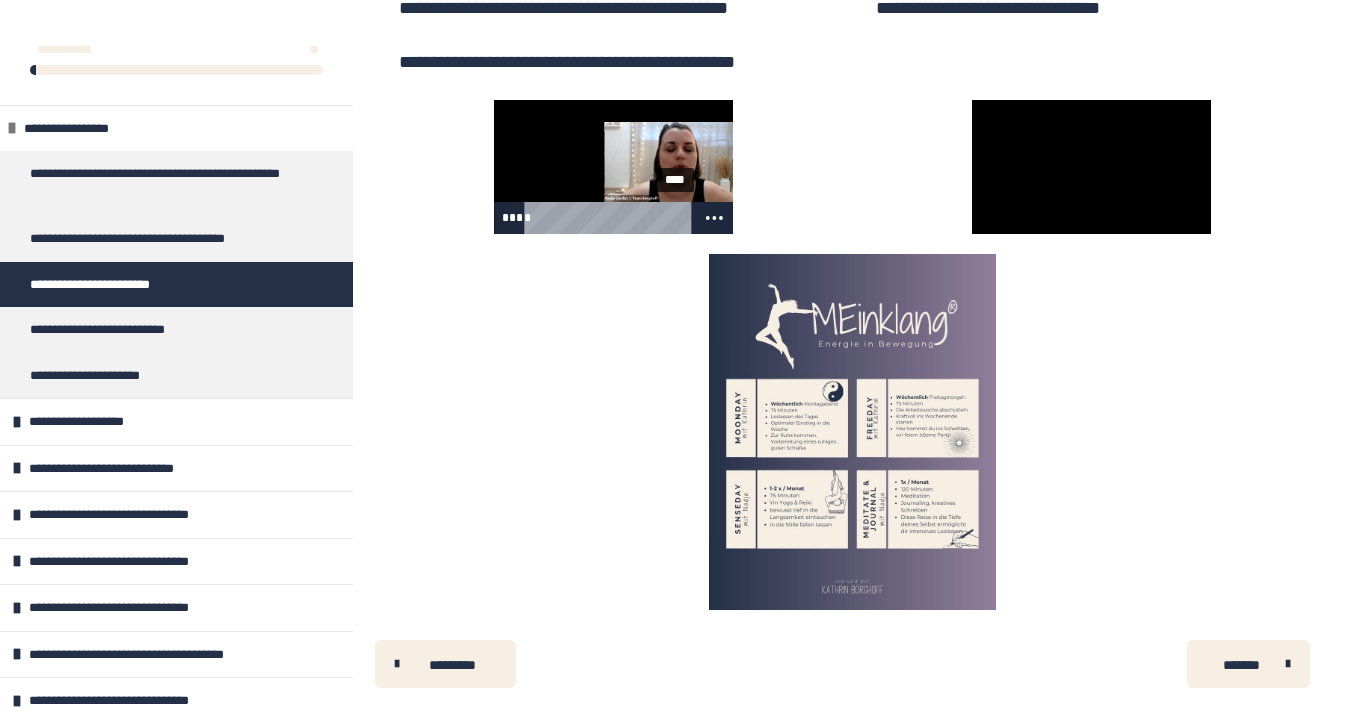 drag, startPoint x: 679, startPoint y: 273, endPoint x: 696, endPoint y: 273, distance: 17 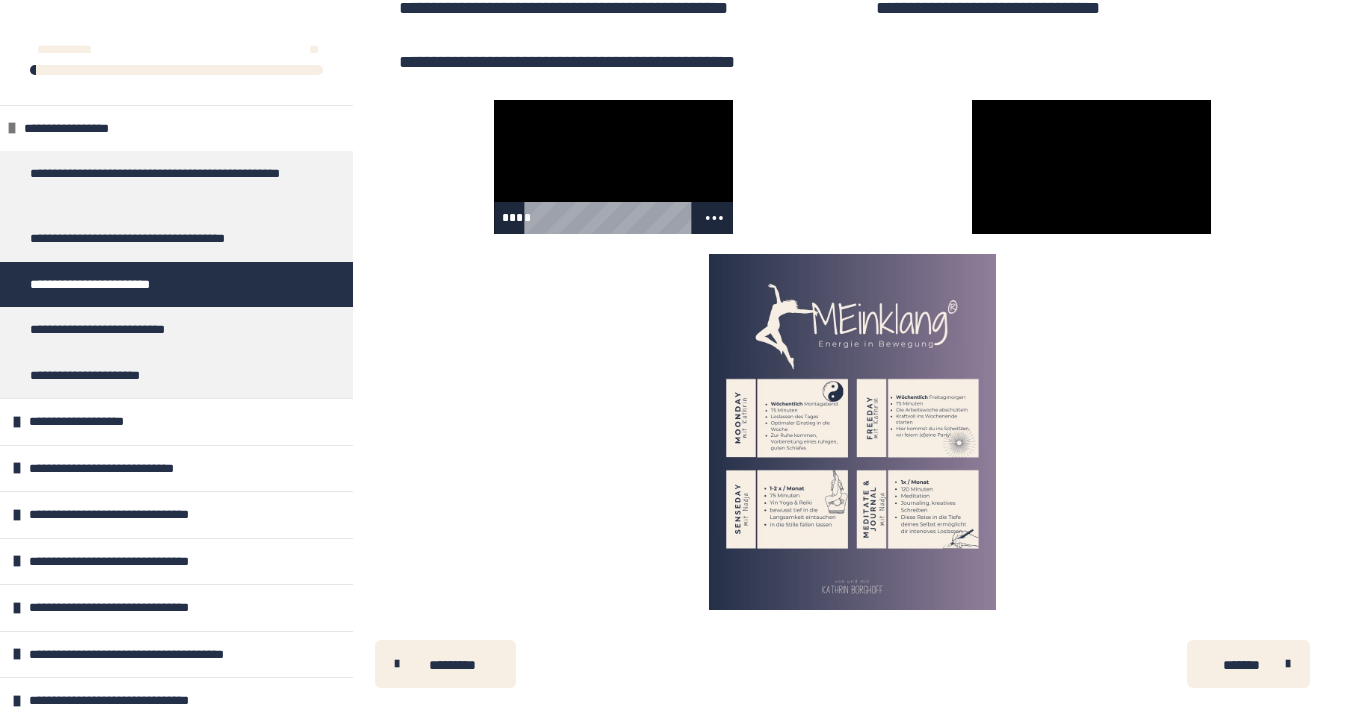 click at bounding box center [613, 167] 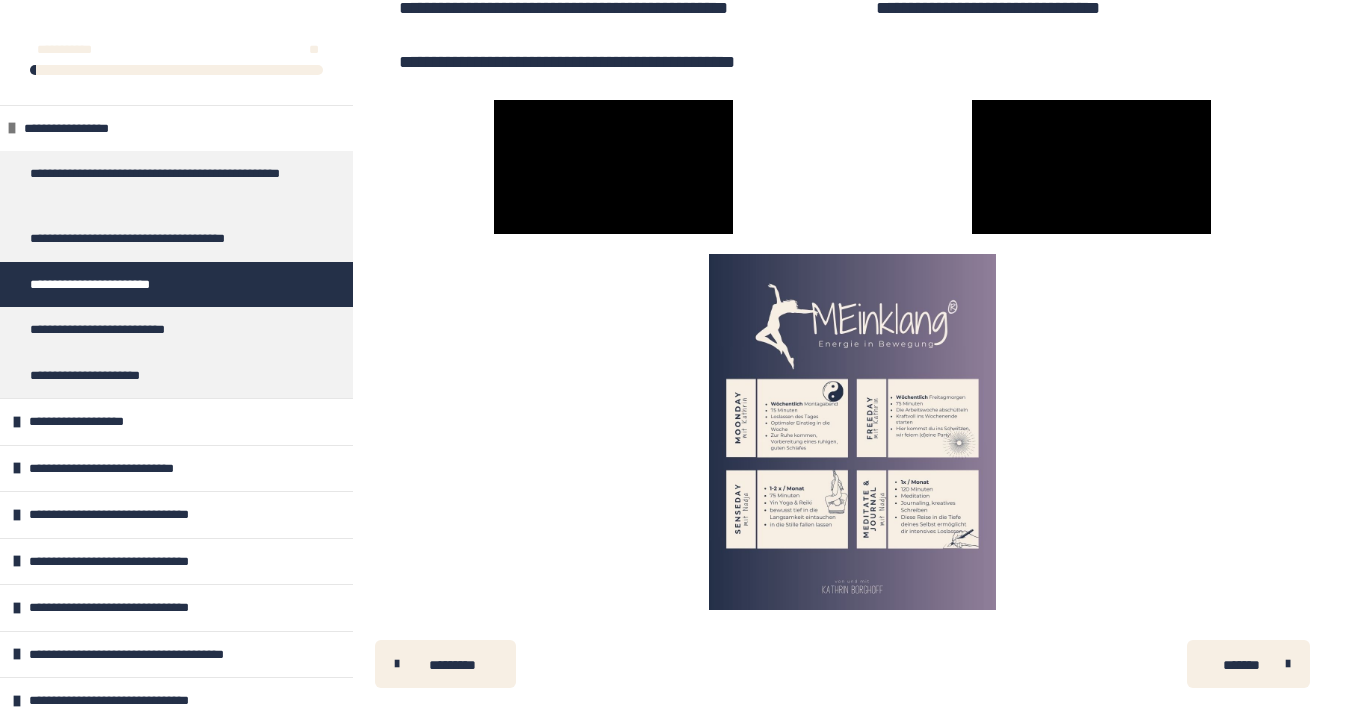 scroll, scrollTop: 1332, scrollLeft: 0, axis: vertical 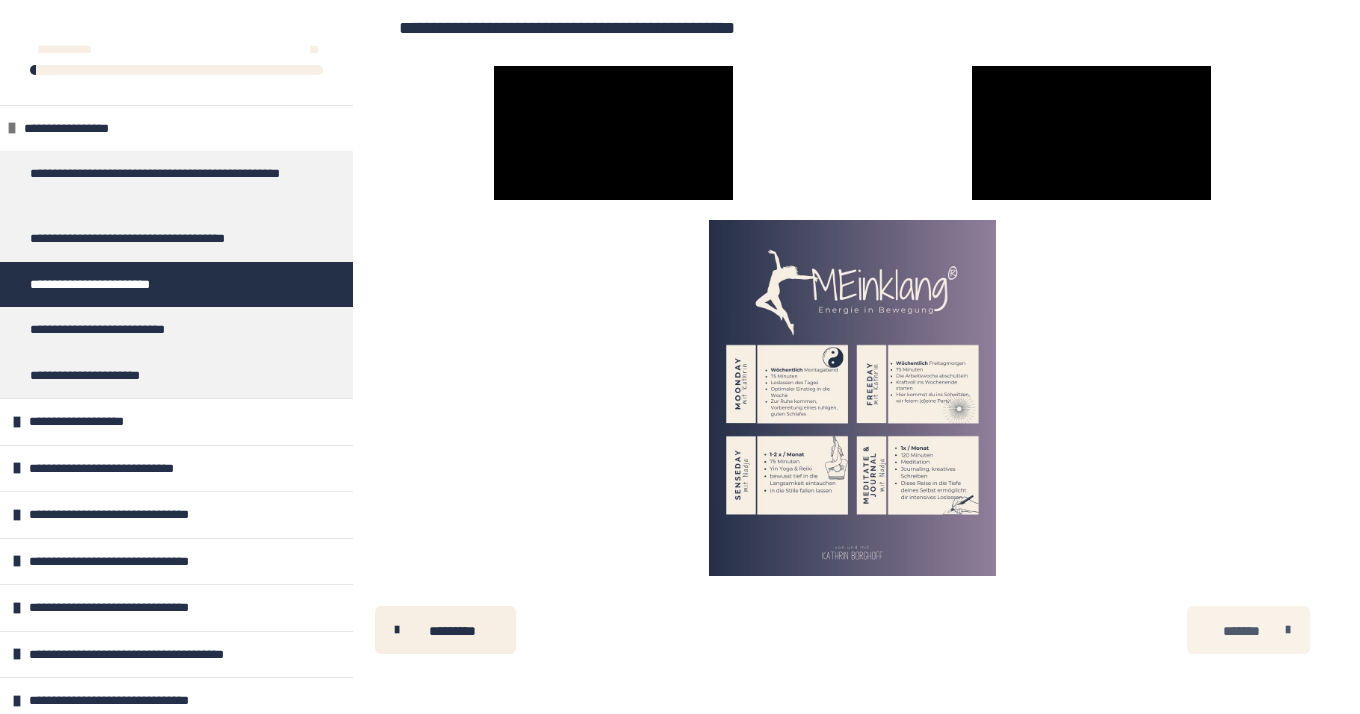 click on "*******" at bounding box center [1248, 630] 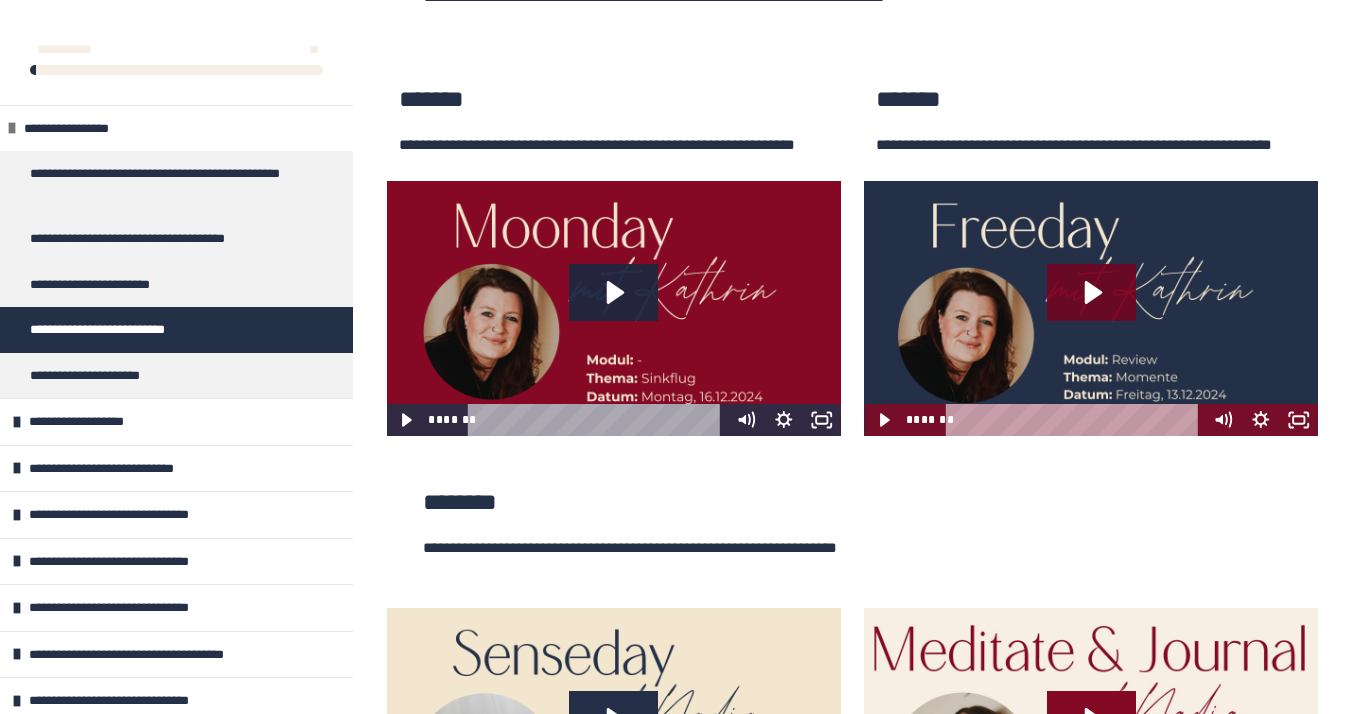 scroll, scrollTop: 733, scrollLeft: 0, axis: vertical 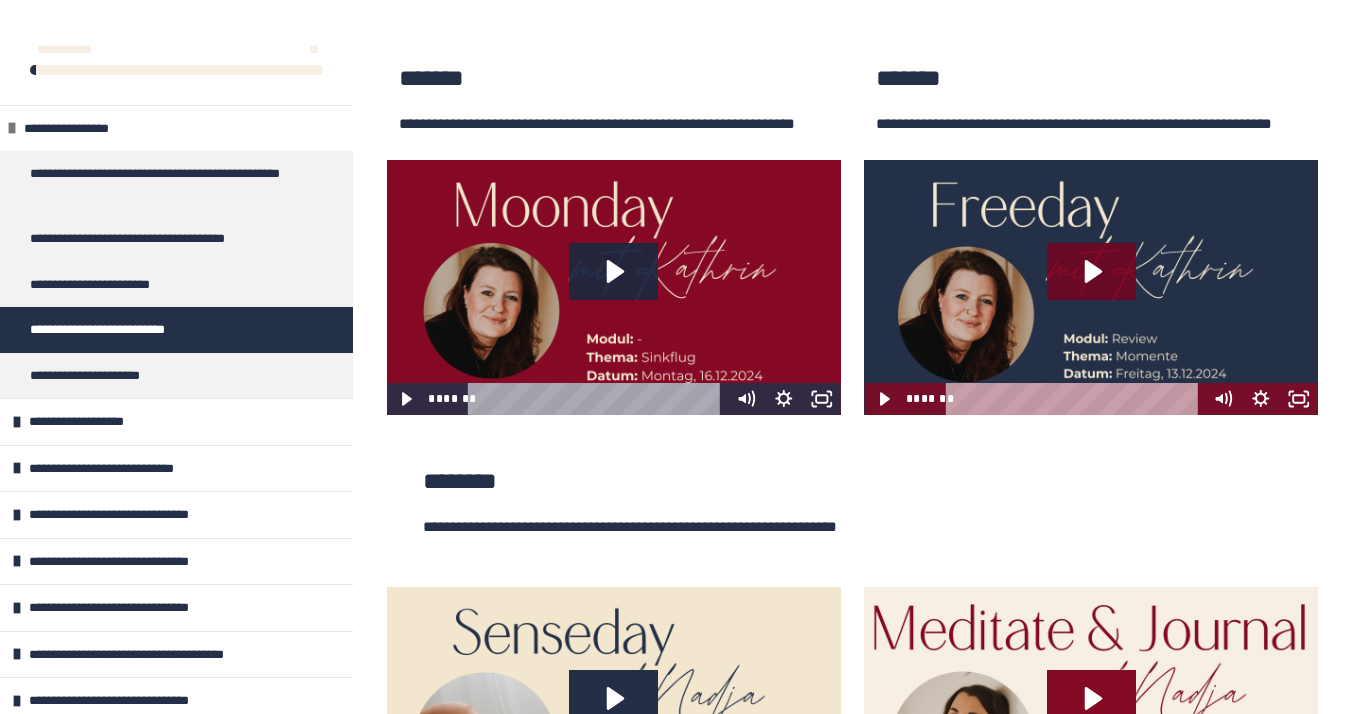 click 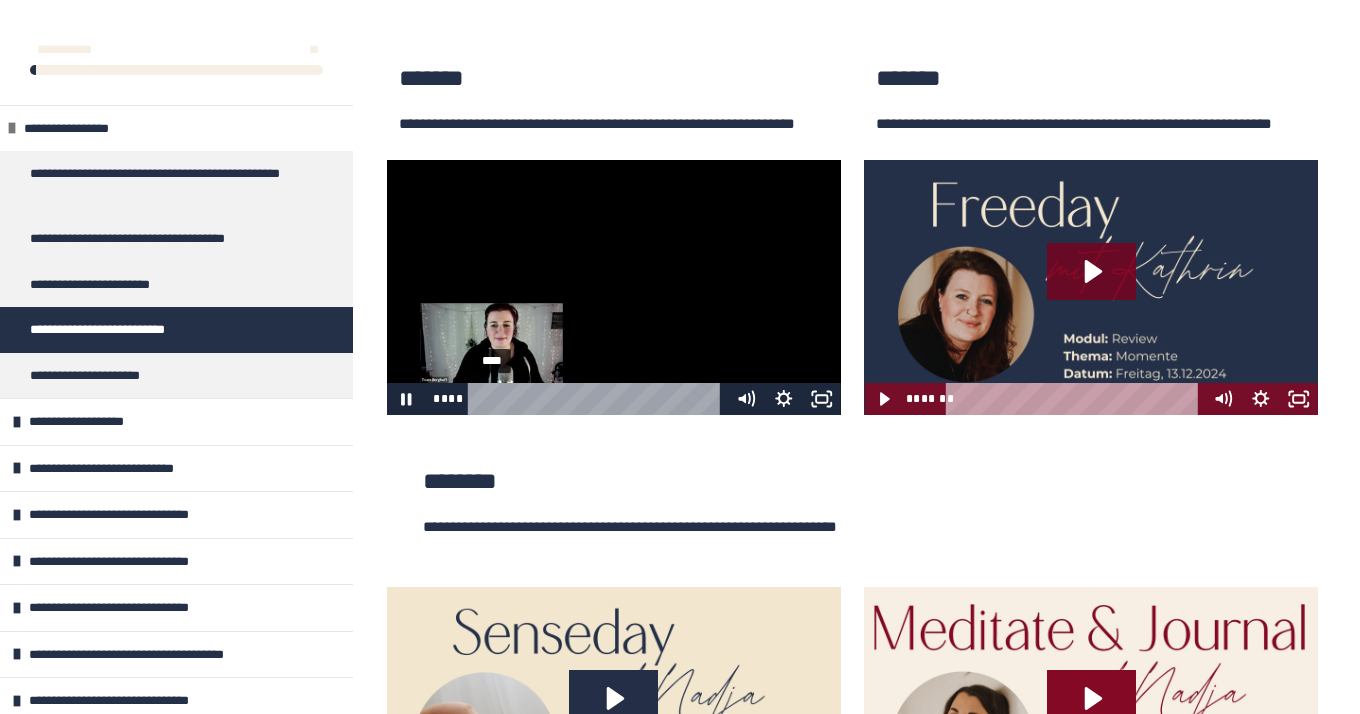 click on "****" at bounding box center [598, 399] 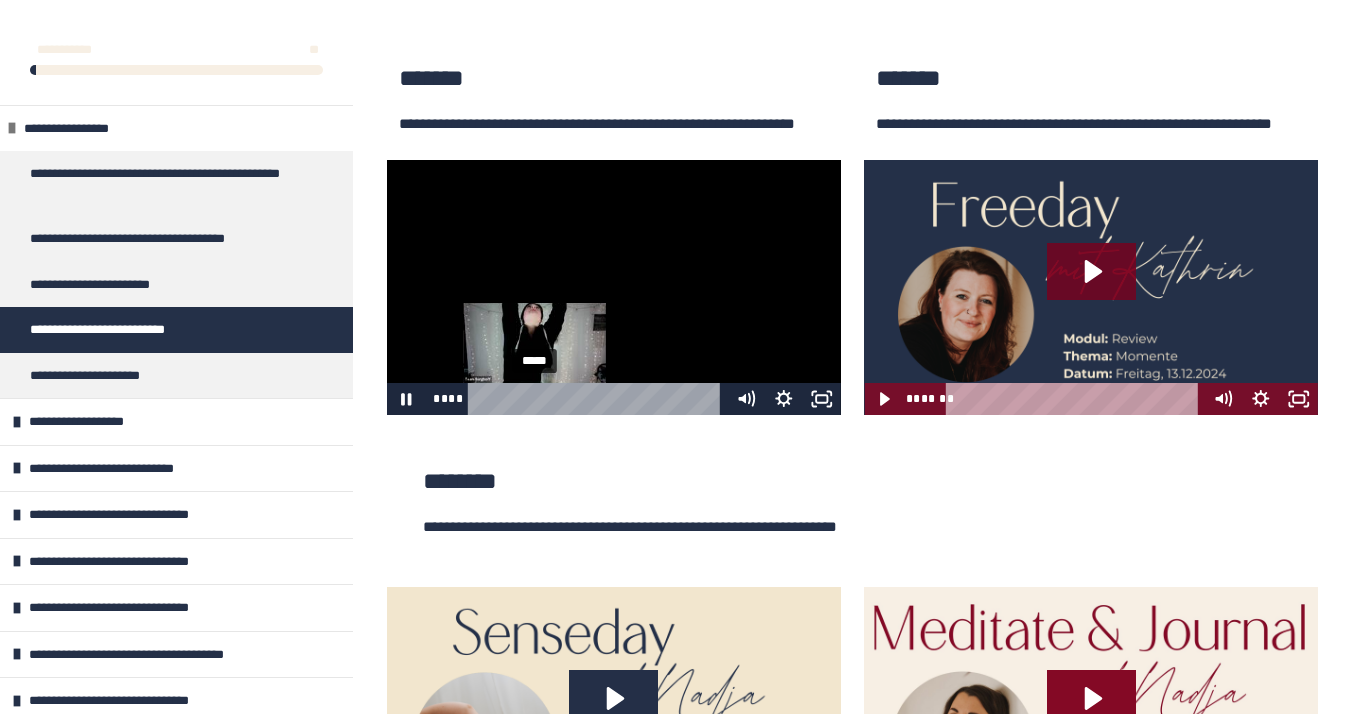 click on "*****" at bounding box center (598, 399) 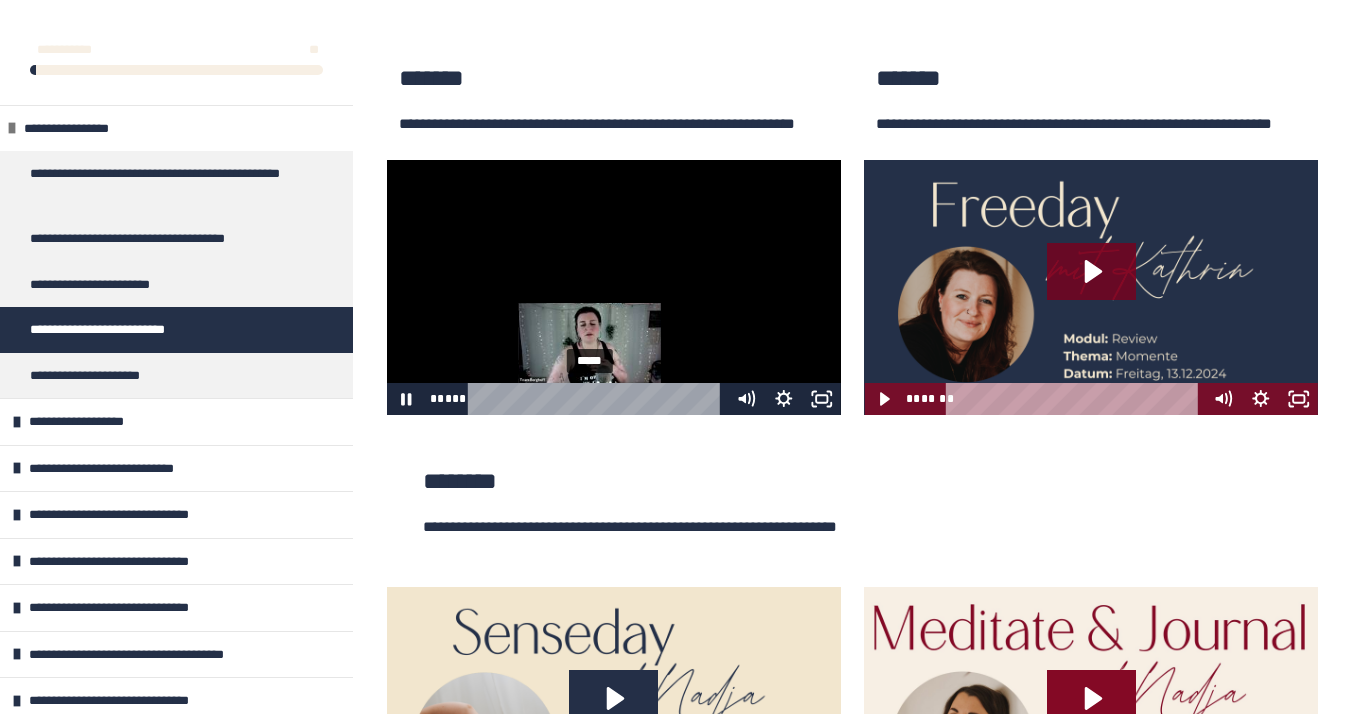 click on "*****" at bounding box center (598, 399) 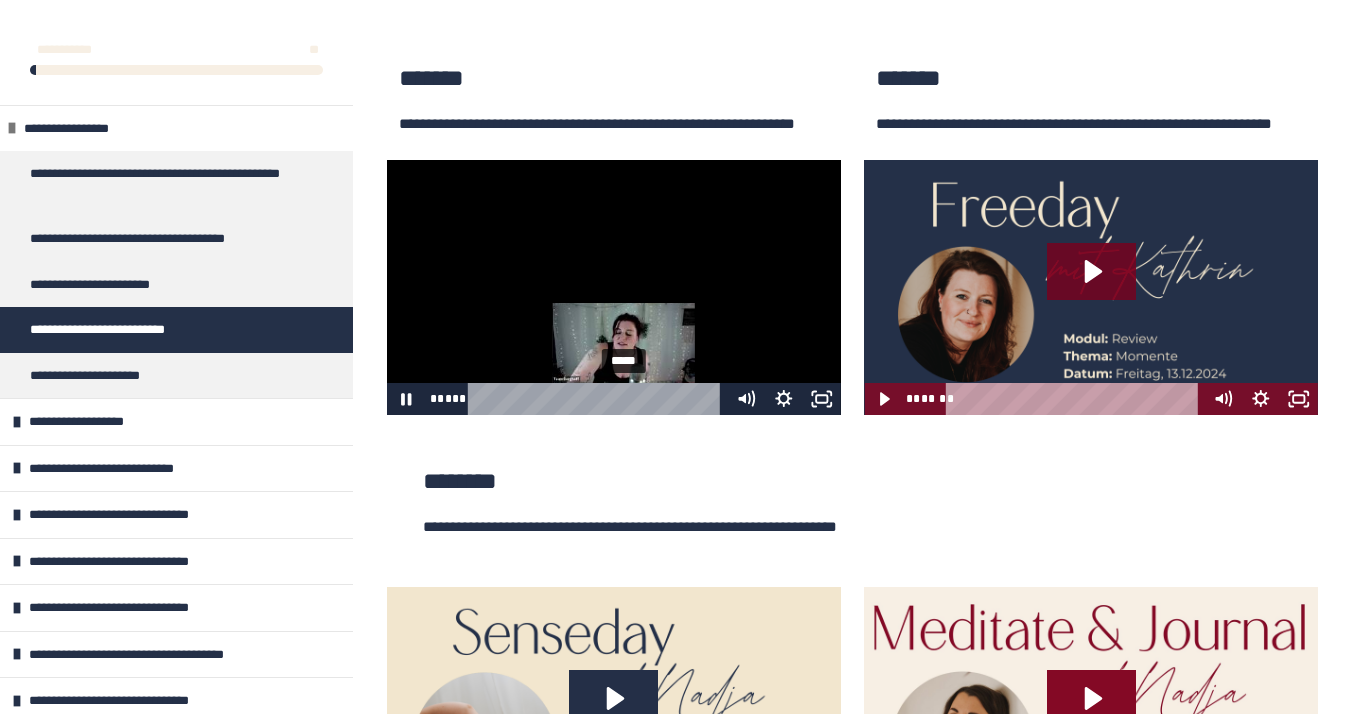click on "*****" at bounding box center [598, 399] 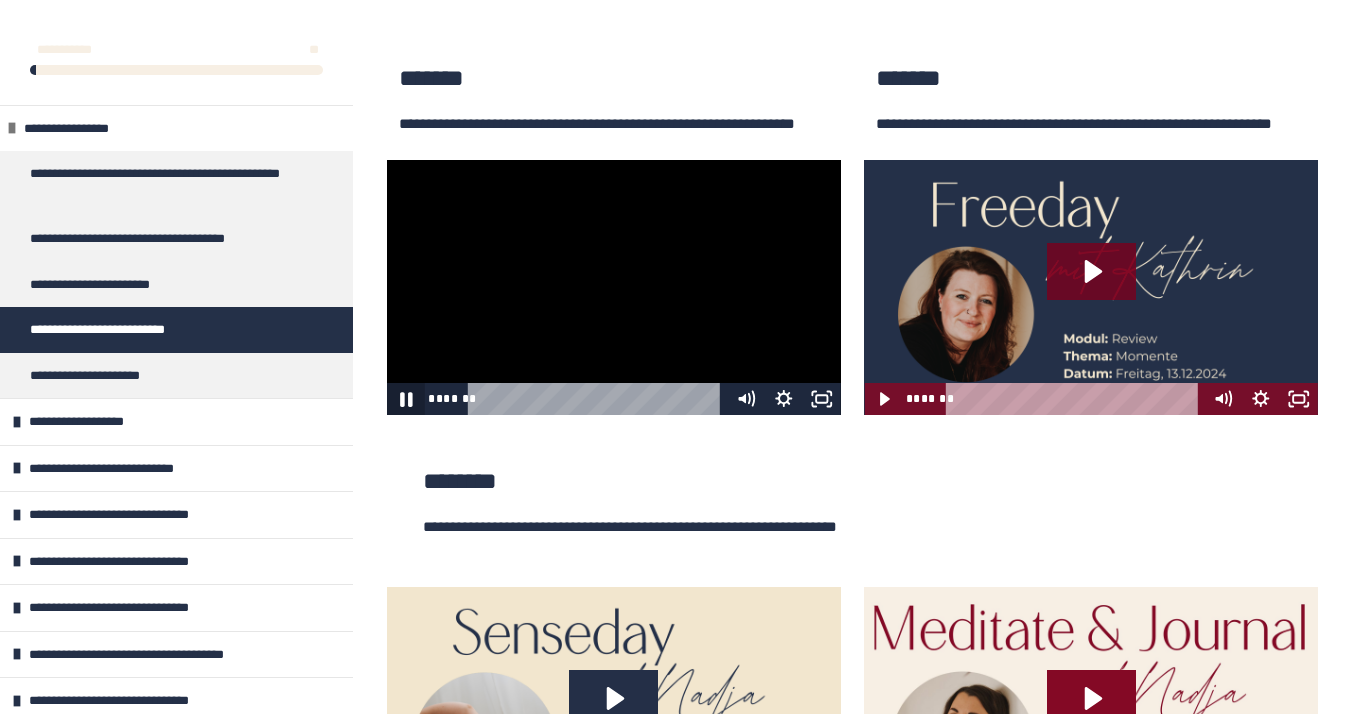 click 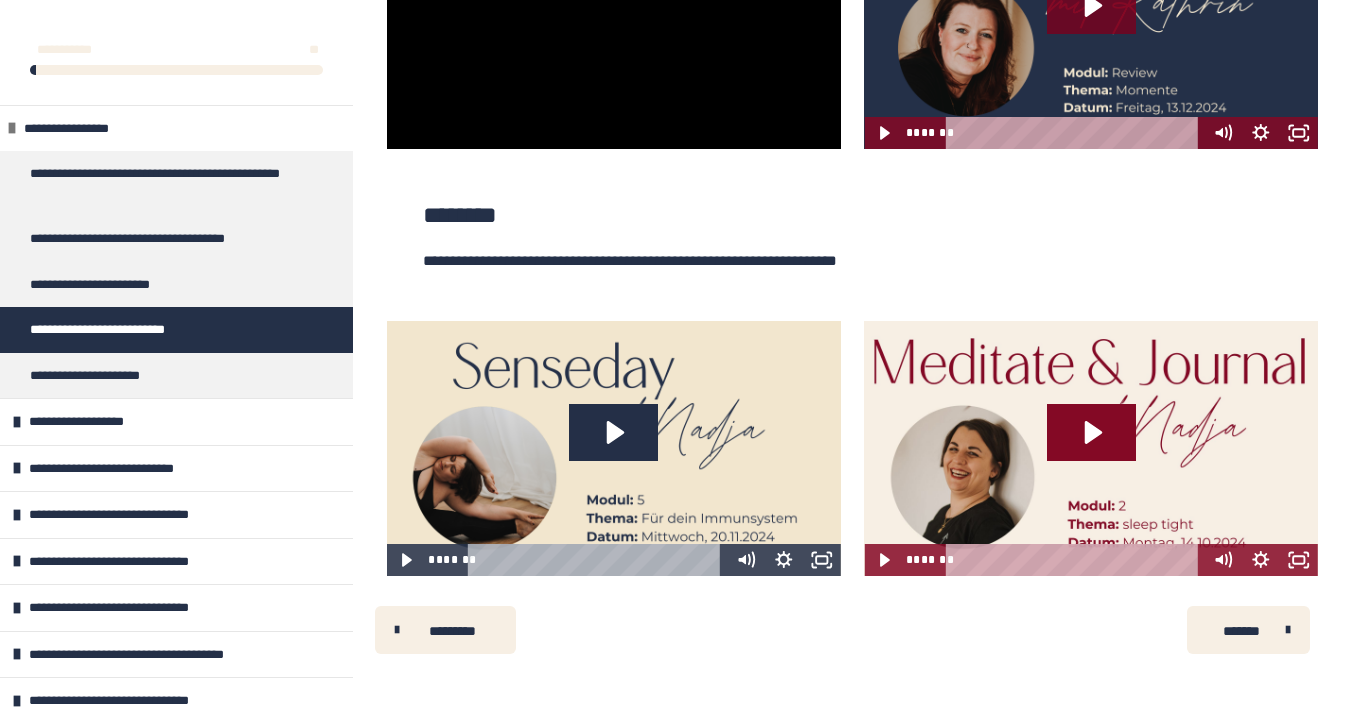 scroll, scrollTop: 1050, scrollLeft: 0, axis: vertical 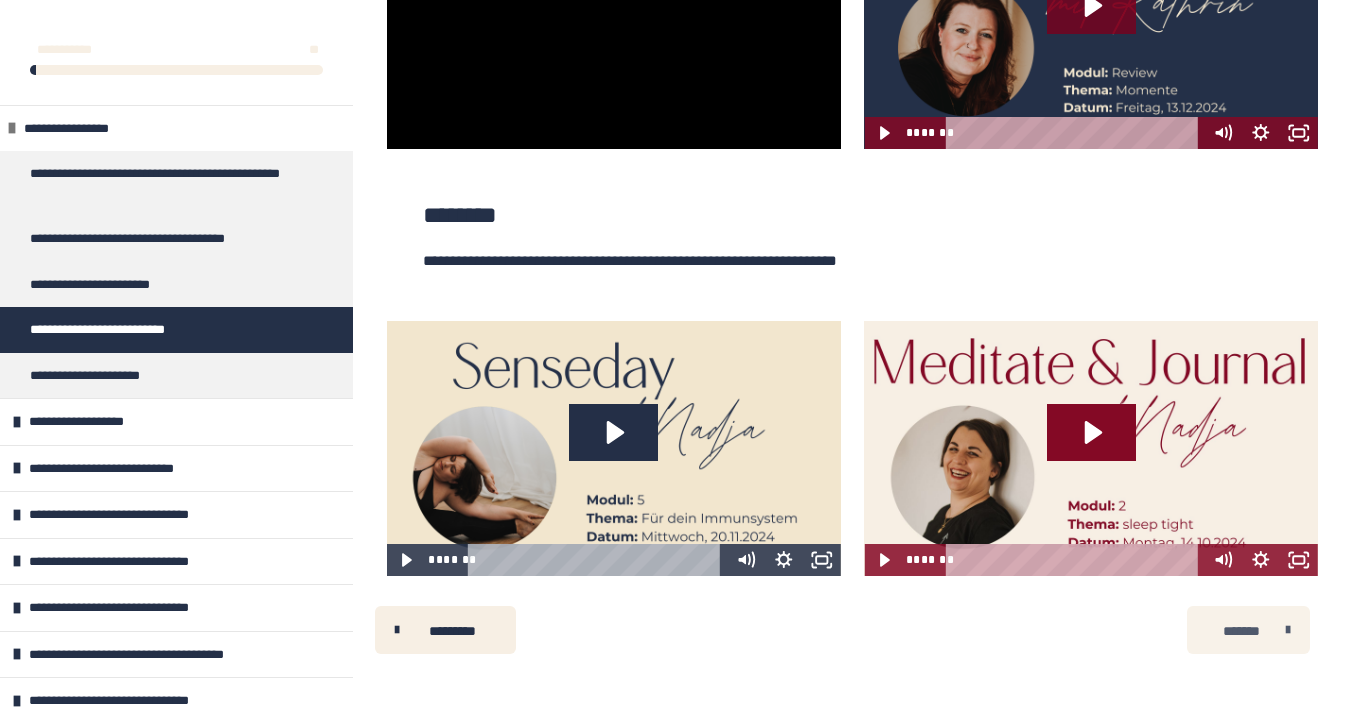 click on "*******" at bounding box center (1248, 630) 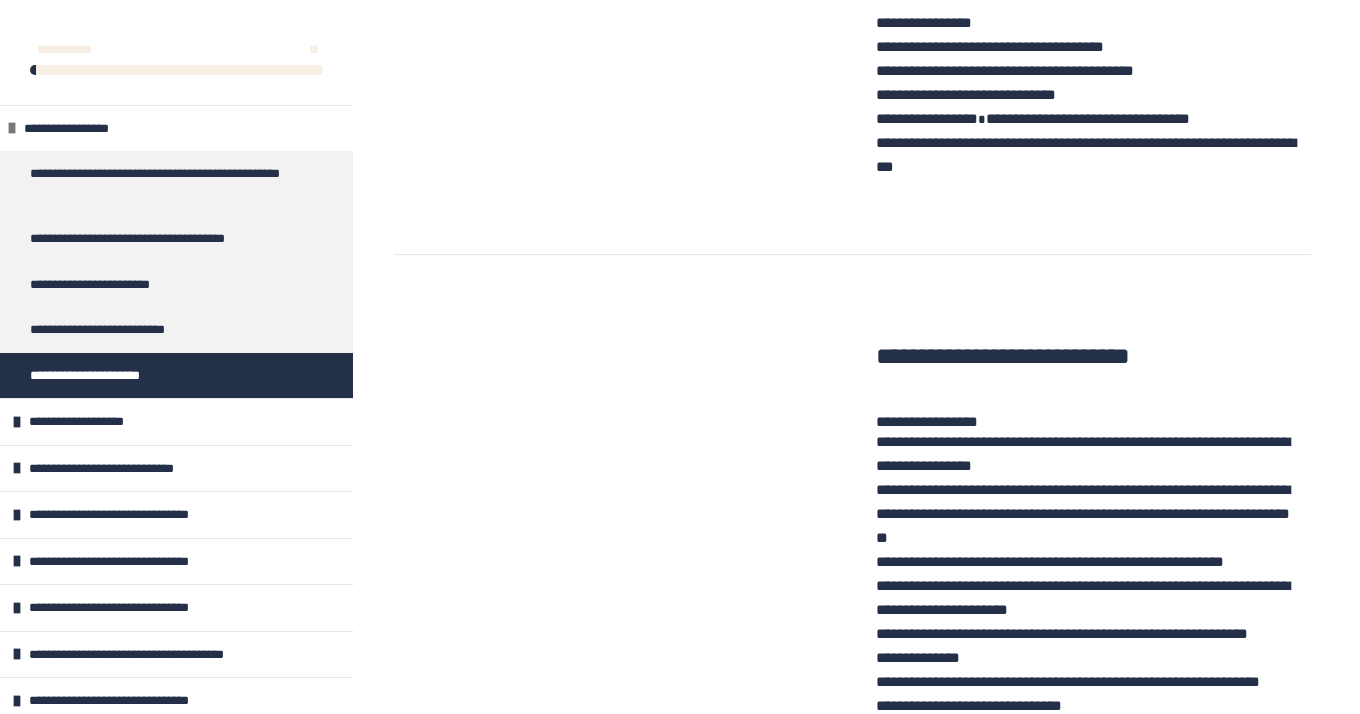 scroll, scrollTop: 1231, scrollLeft: 0, axis: vertical 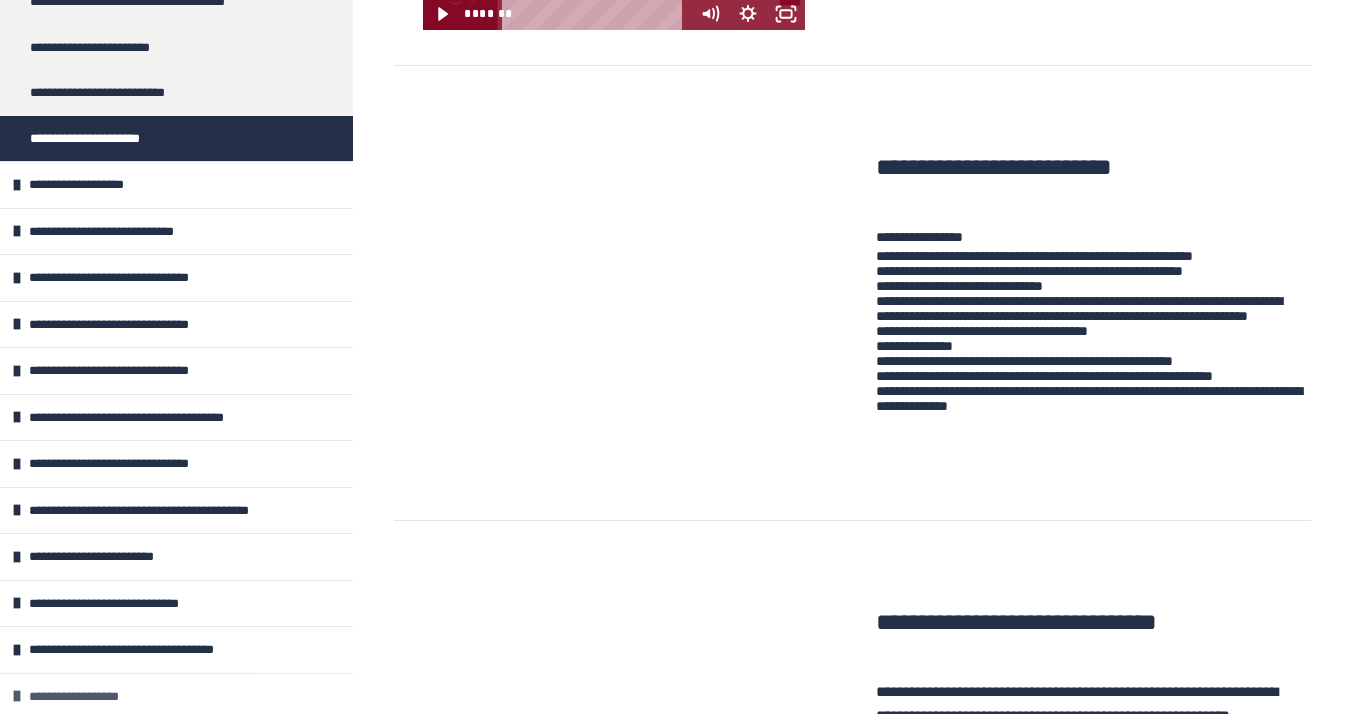 click on "**********" at bounding box center [92, 697] 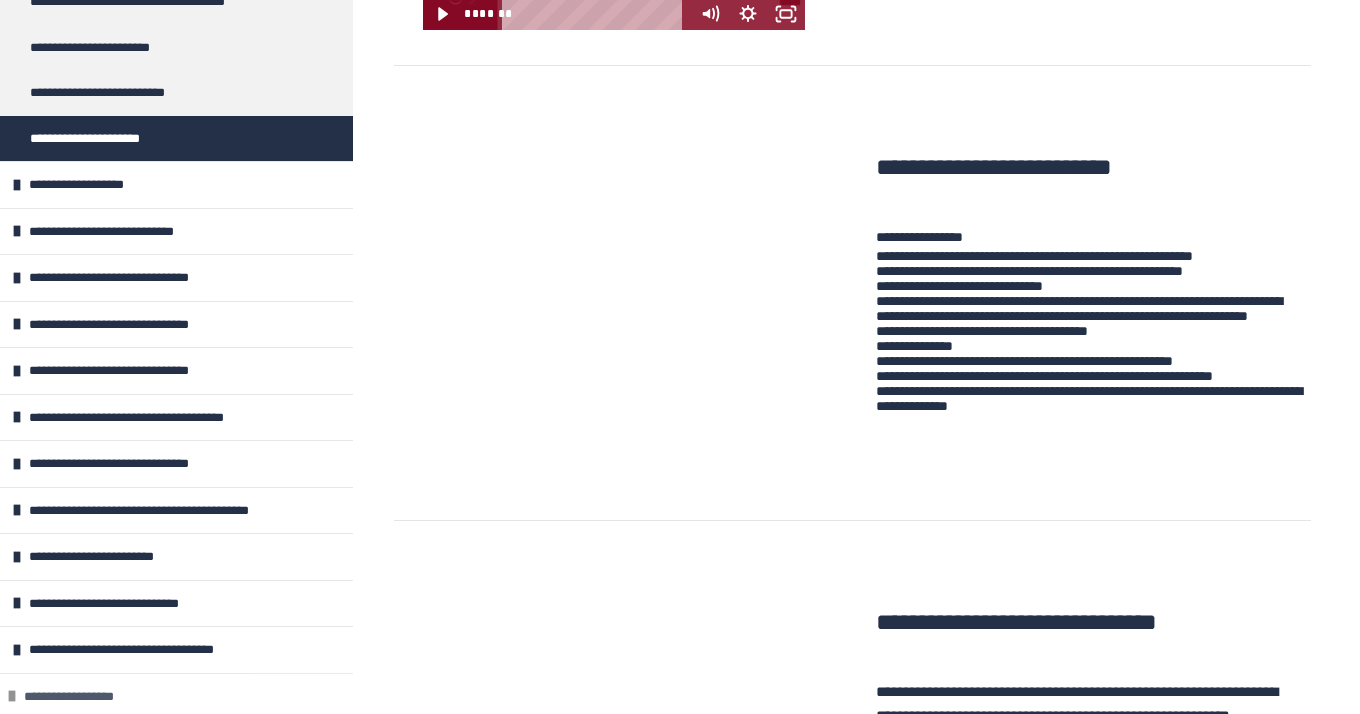 click on "**********" at bounding box center (87, 697) 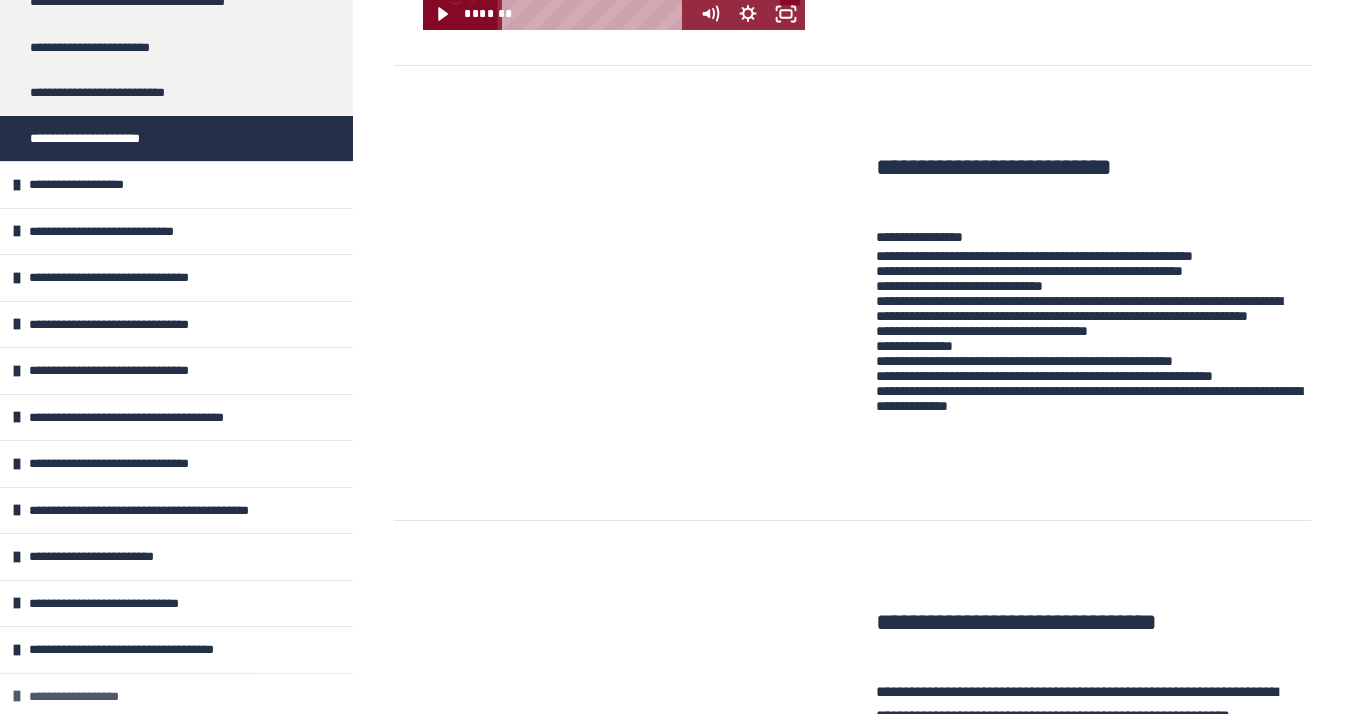 click on "**********" at bounding box center [92, 697] 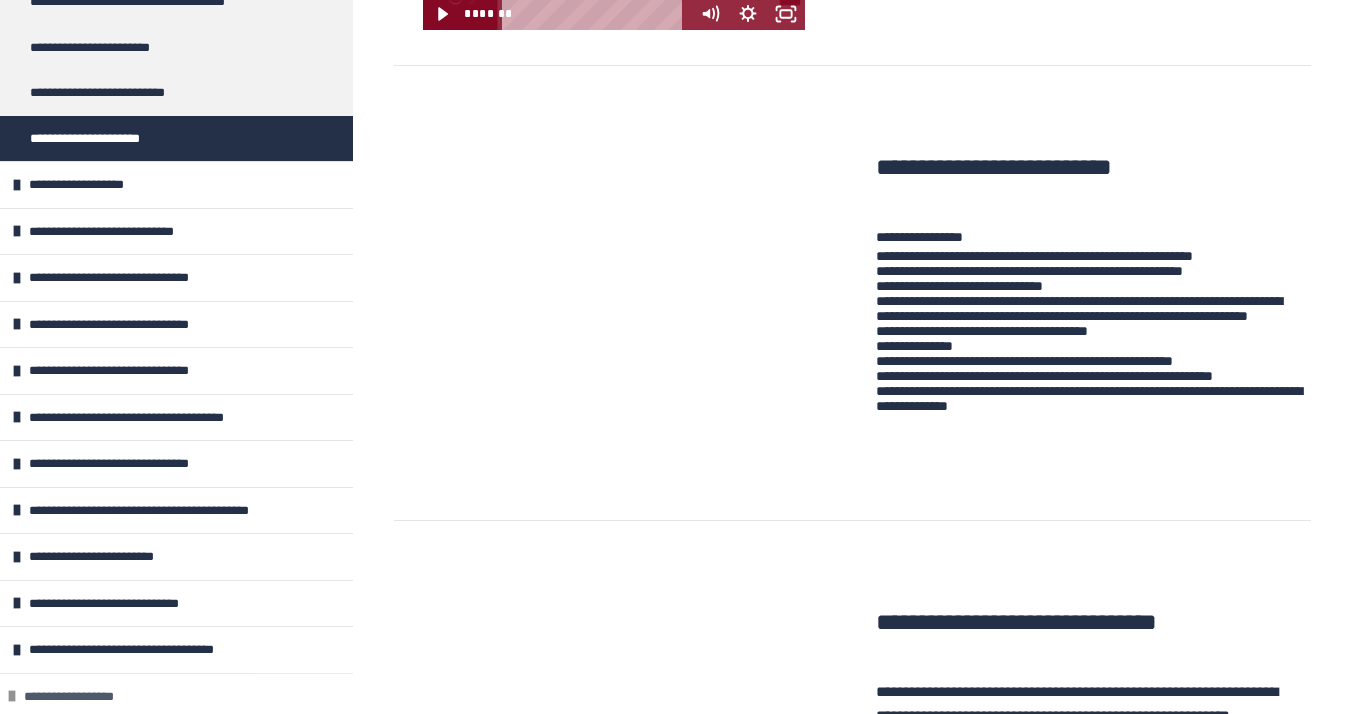 scroll, scrollTop: 373, scrollLeft: 0, axis: vertical 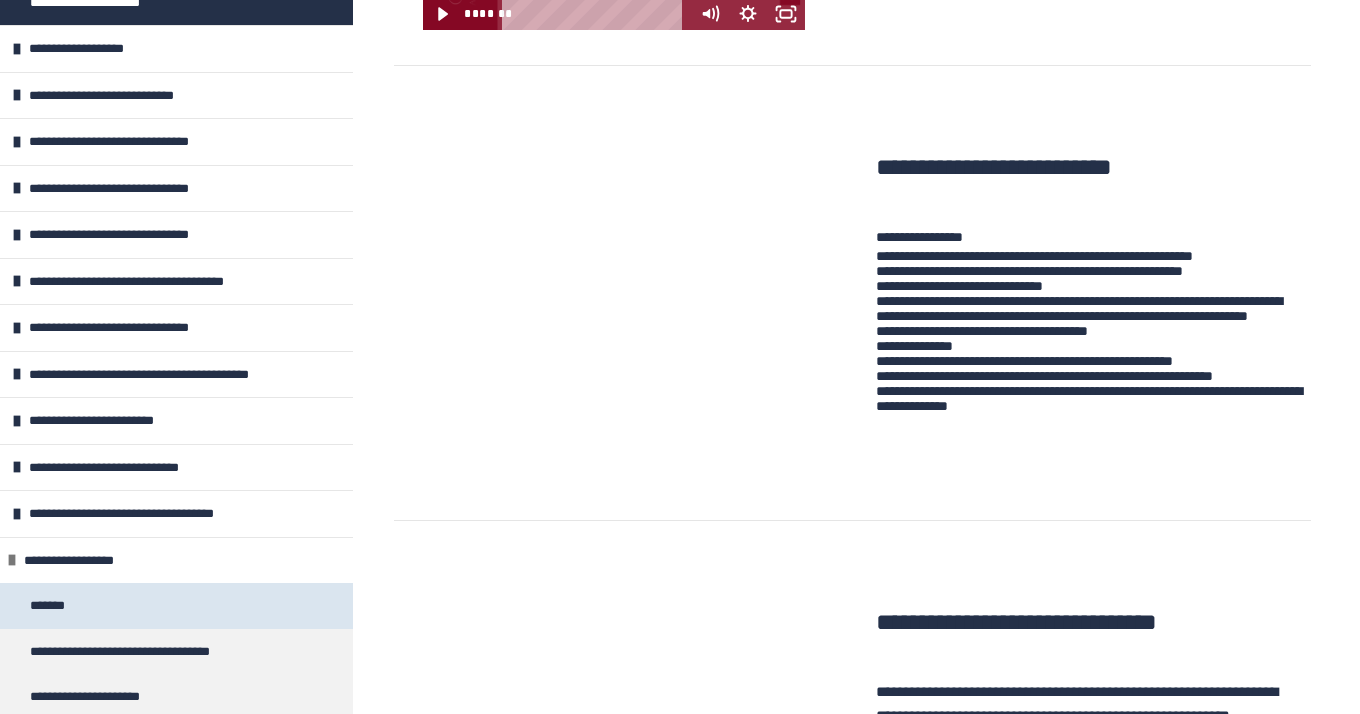 click on "*******" at bounding box center [176, 606] 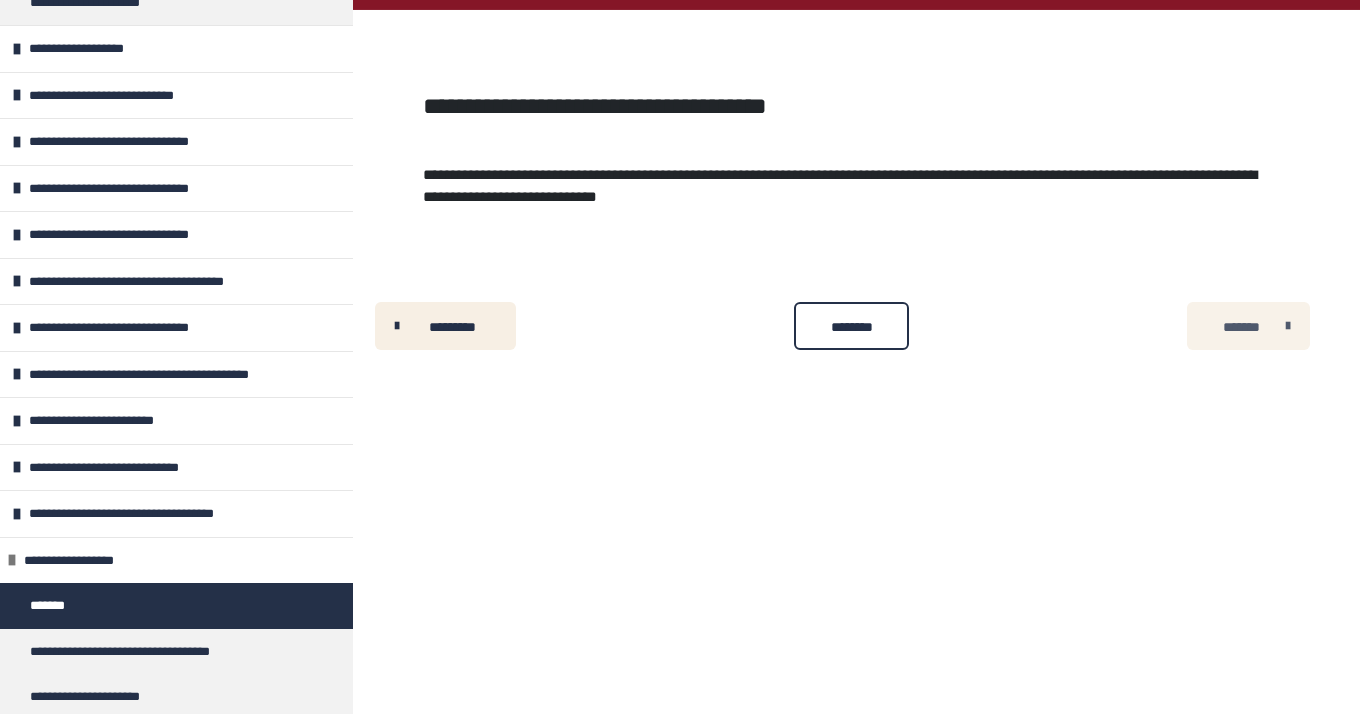 click on "*******" at bounding box center (1241, 327) 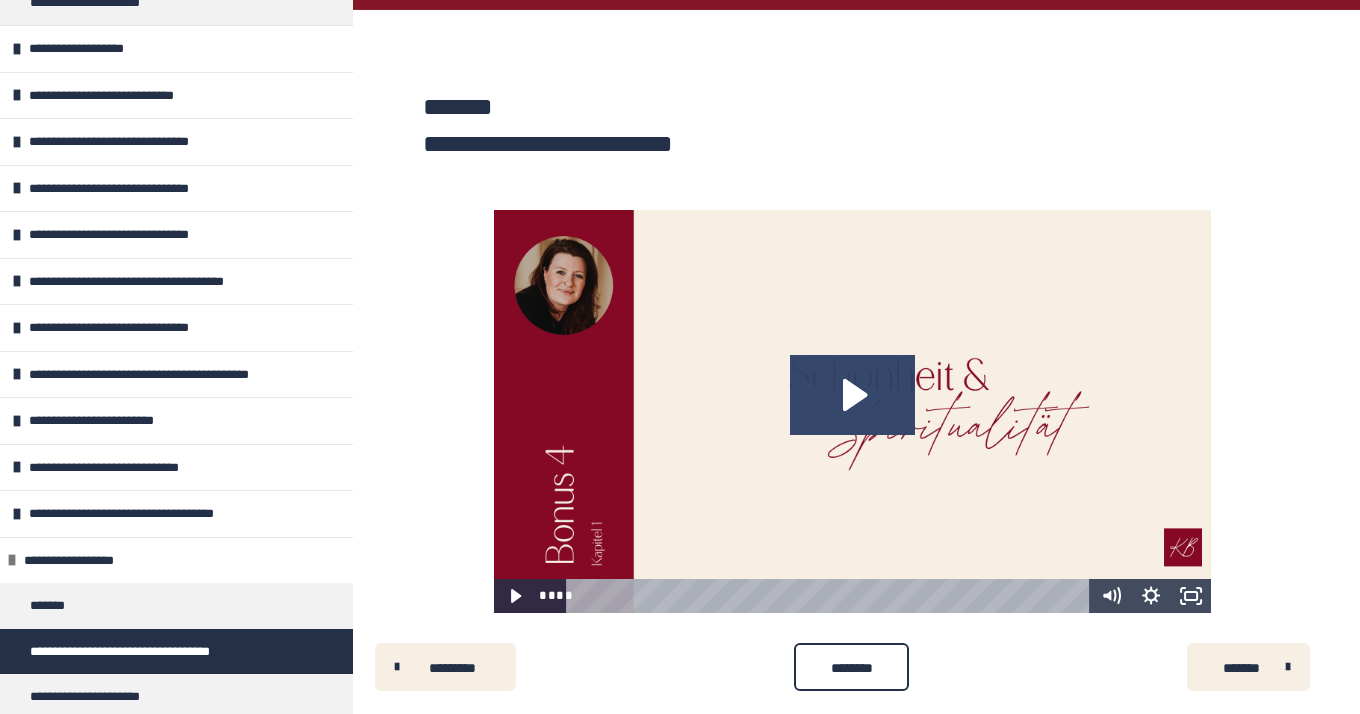 click 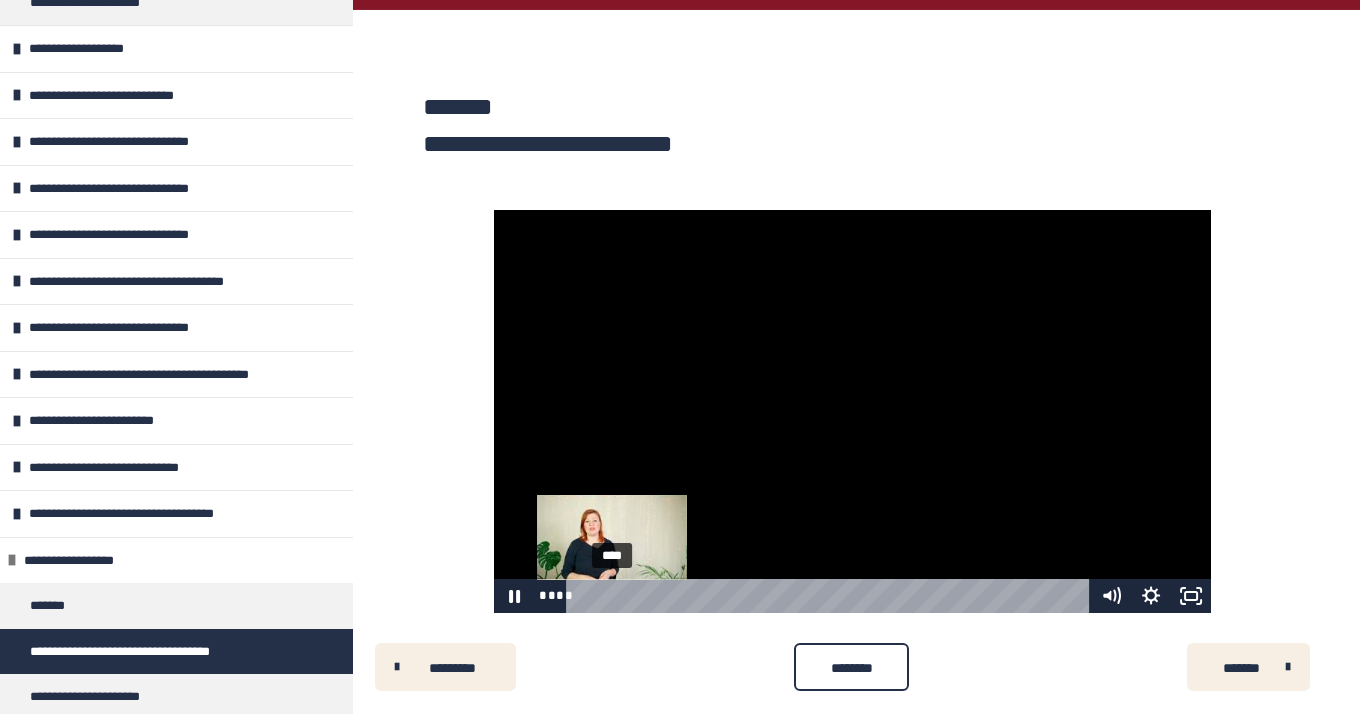 click on "****" at bounding box center [831, 596] 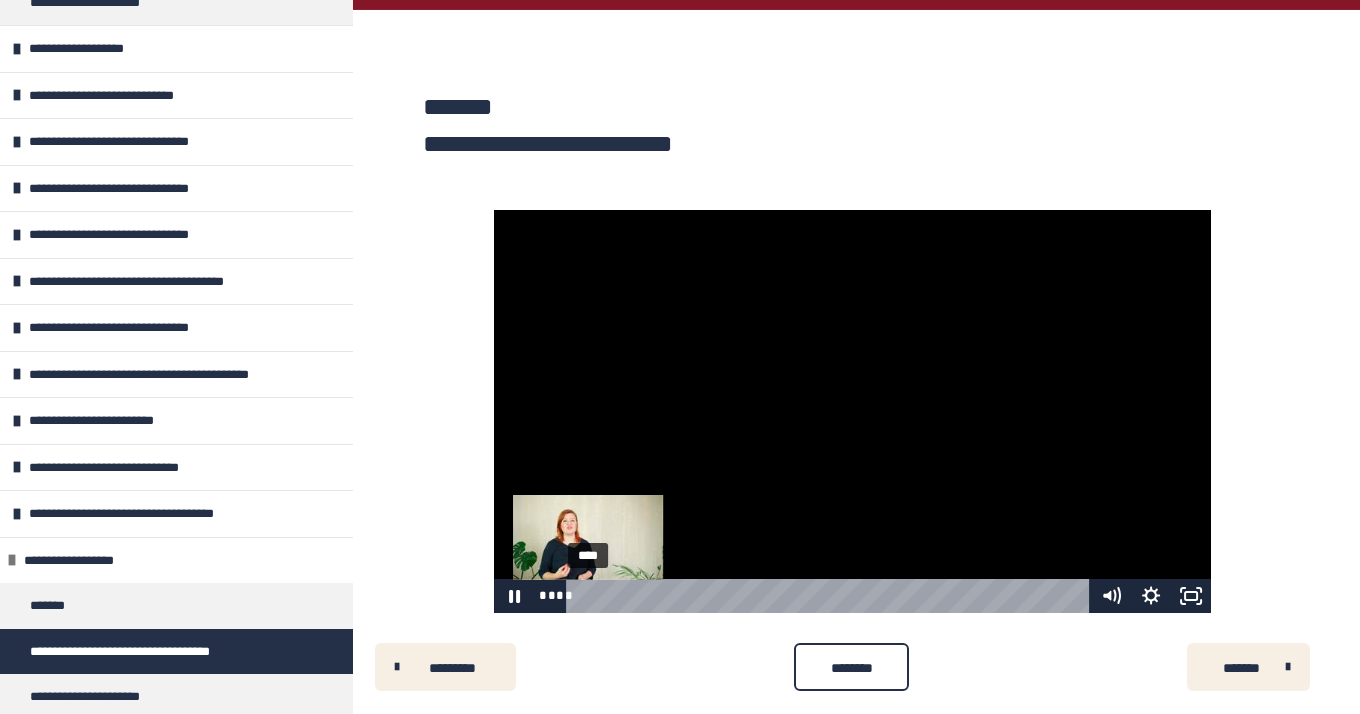 click on "****" at bounding box center [831, 596] 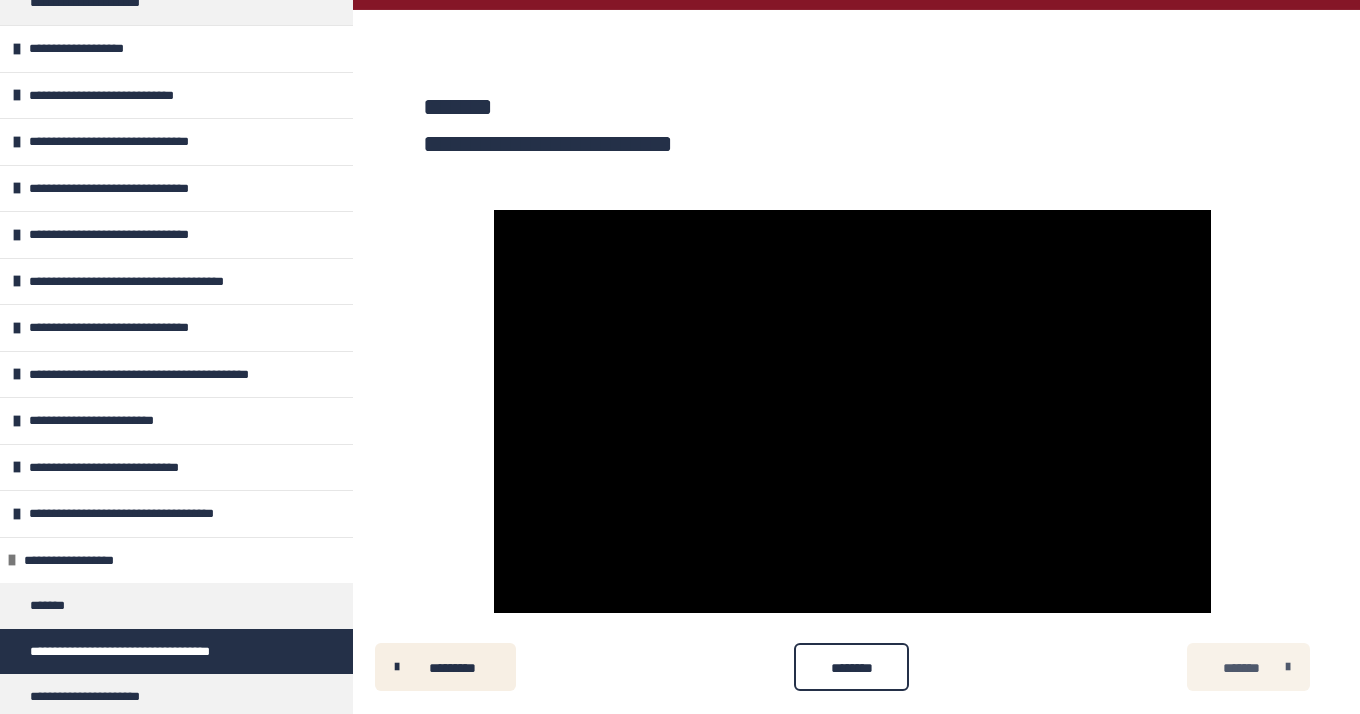 click on "*******" at bounding box center (1248, 667) 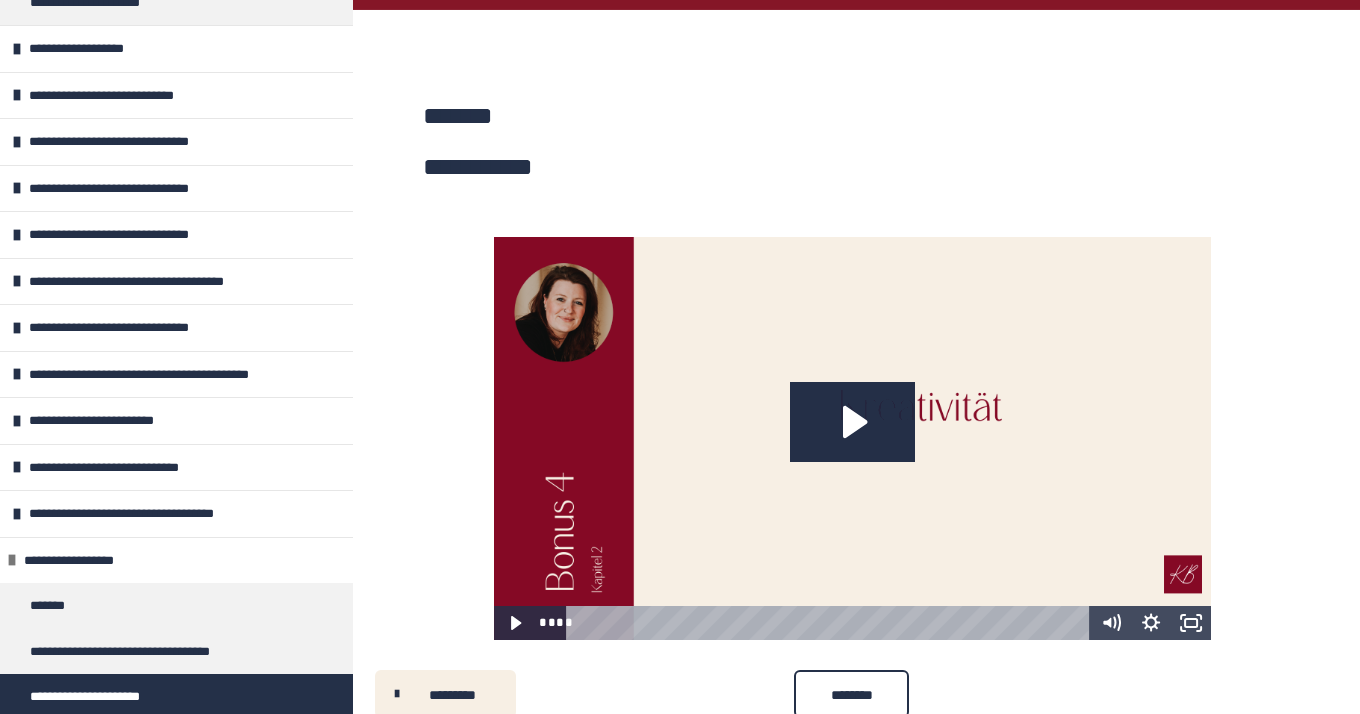 click at bounding box center (852, 438) 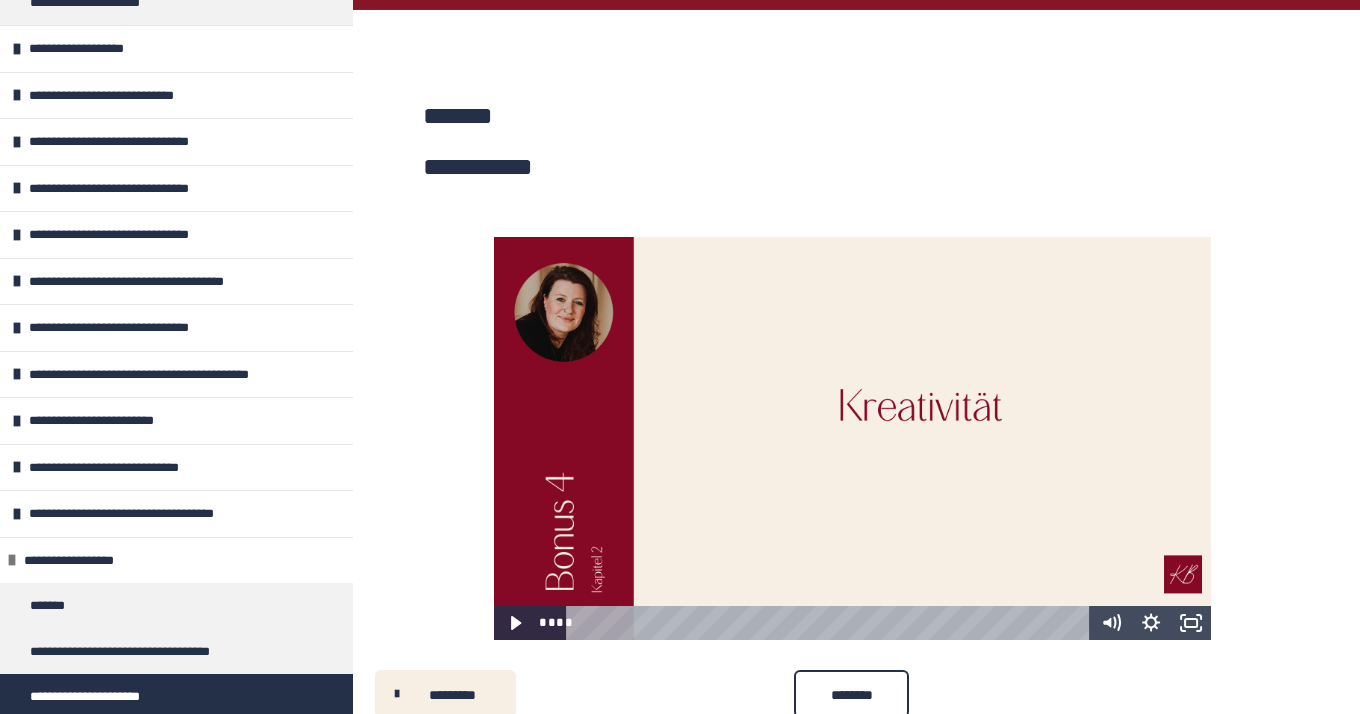 click at bounding box center [852, 438] 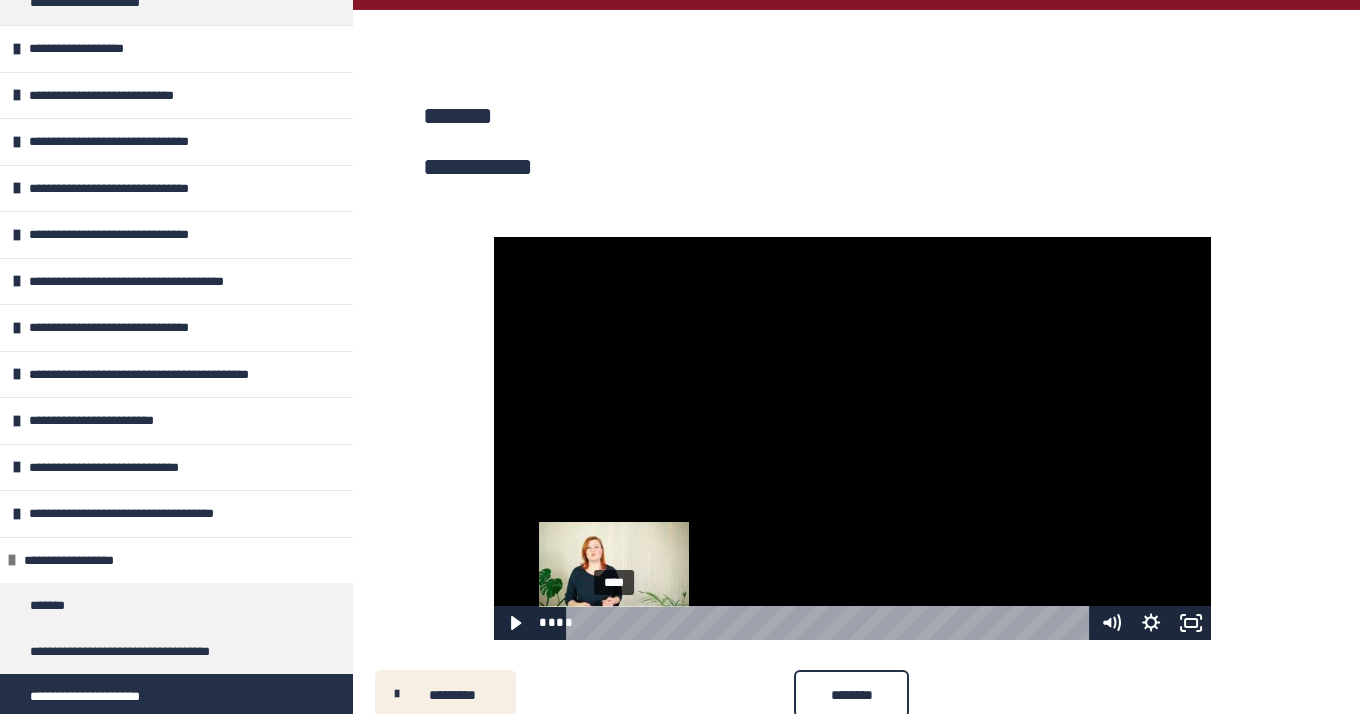 click on "****" at bounding box center [831, 623] 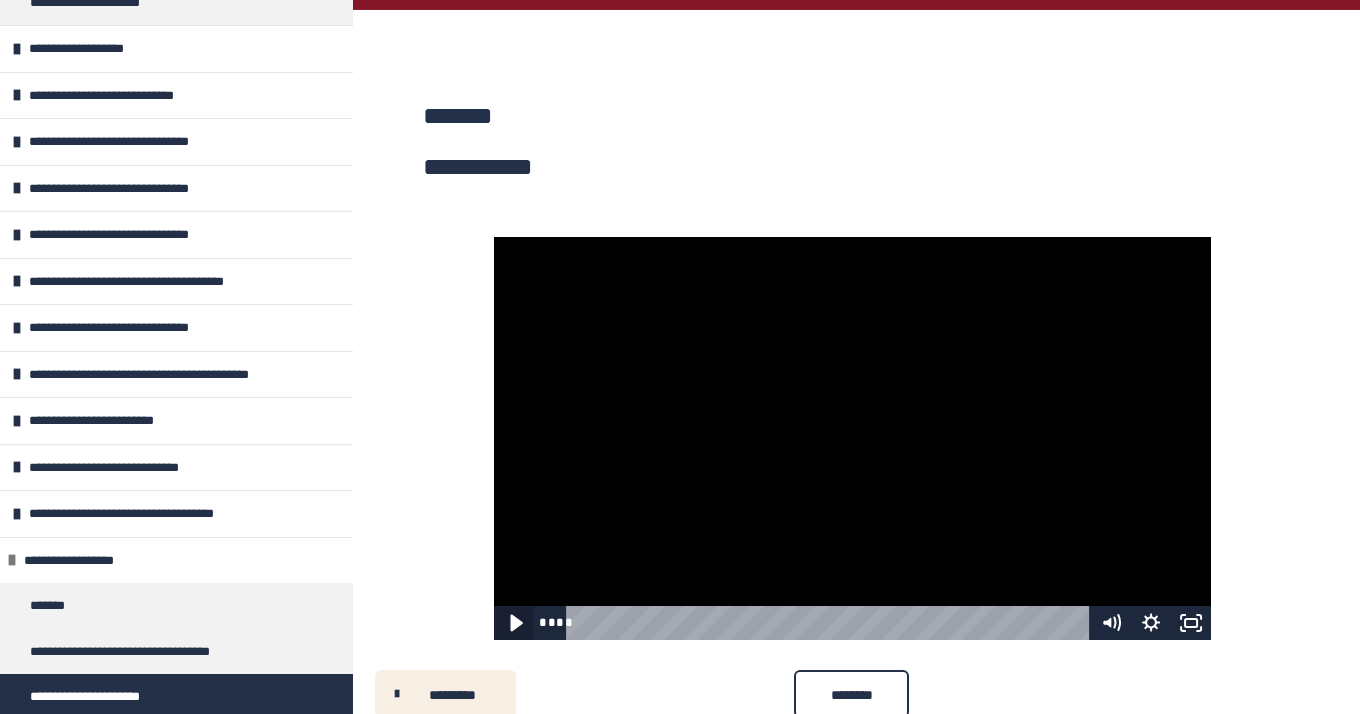 click 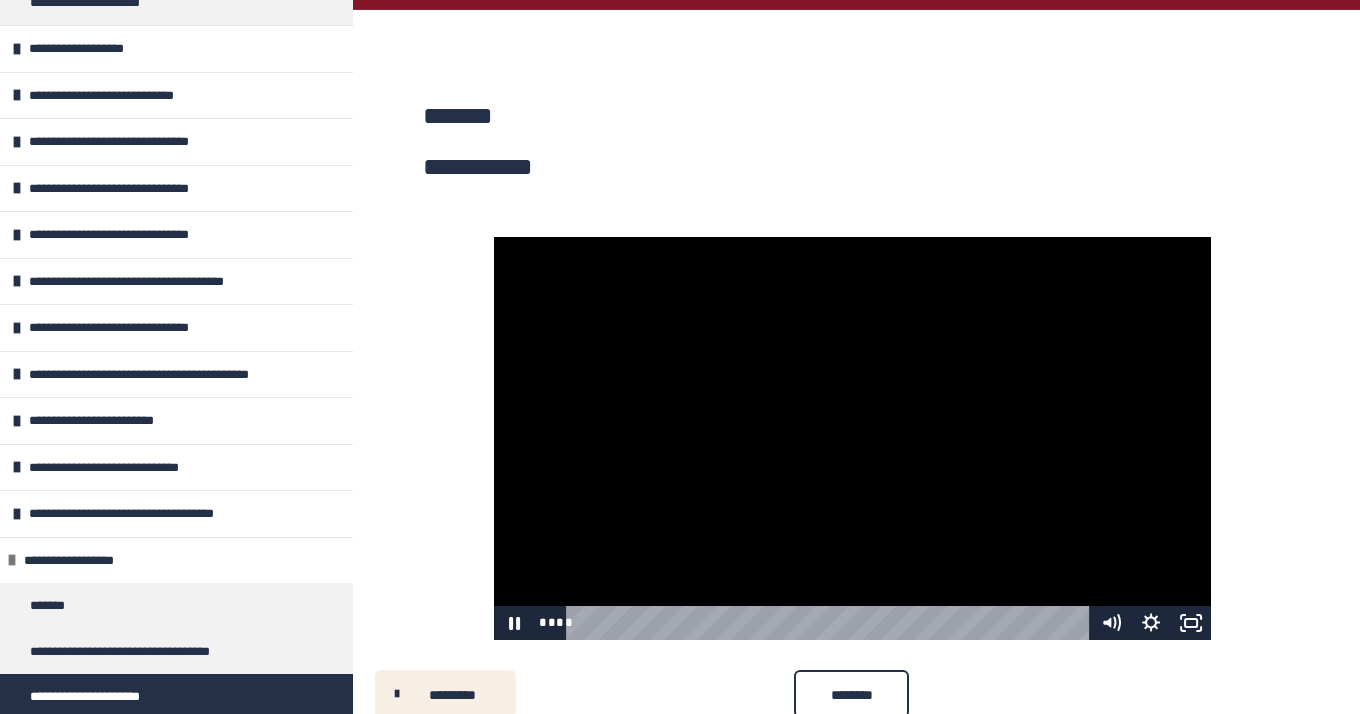 click at bounding box center [852, 438] 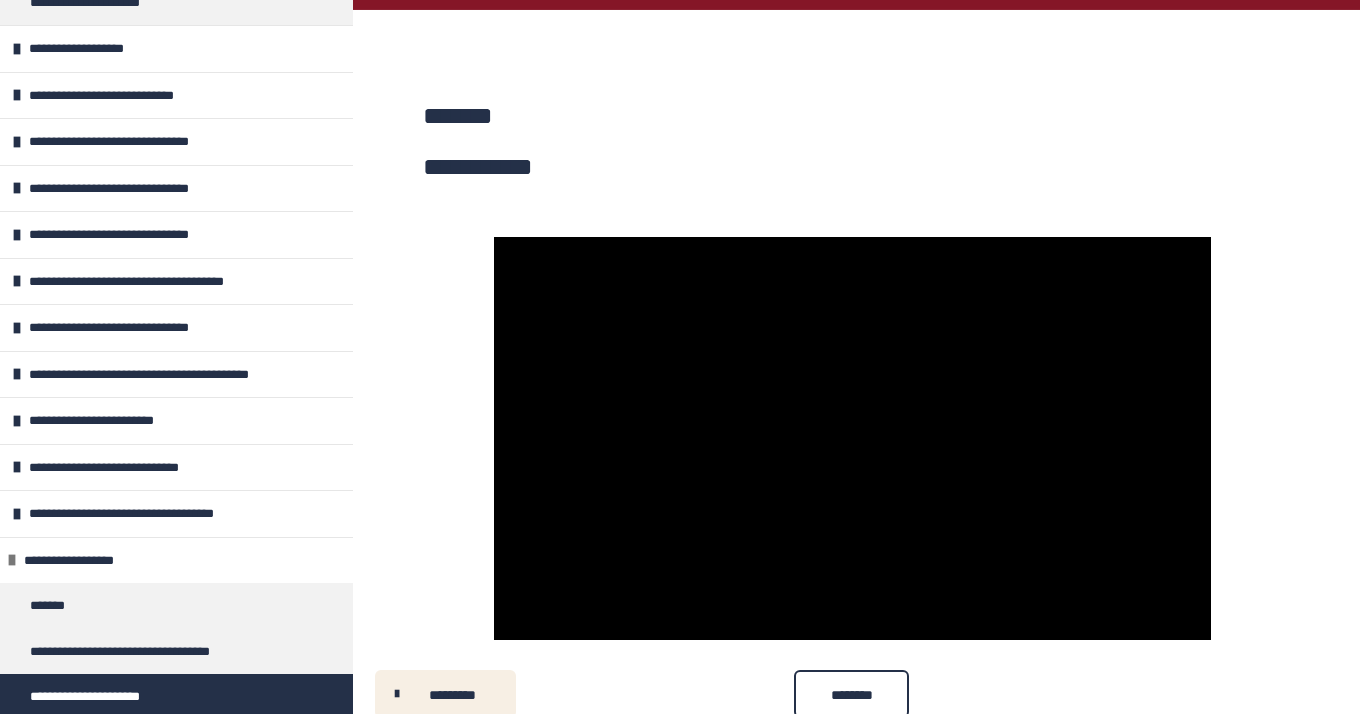 scroll, scrollTop: 431, scrollLeft: 0, axis: vertical 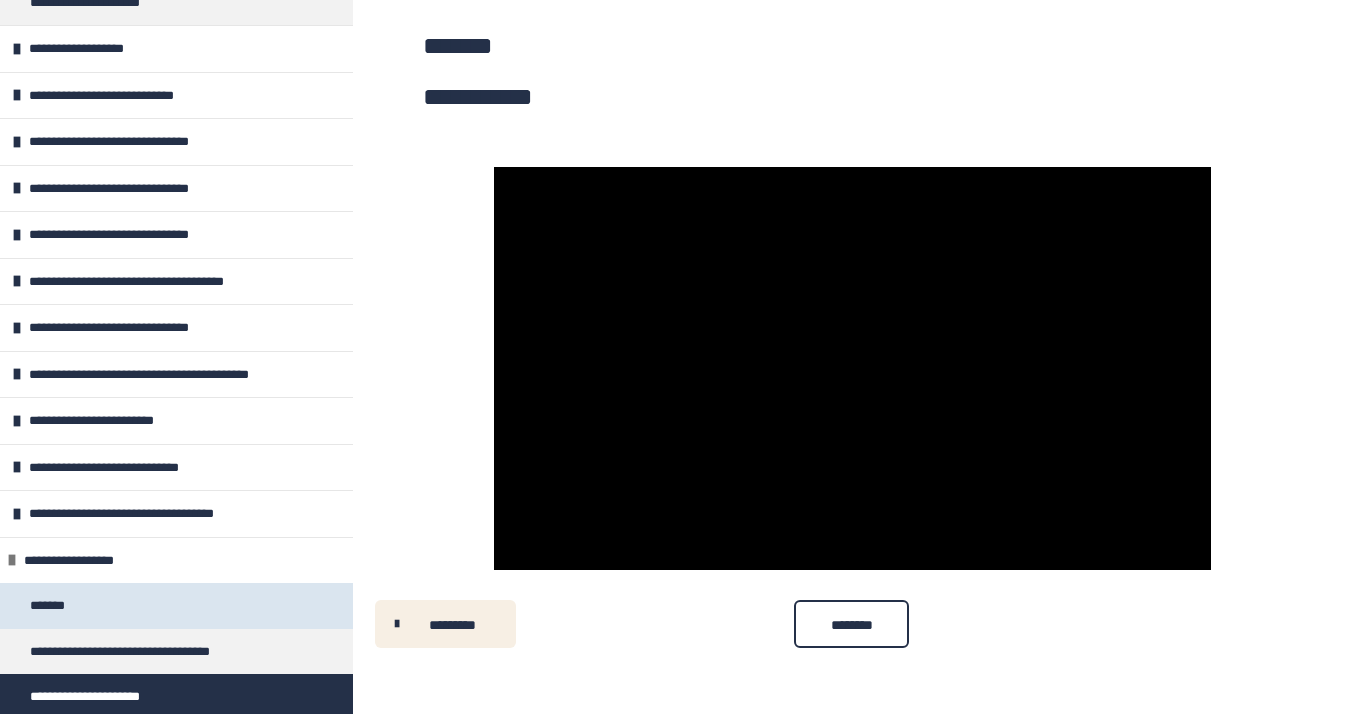 click on "*******" at bounding box center (176, 606) 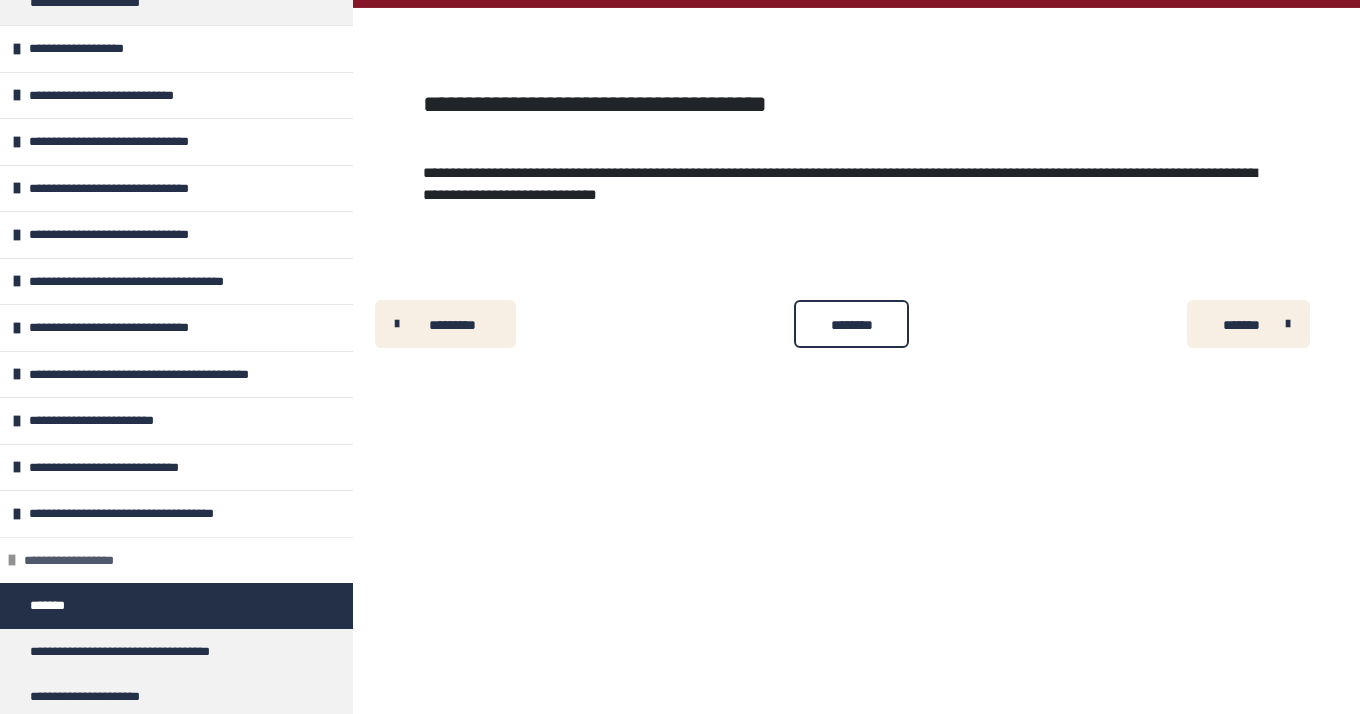 click on "**********" at bounding box center [87, 561] 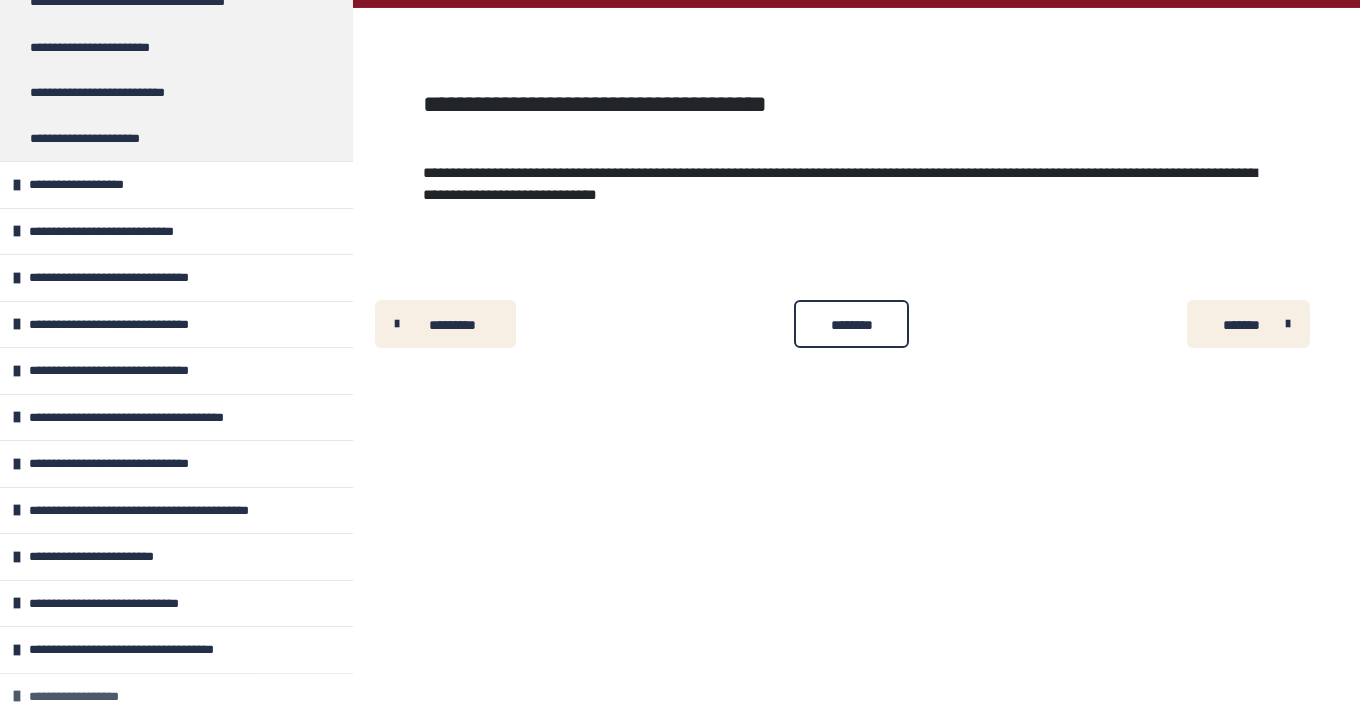 scroll, scrollTop: 237, scrollLeft: 0, axis: vertical 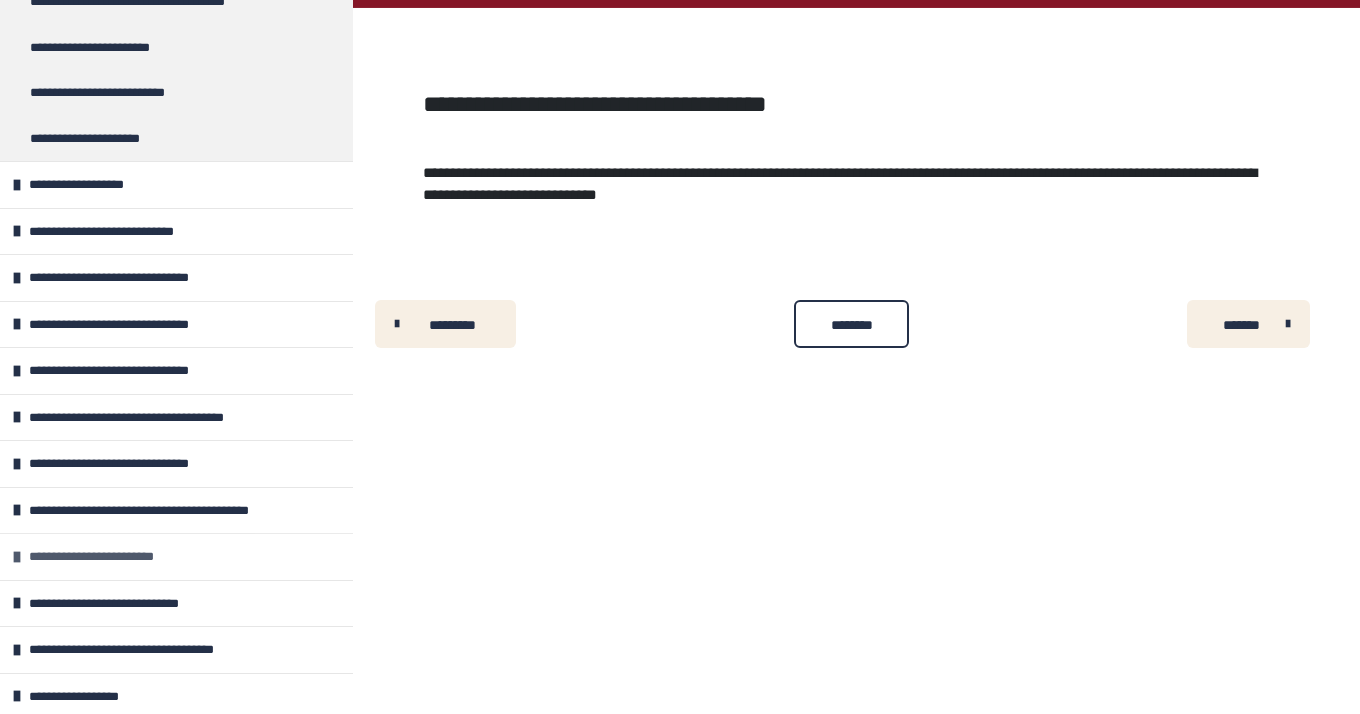 click on "**********" at bounding box center (109, 557) 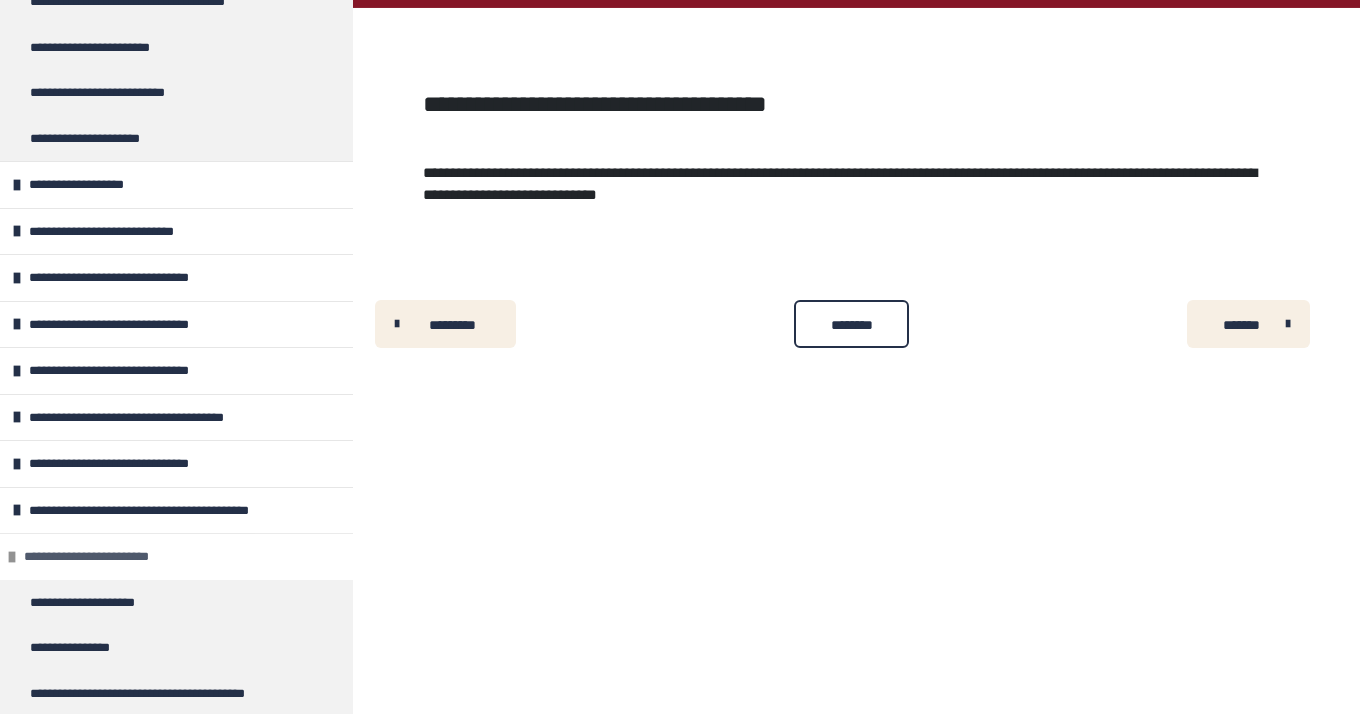 scroll, scrollTop: 373, scrollLeft: 0, axis: vertical 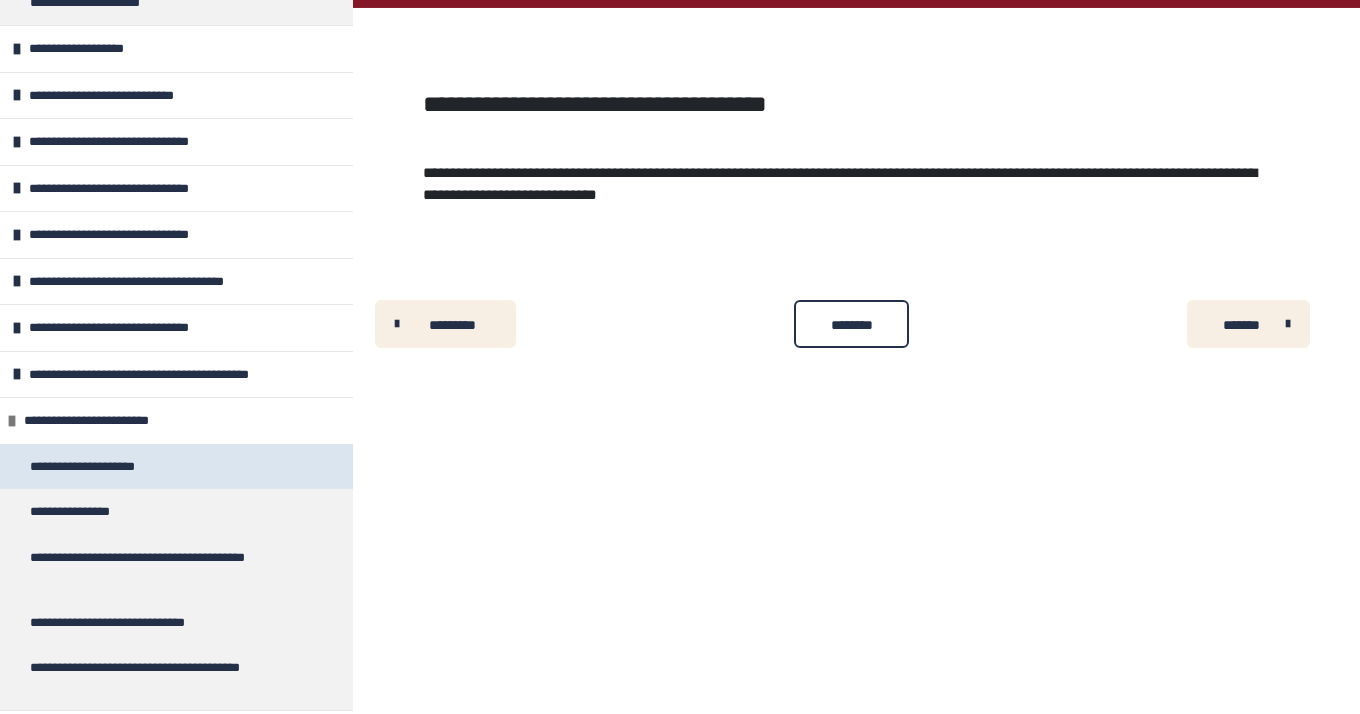 click on "**********" at bounding box center (101, 467) 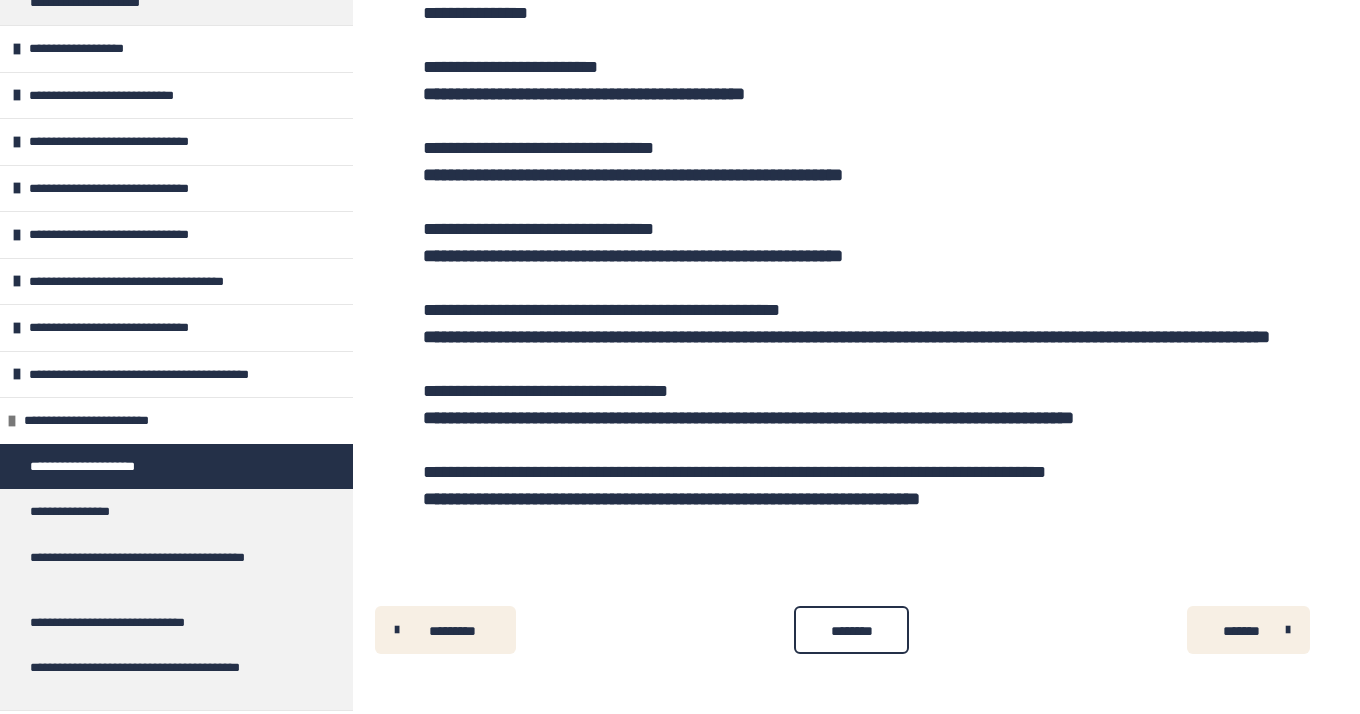 scroll, scrollTop: 690, scrollLeft: 0, axis: vertical 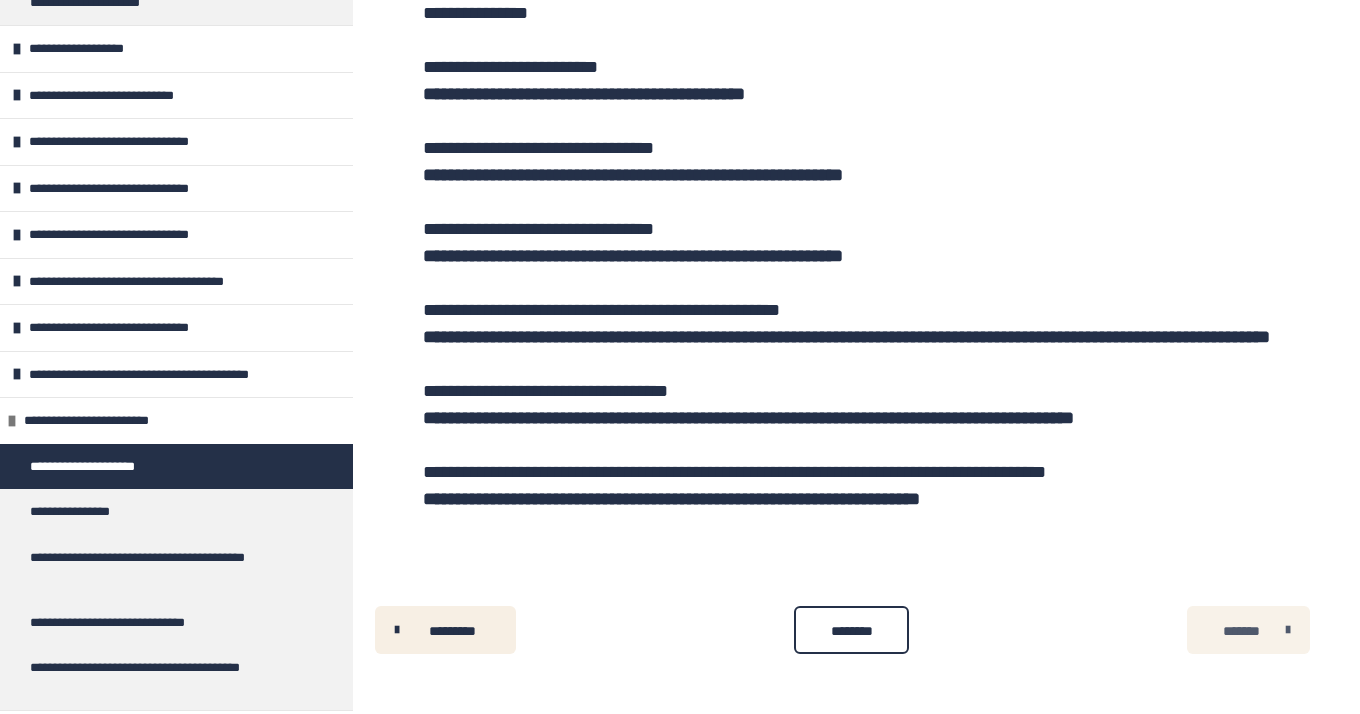 click on "*******" at bounding box center (1241, 631) 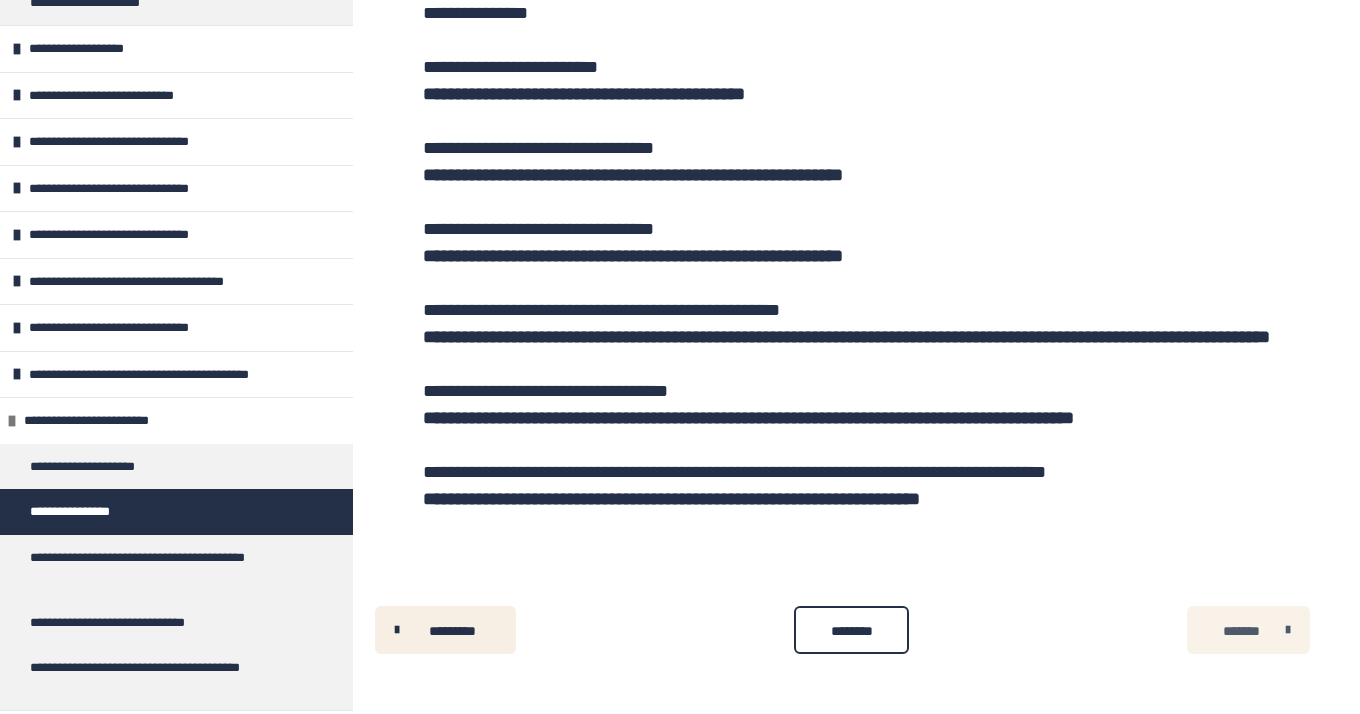 scroll, scrollTop: 587, scrollLeft: 0, axis: vertical 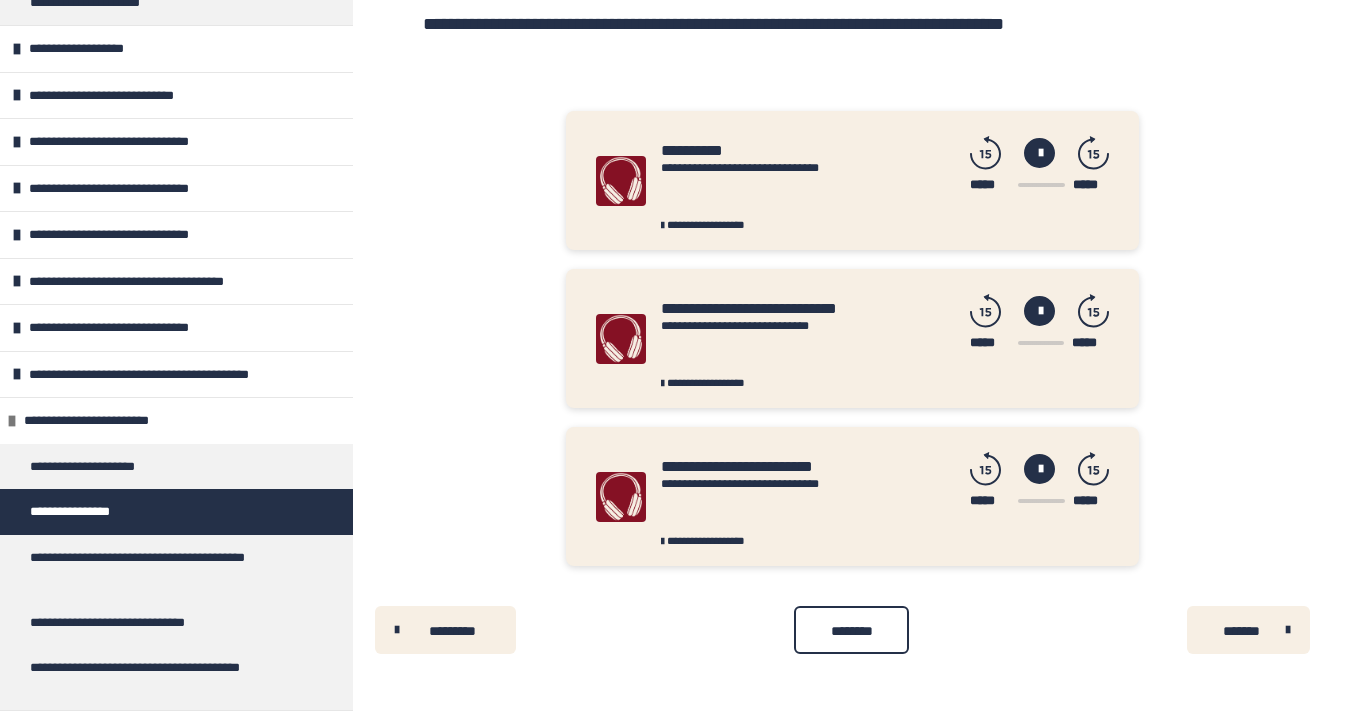 click at bounding box center [1039, 153] 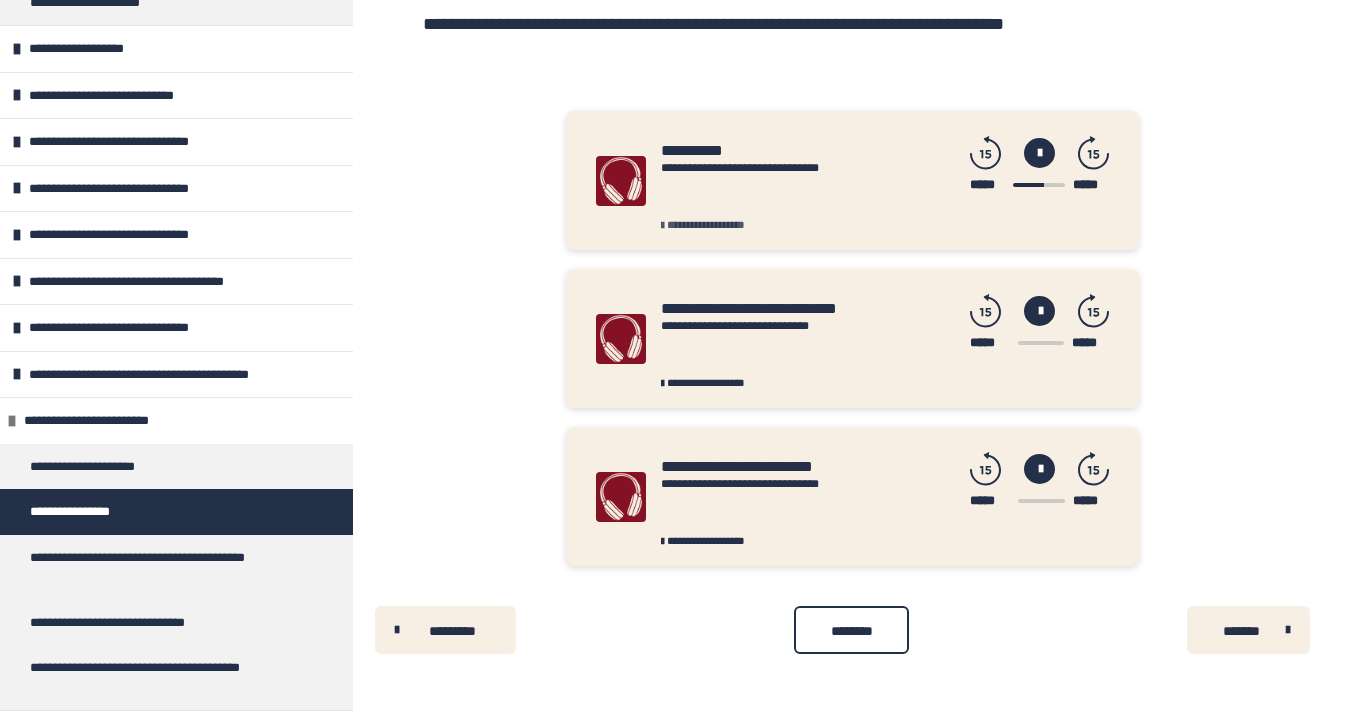 click on "**********" at bounding box center (706, 224) 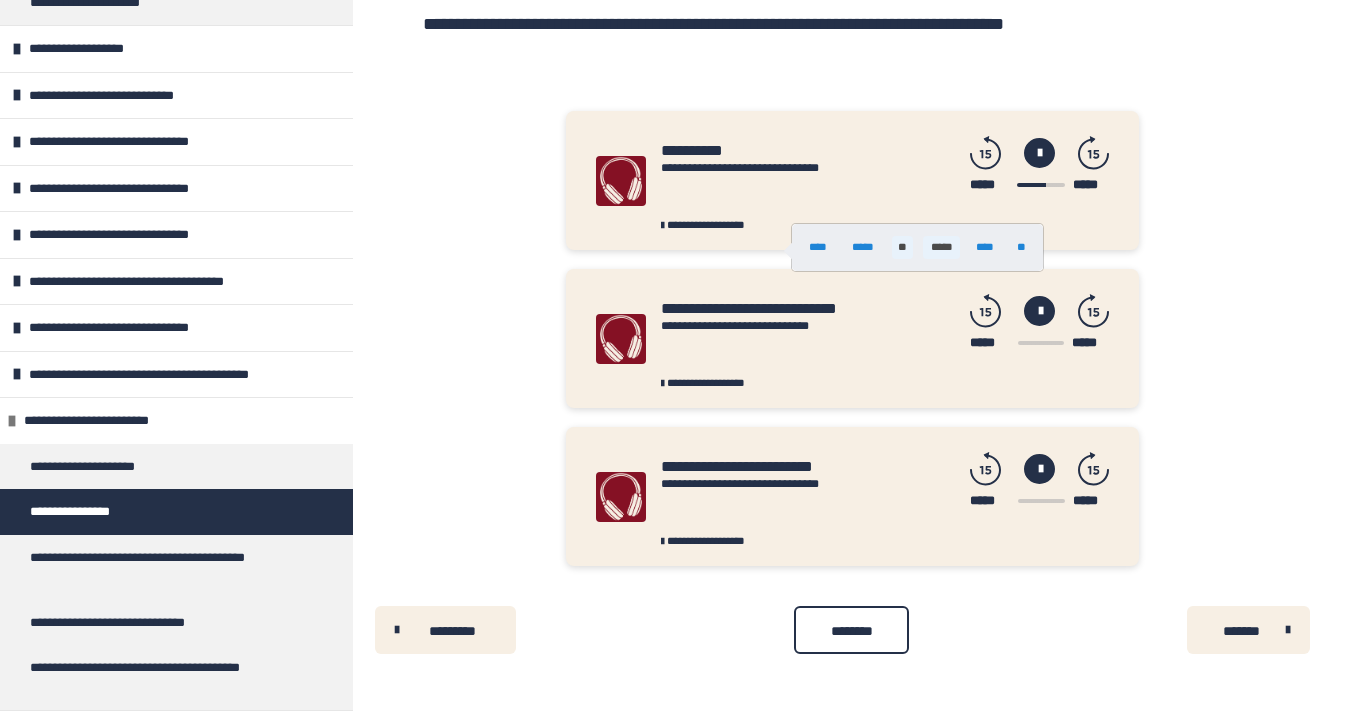 click on "*****" at bounding box center [941, 247] 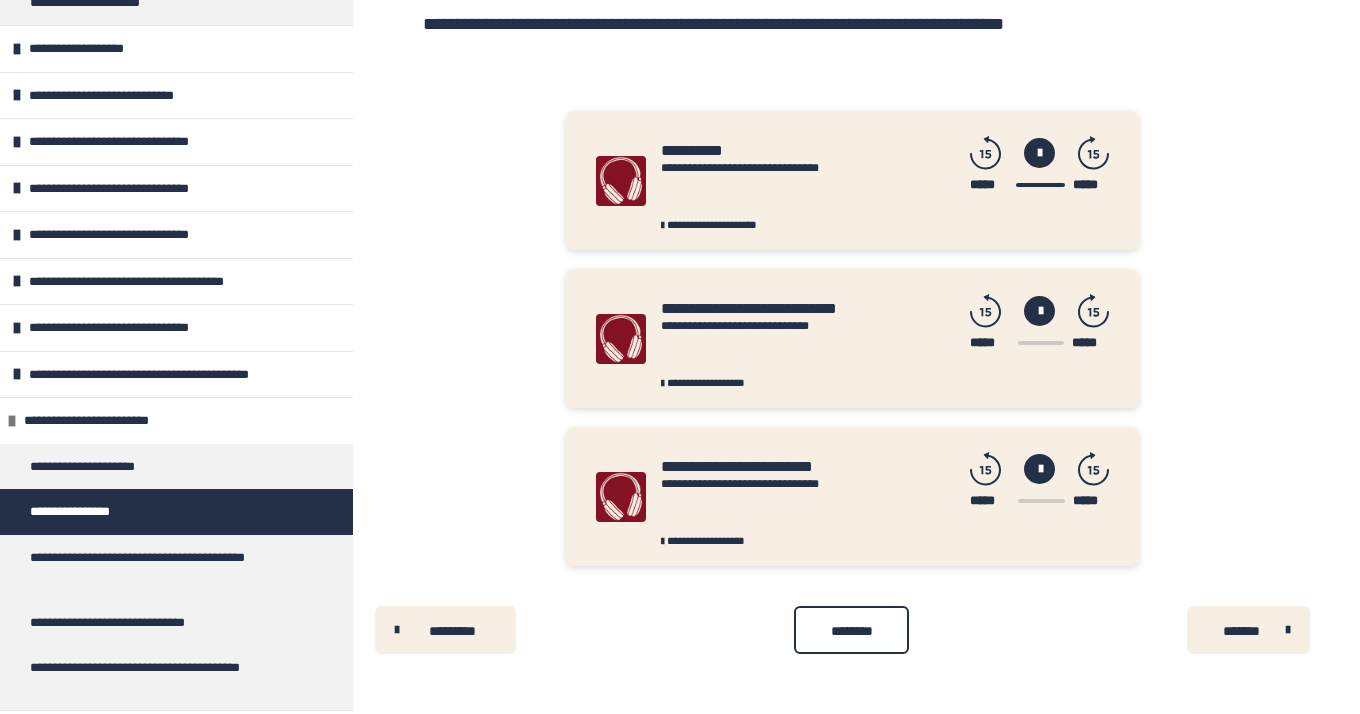 click at bounding box center (1039, 311) 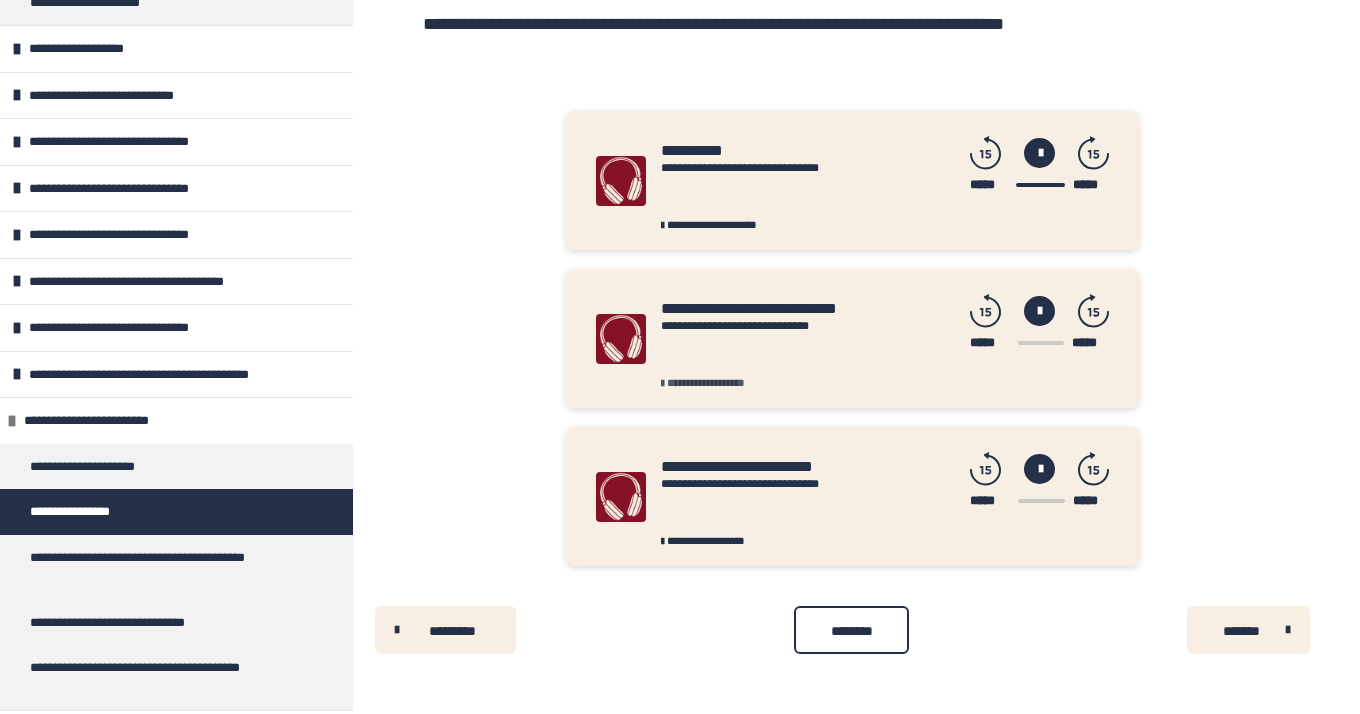 click on "**********" at bounding box center [706, 382] 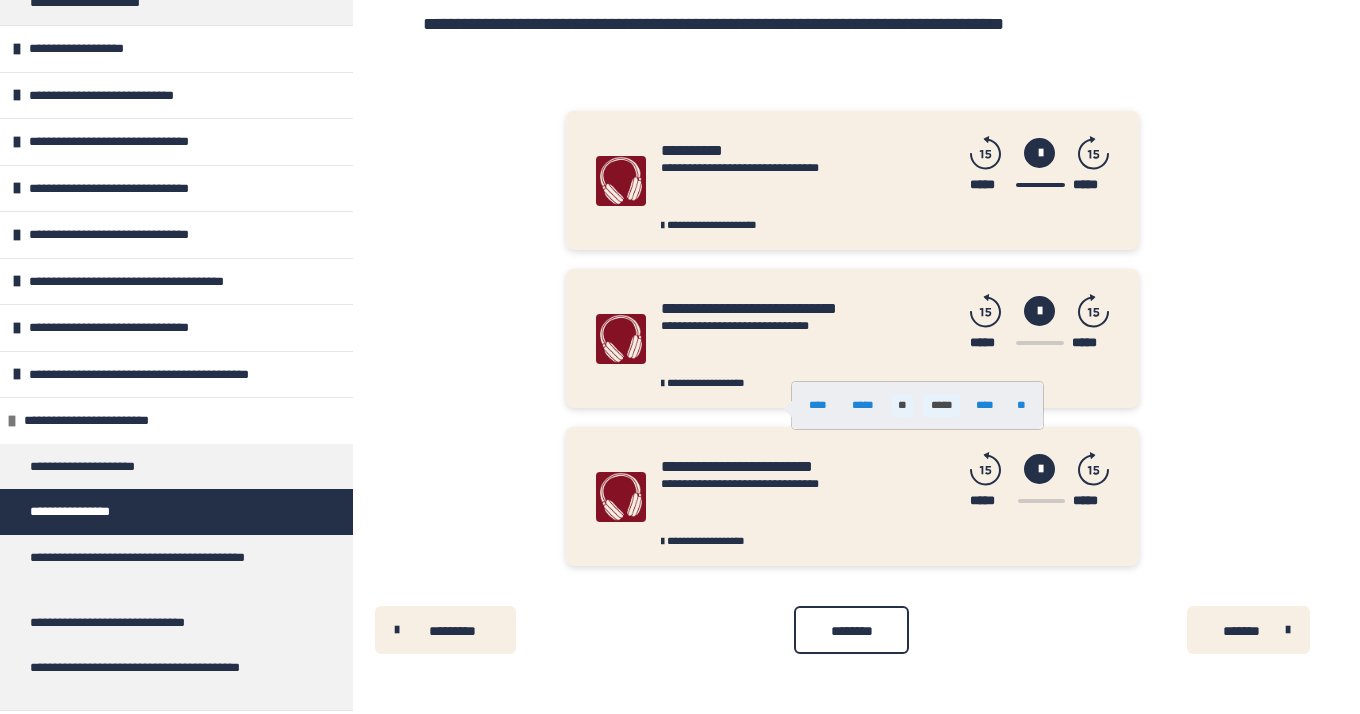 click on "*****" at bounding box center (941, 405) 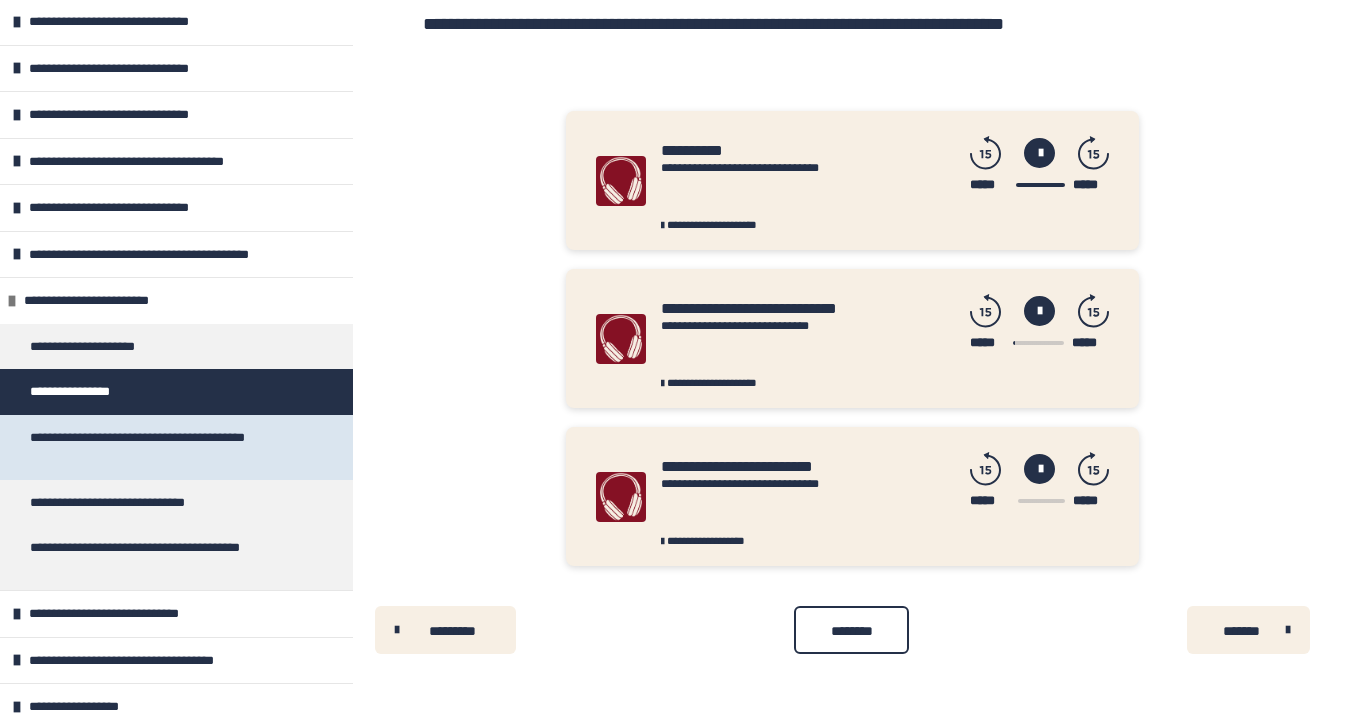 scroll, scrollTop: 503, scrollLeft: 0, axis: vertical 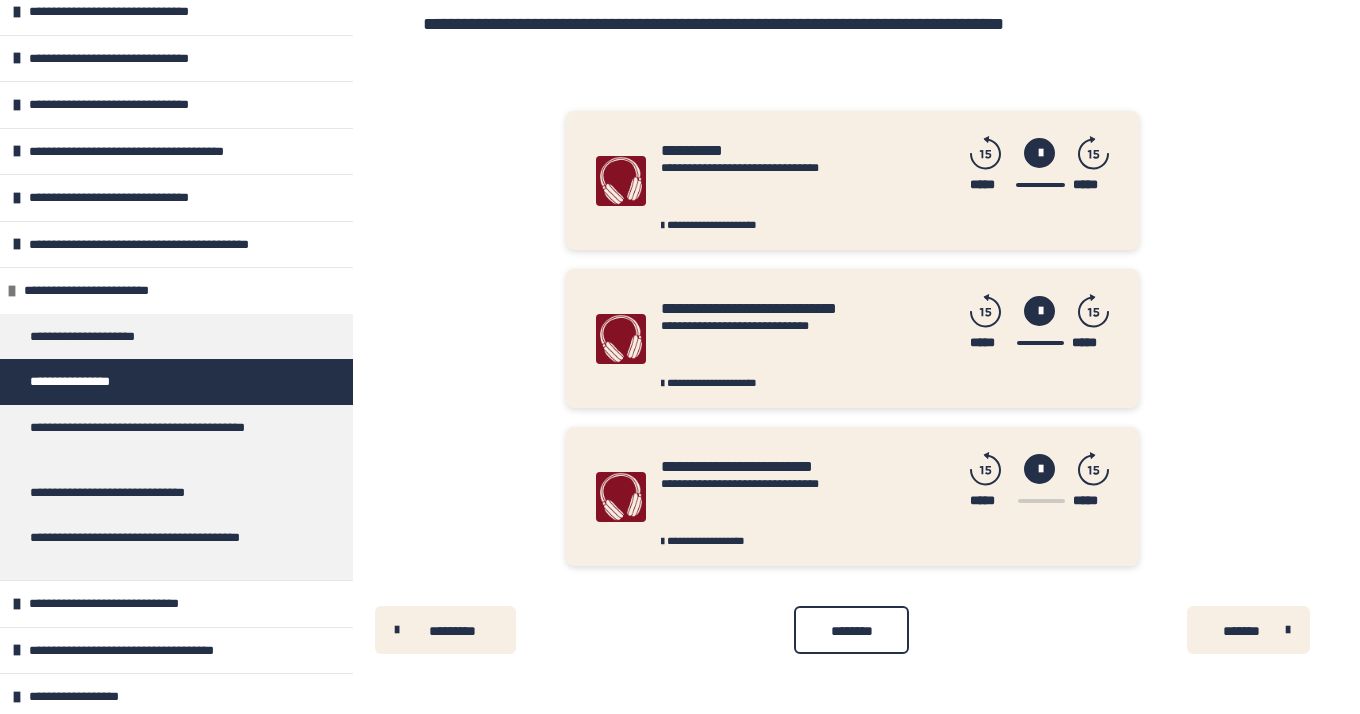 click at bounding box center (1039, 469) 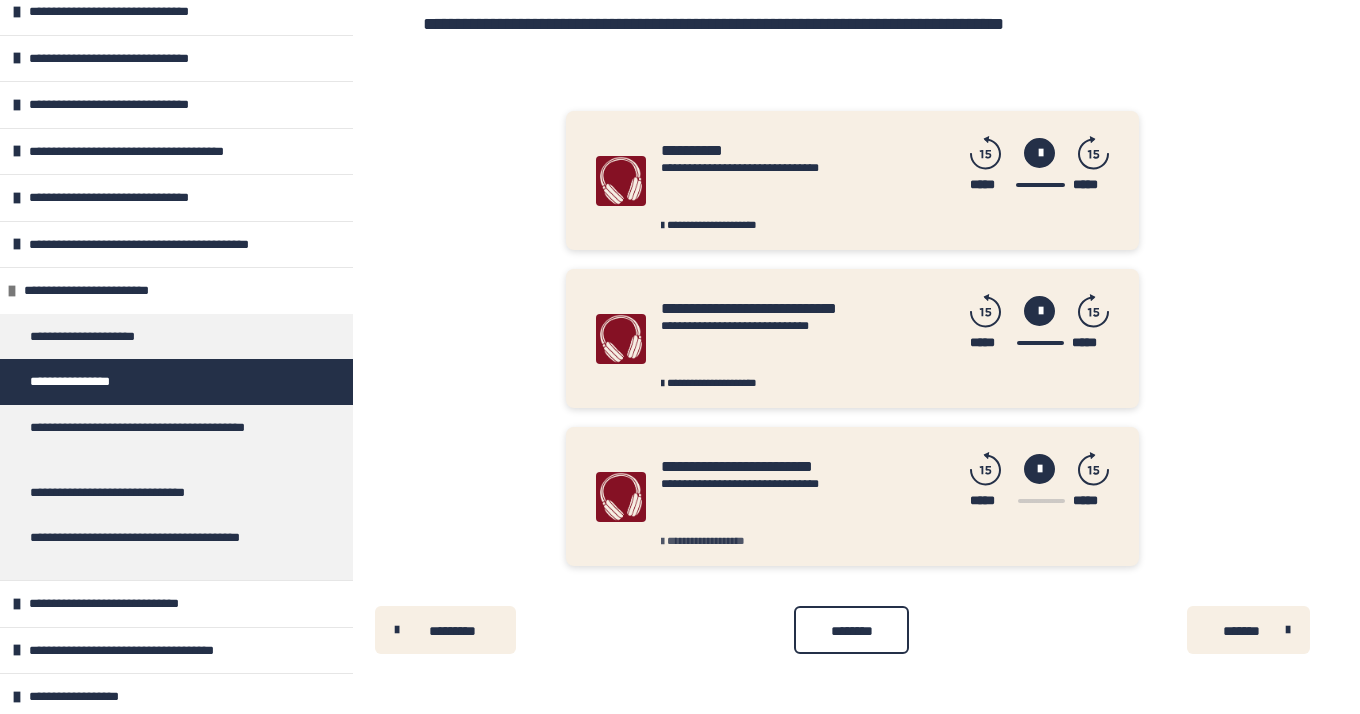 click on "**********" at bounding box center [706, 540] 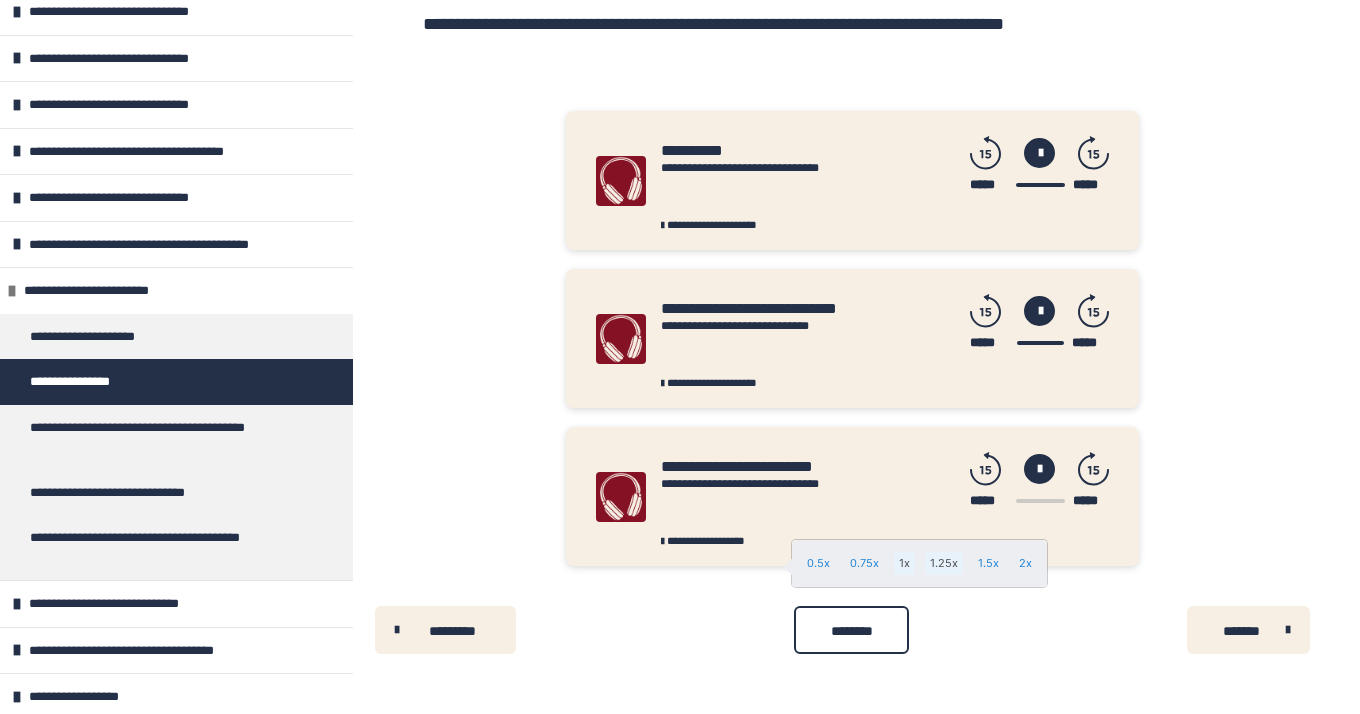 click on "1.25x" at bounding box center (944, 563) 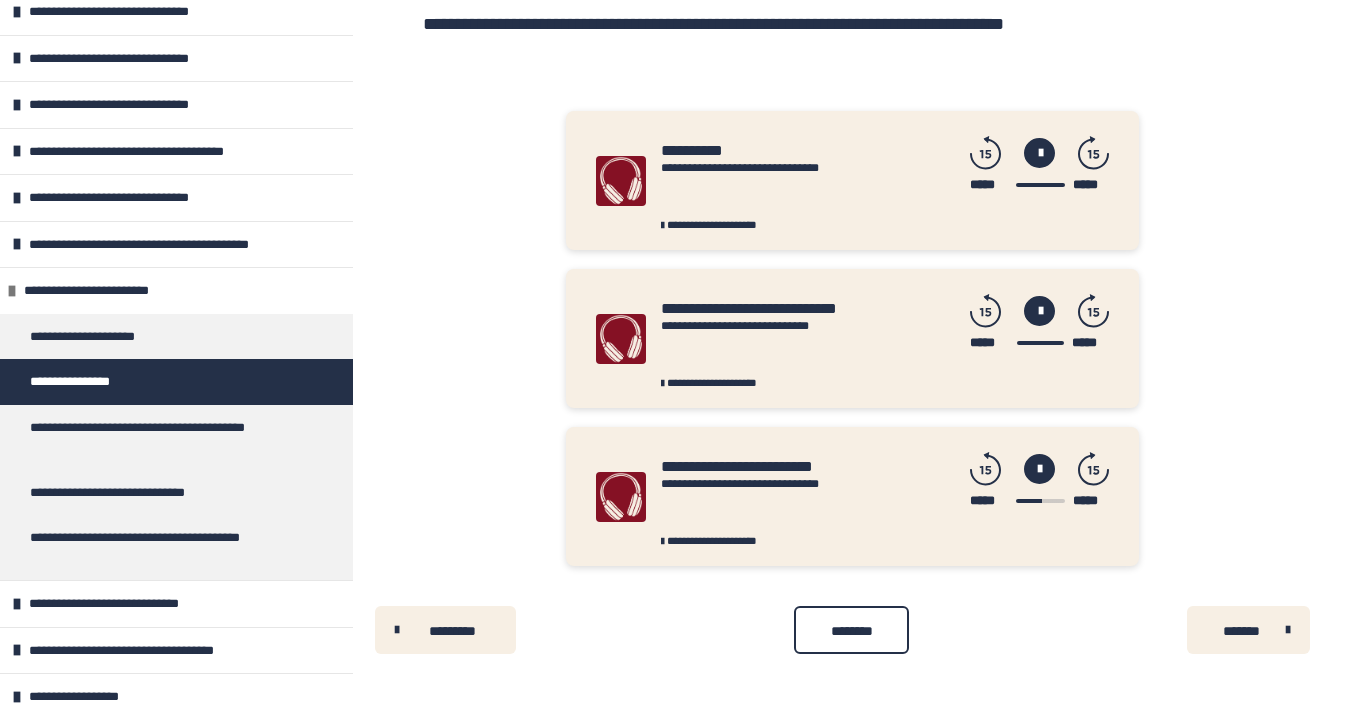 scroll, scrollTop: 580, scrollLeft: 0, axis: vertical 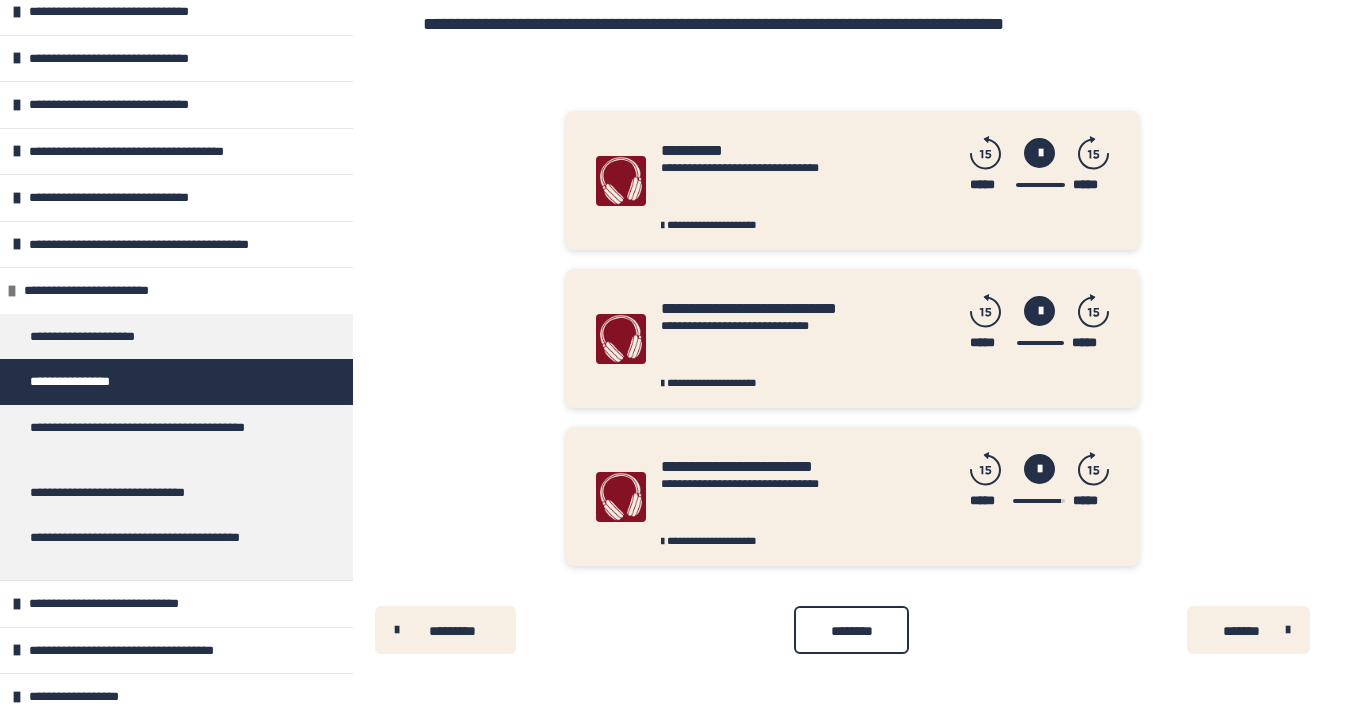 click at bounding box center (1039, 501) 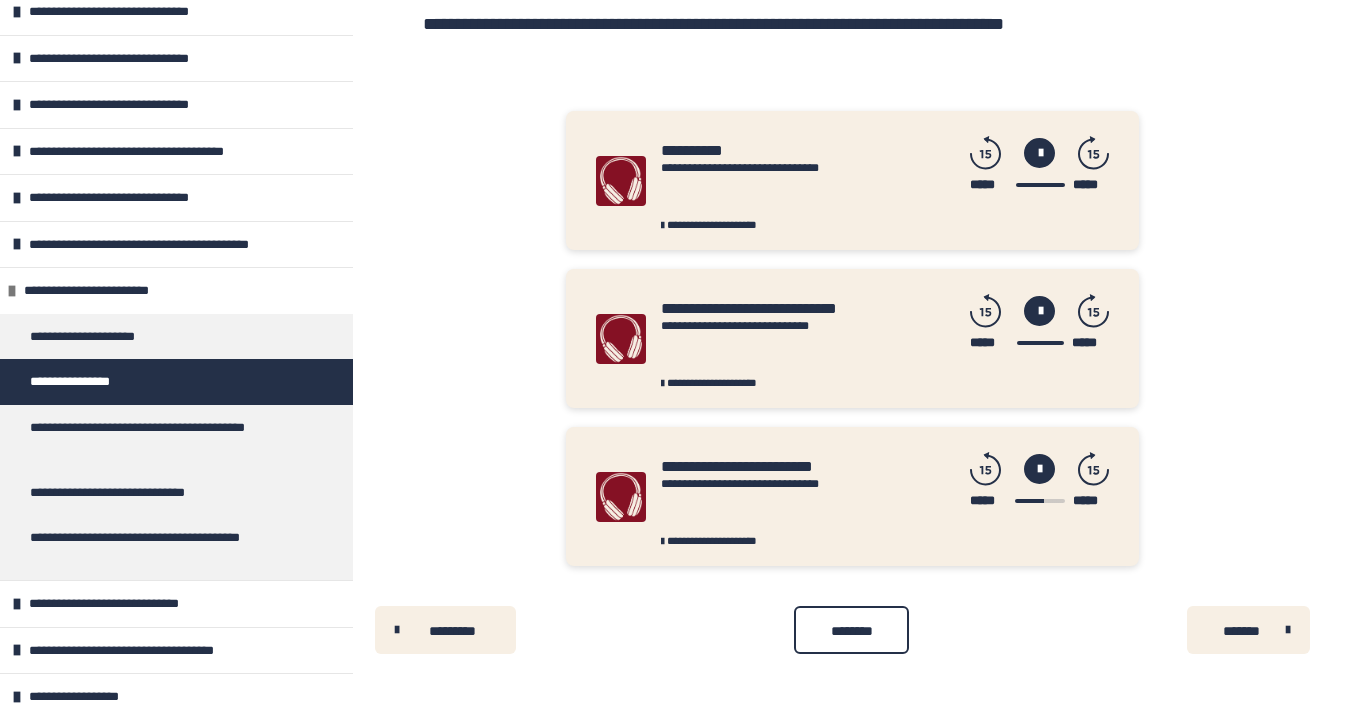 click at bounding box center [1039, 469] 